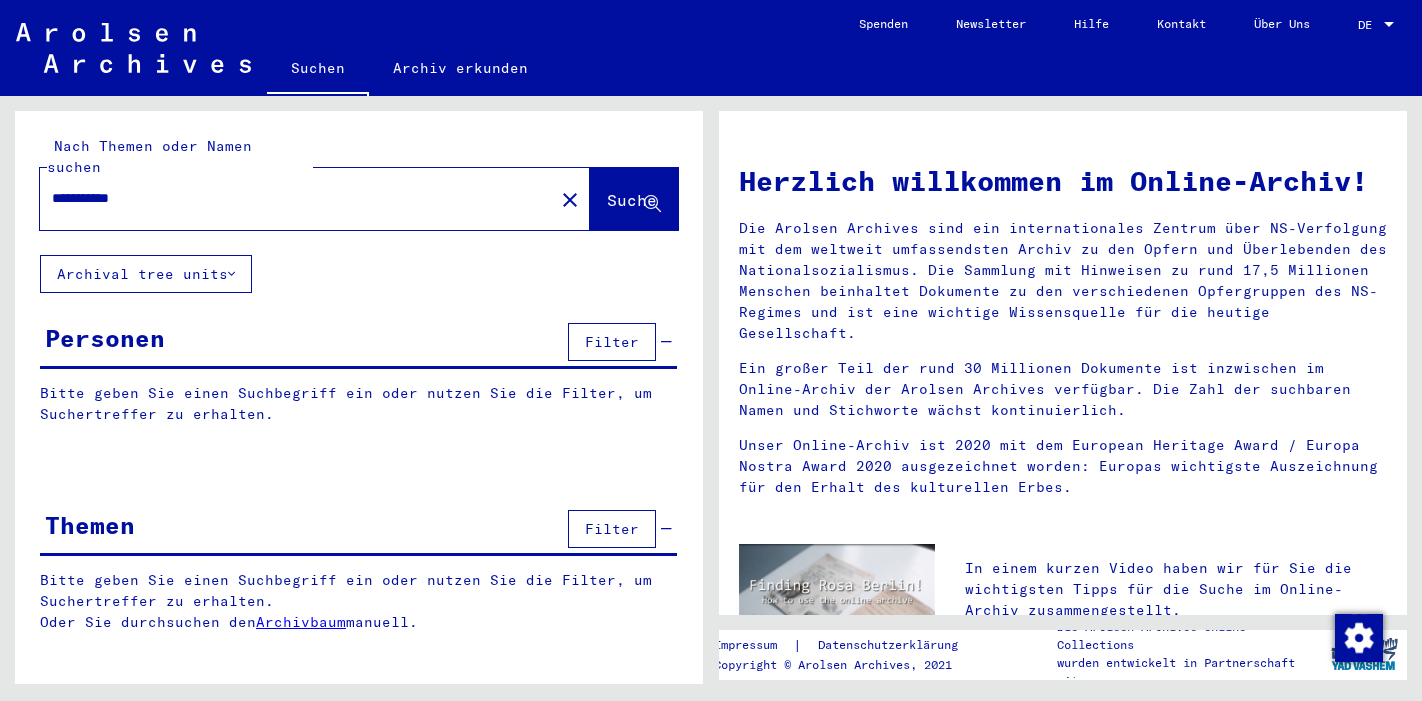 scroll, scrollTop: 0, scrollLeft: 0, axis: both 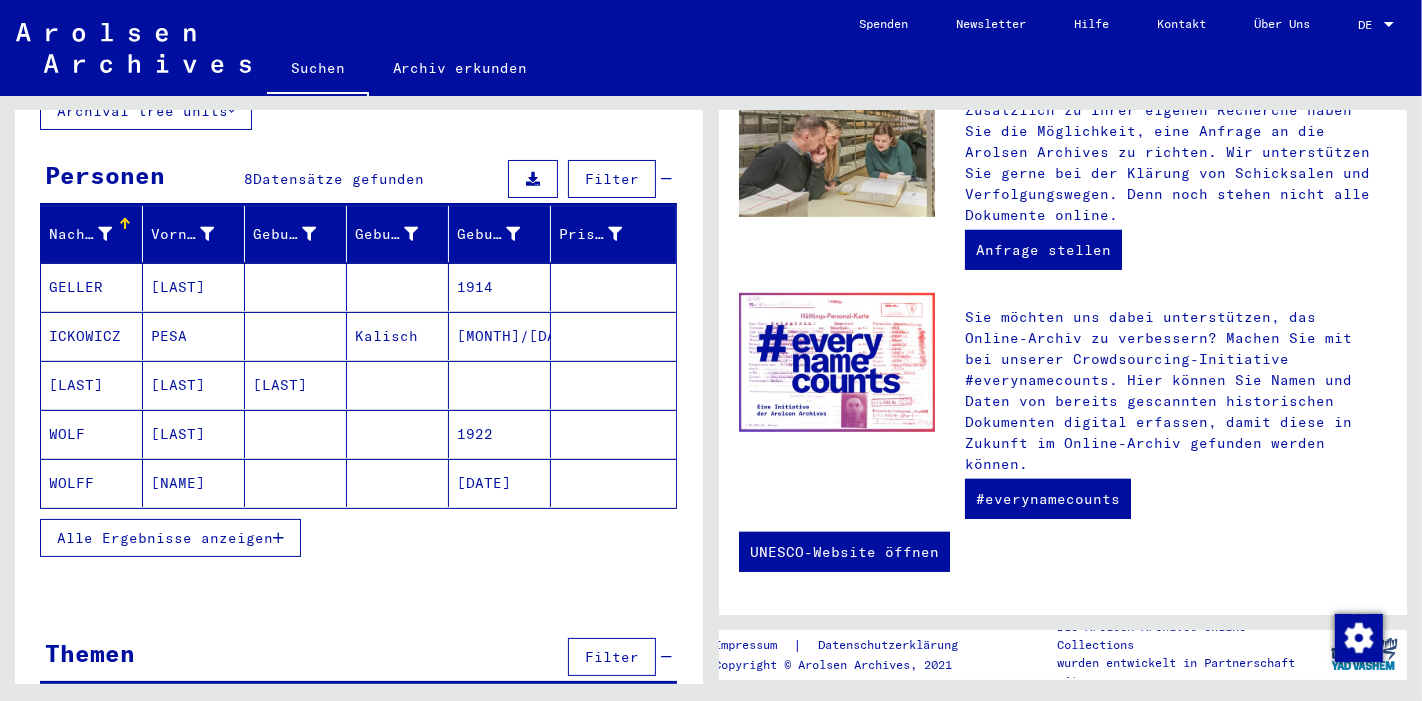 click on "Alle Ergebnisse anzeigen" at bounding box center (170, 538) 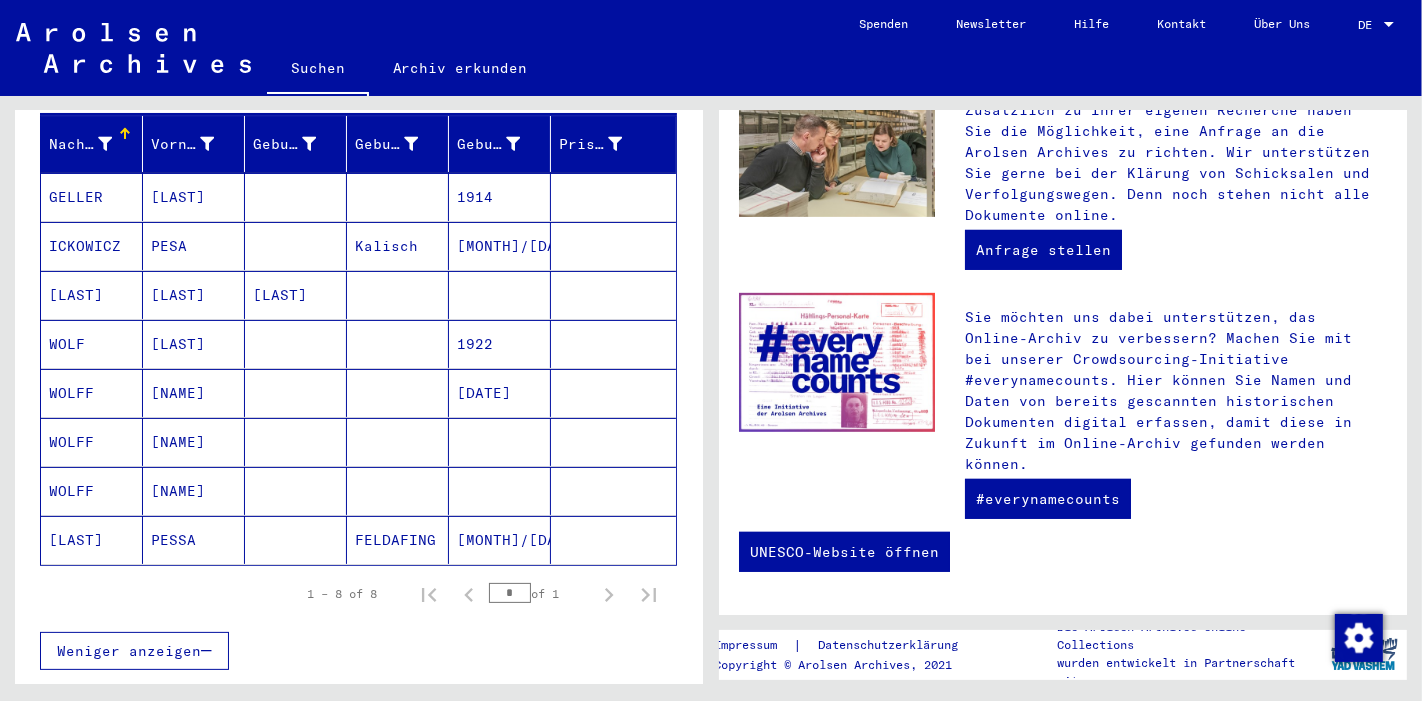 scroll, scrollTop: 257, scrollLeft: 0, axis: vertical 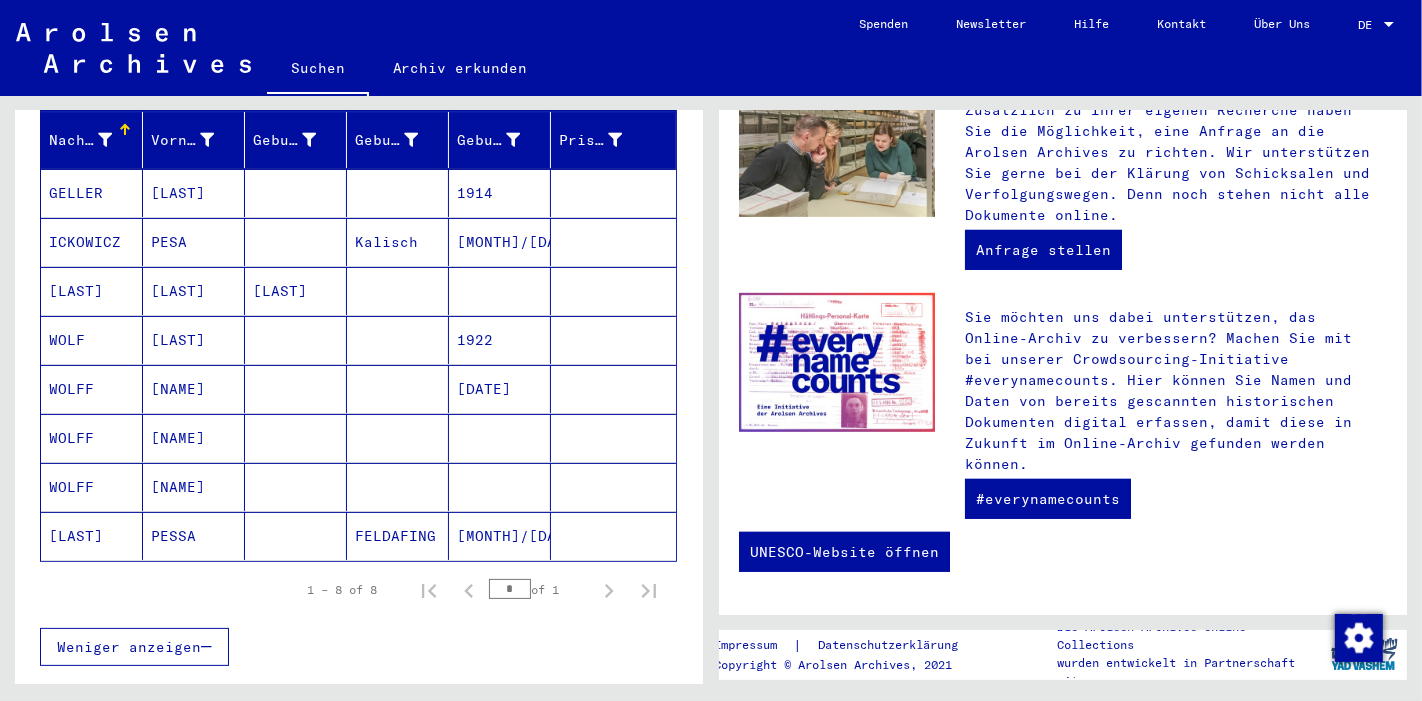 click on "[NAME]" at bounding box center [194, 487] 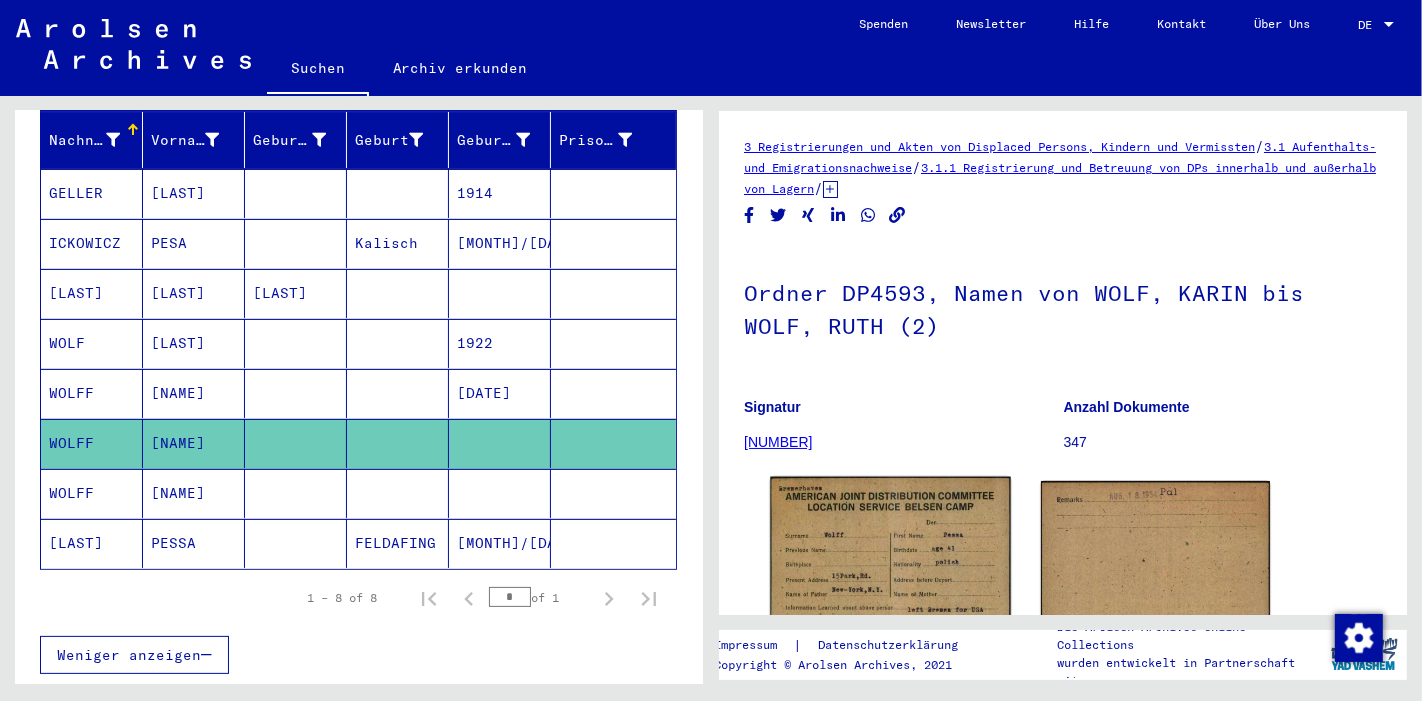scroll, scrollTop: 0, scrollLeft: 0, axis: both 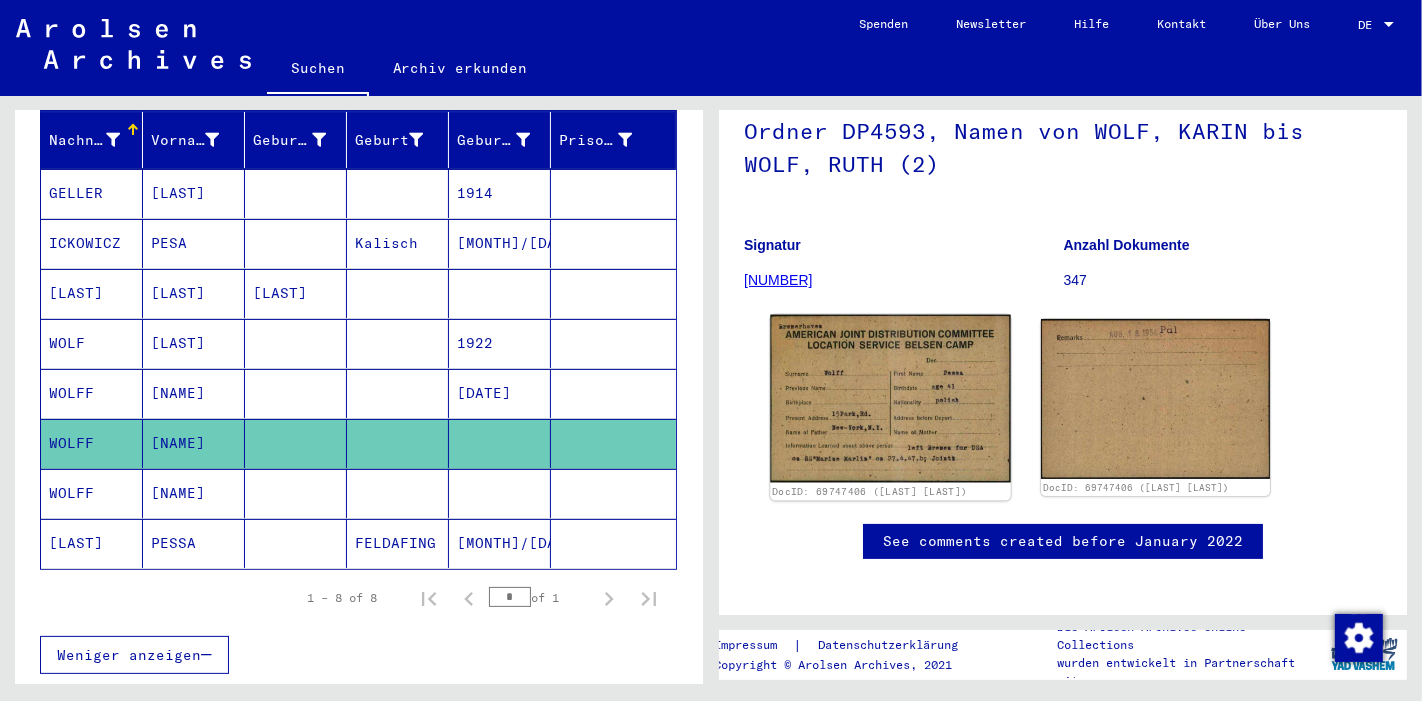click 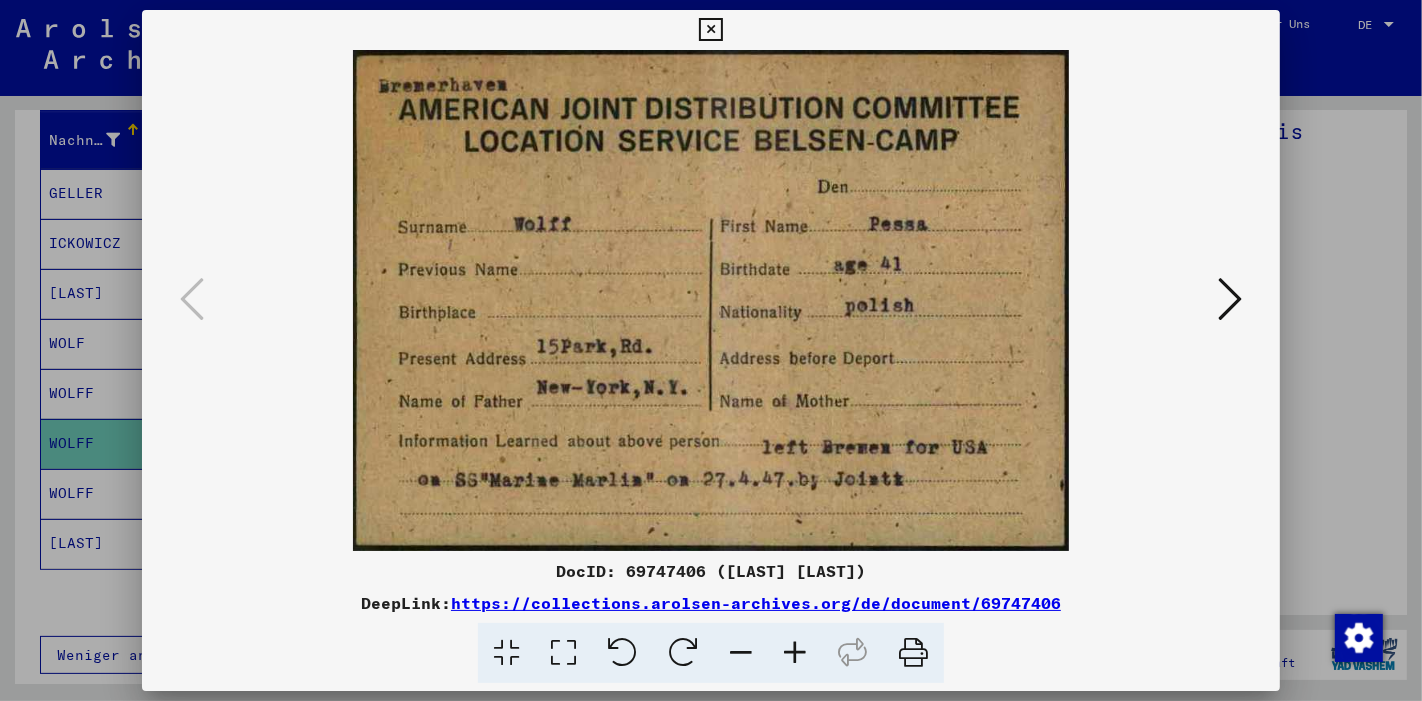 type 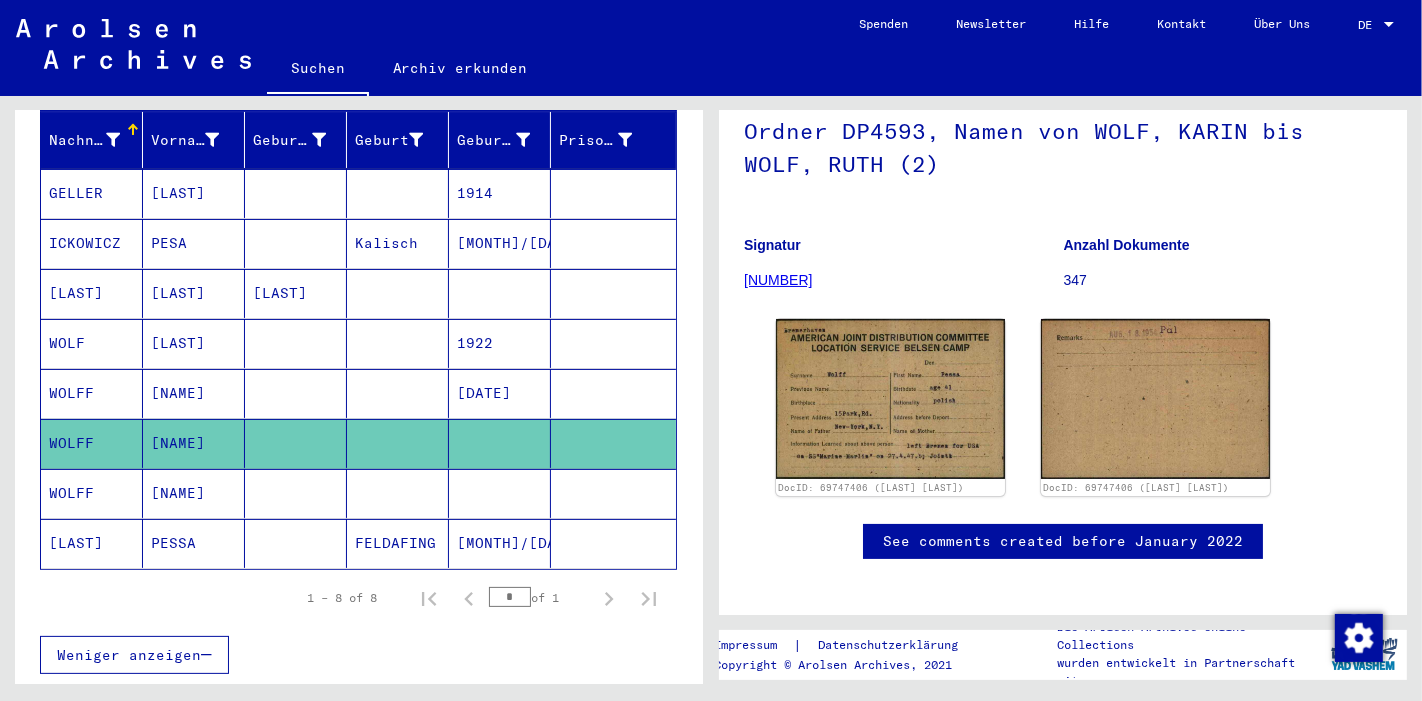 click at bounding box center [500, 543] 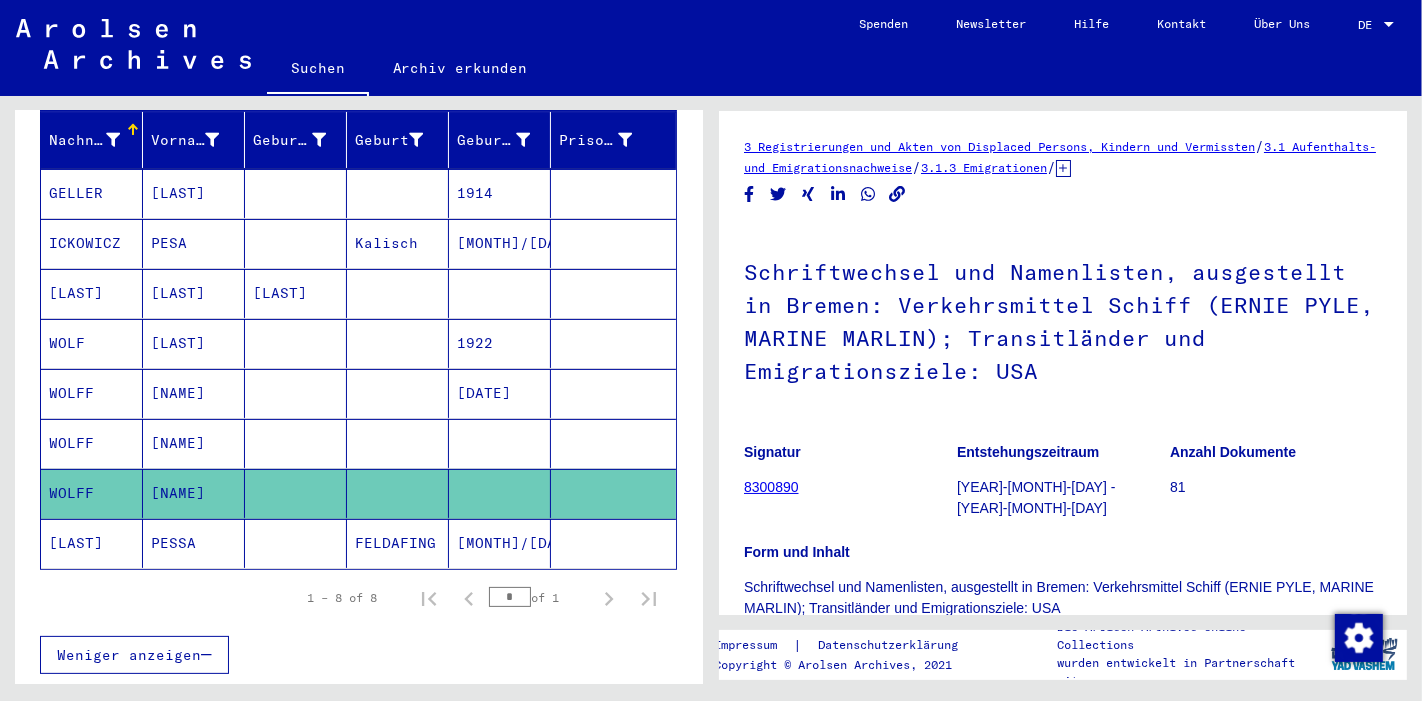 scroll, scrollTop: 0, scrollLeft: 0, axis: both 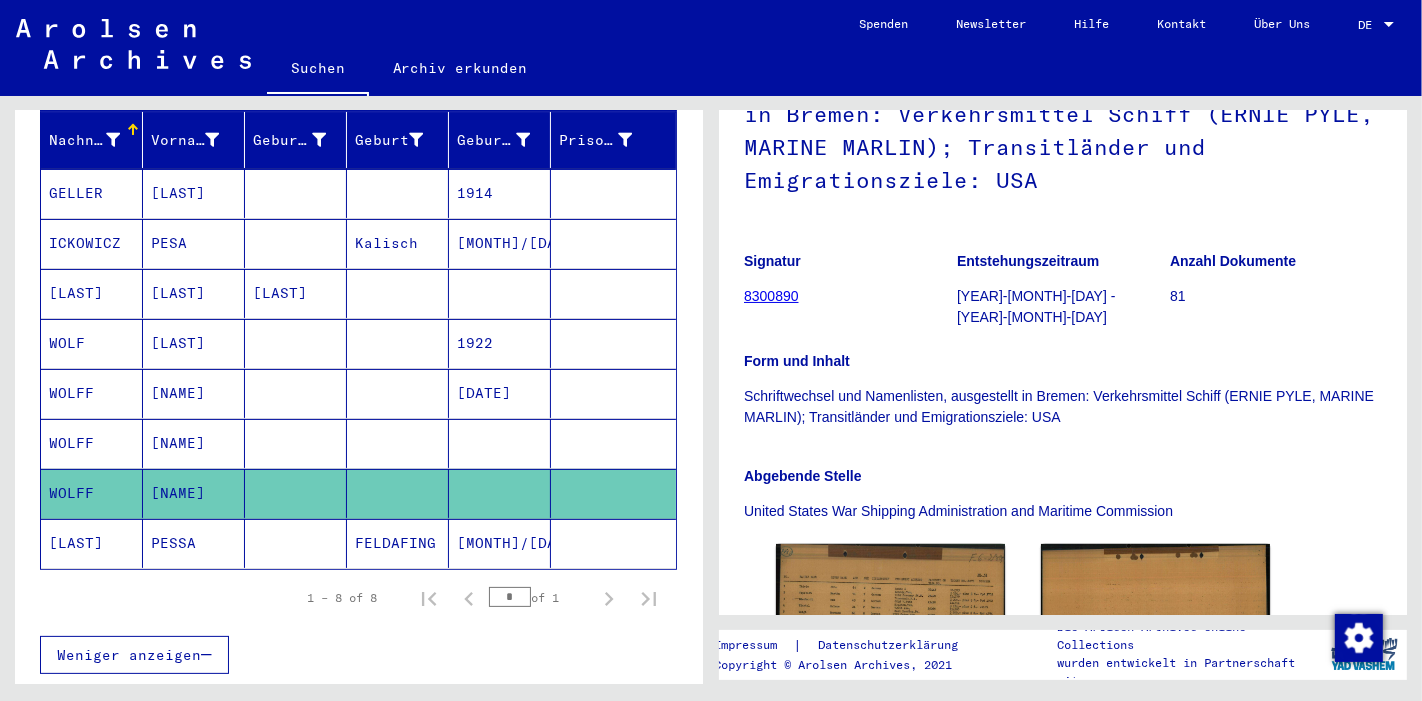 click on "[NAME]" at bounding box center (194, 443) 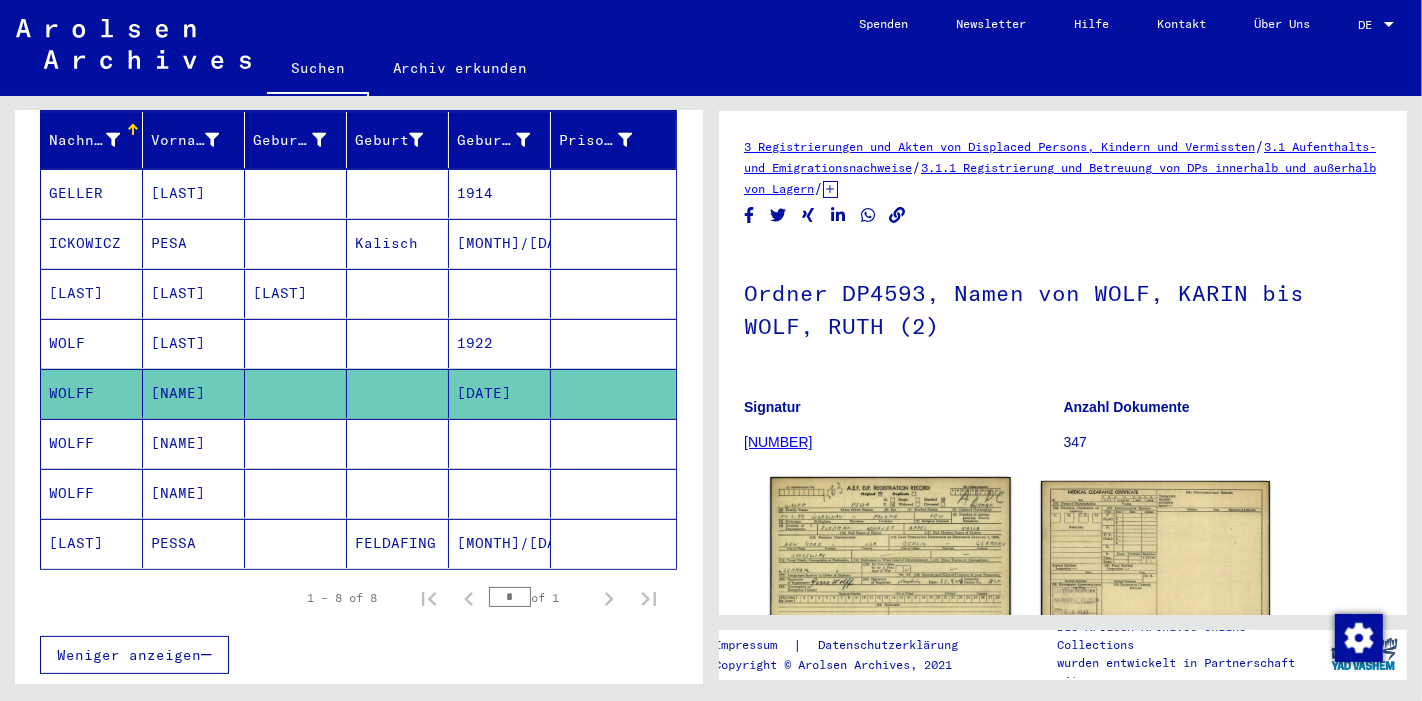 scroll, scrollTop: 0, scrollLeft: 0, axis: both 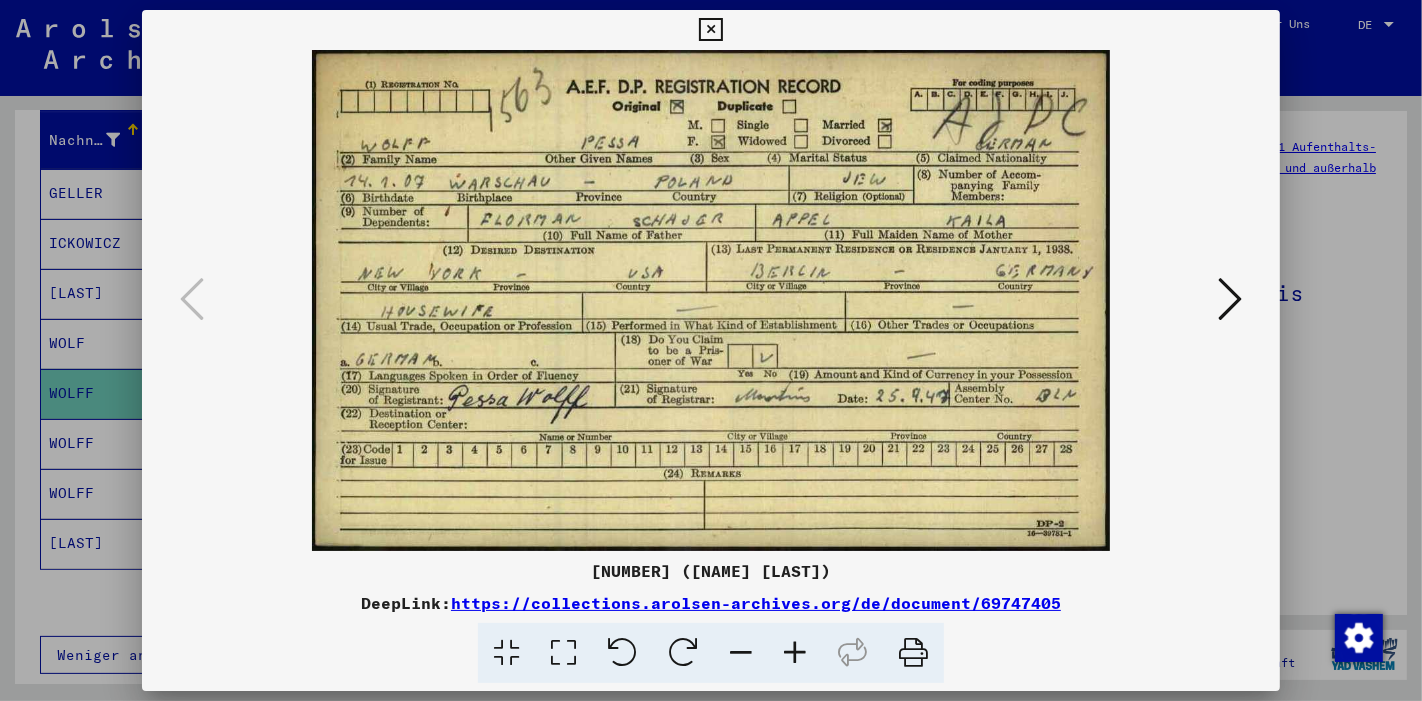 type 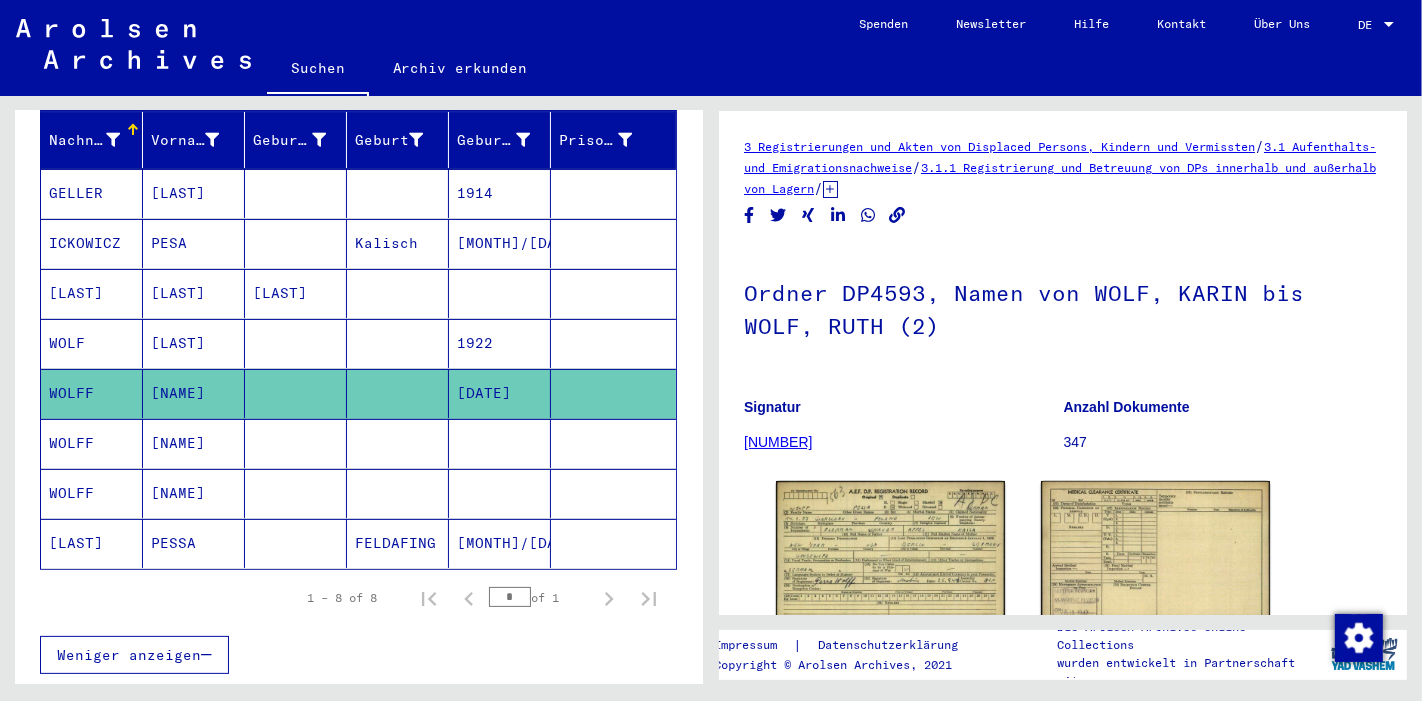 scroll, scrollTop: 0, scrollLeft: 0, axis: both 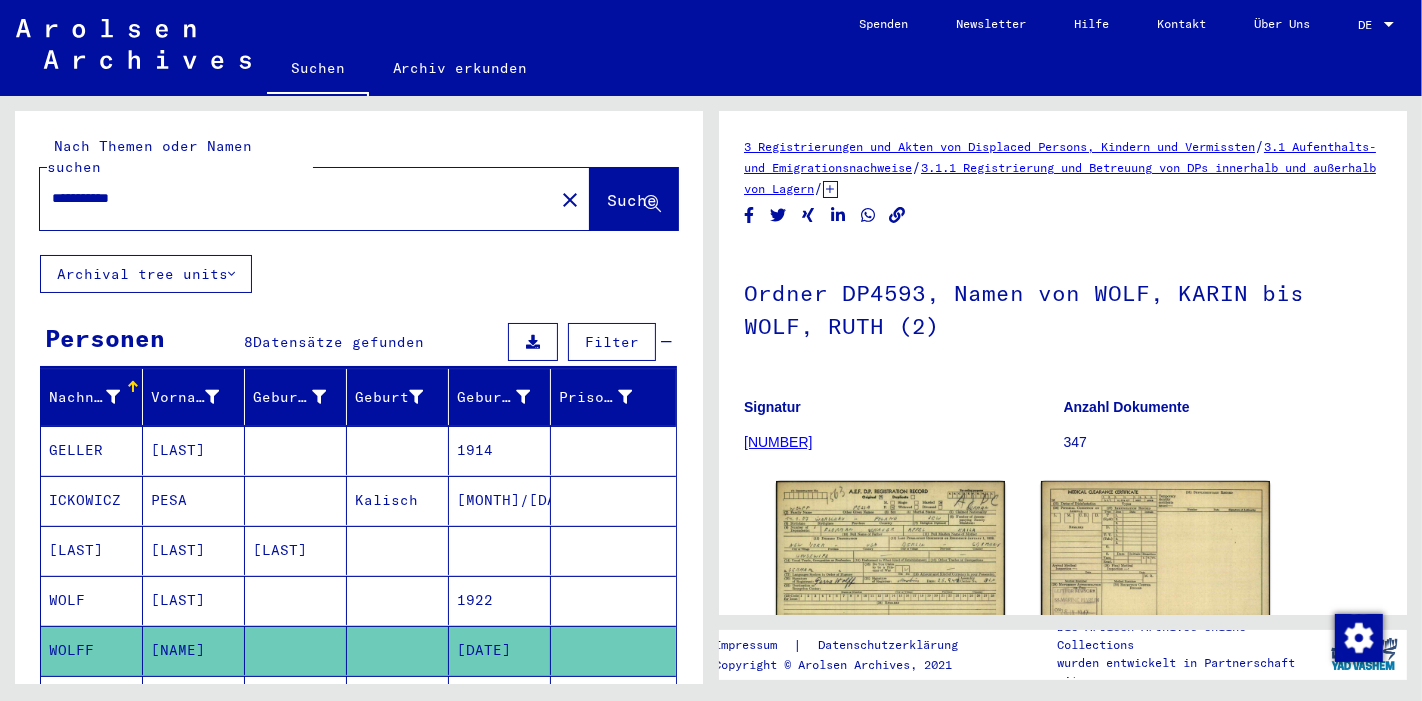 click on "**********" at bounding box center [297, 198] 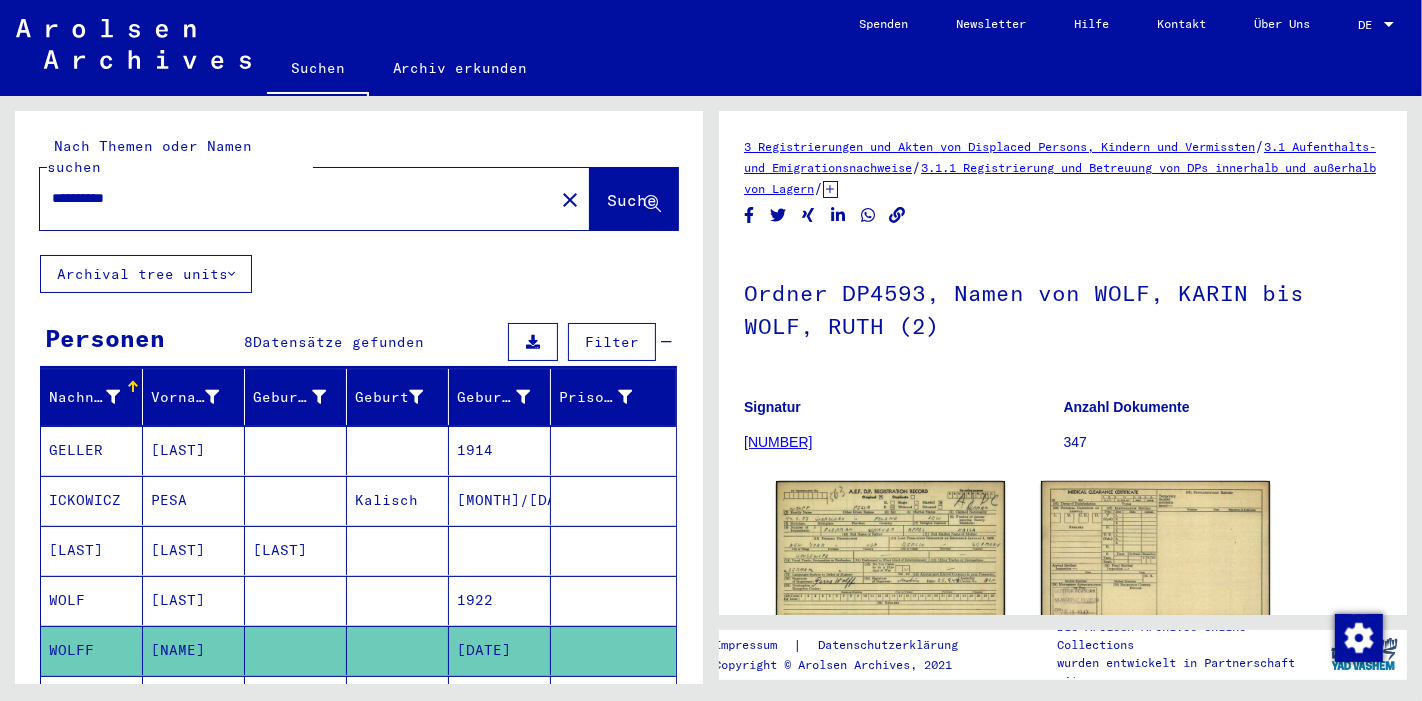 type on "**********" 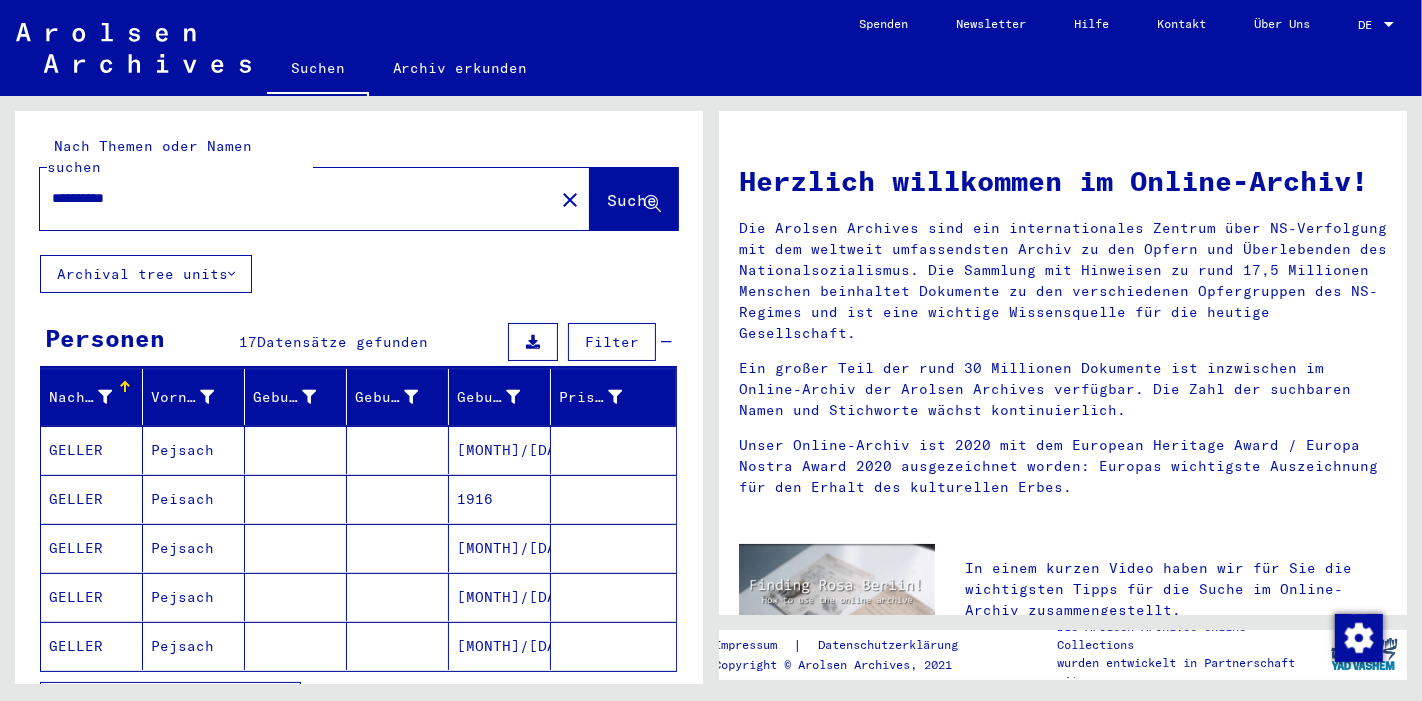 scroll, scrollTop: 158, scrollLeft: 0, axis: vertical 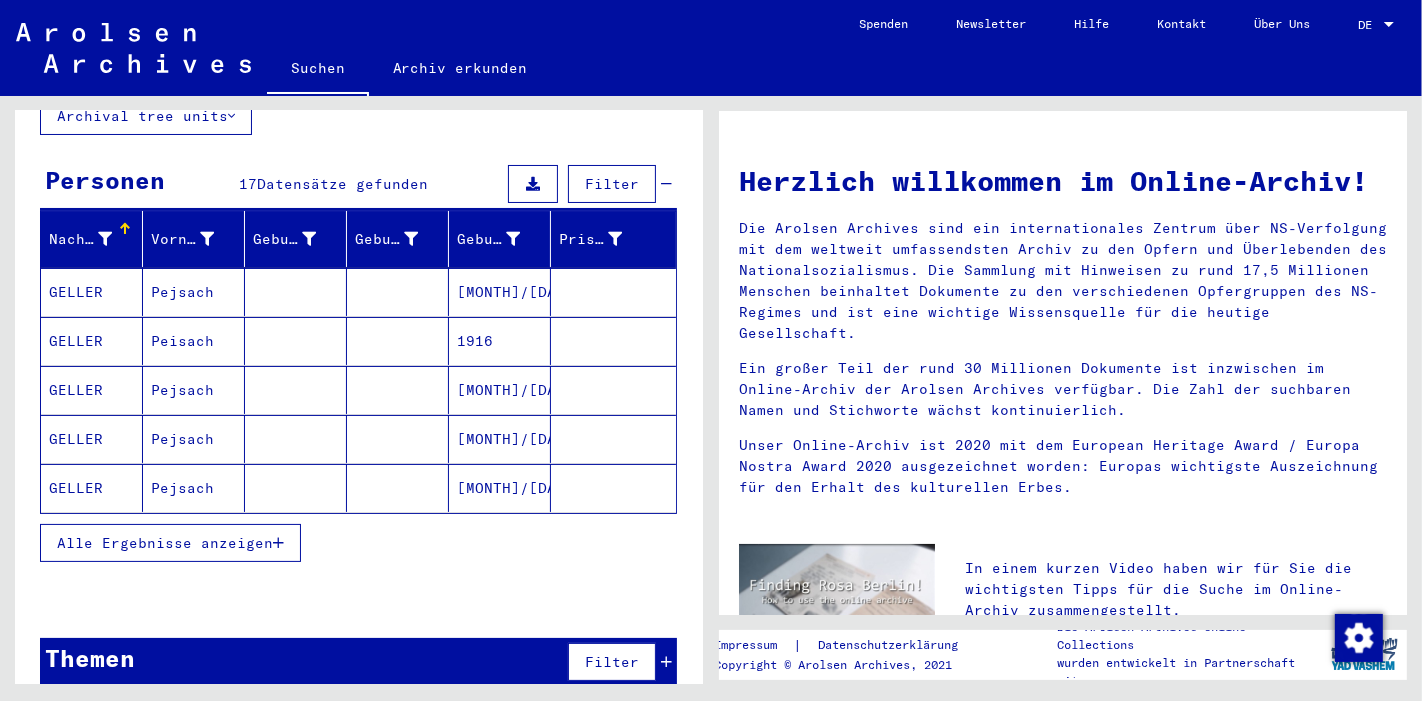 click on "Alle Ergebnisse anzeigen" at bounding box center (165, 543) 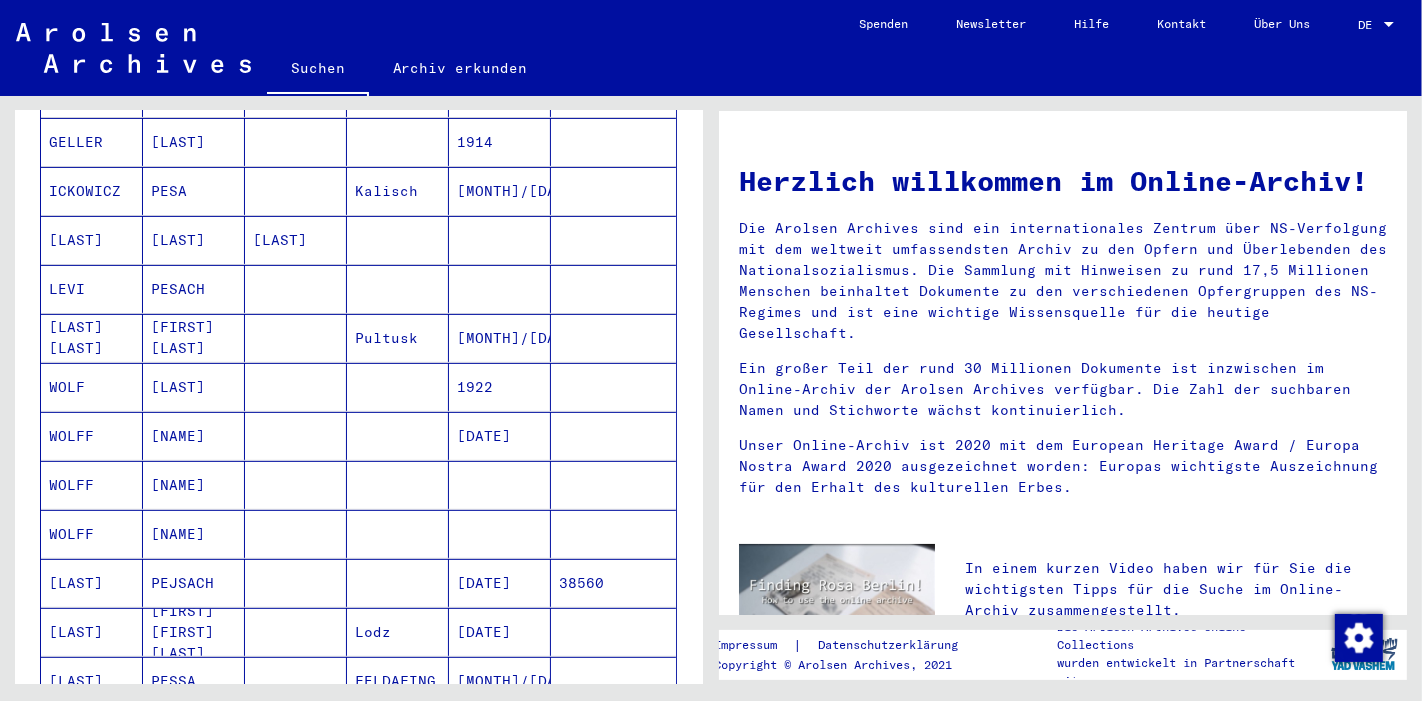 scroll, scrollTop: 556, scrollLeft: 0, axis: vertical 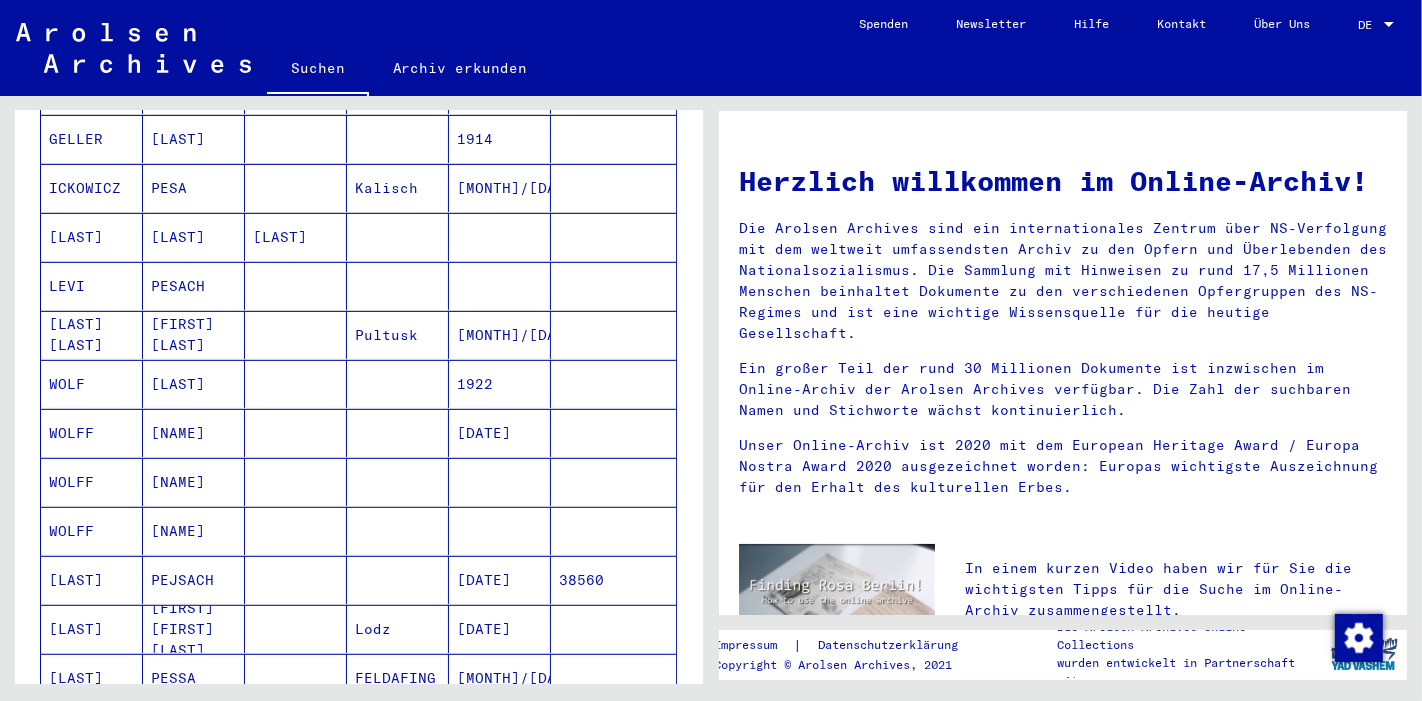 click on "[LAST]" at bounding box center [194, 433] 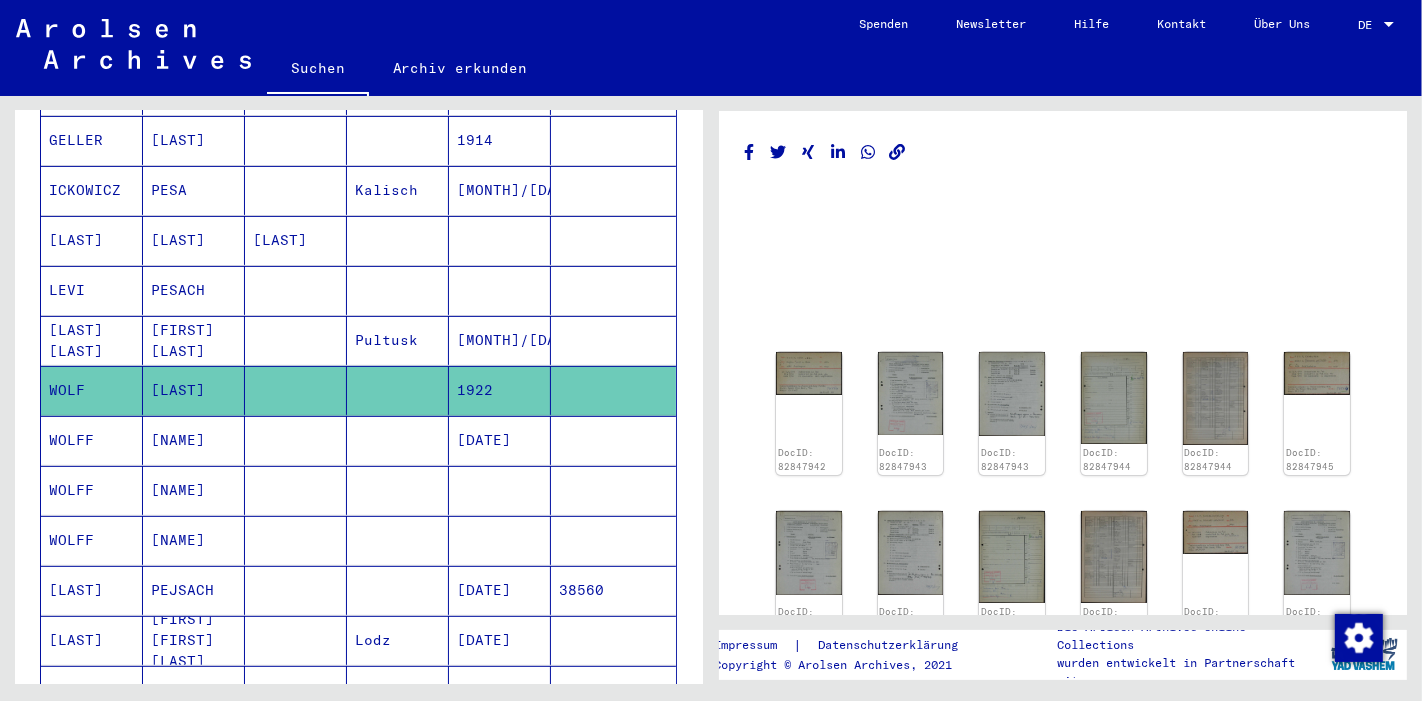 scroll, scrollTop: 0, scrollLeft: 0, axis: both 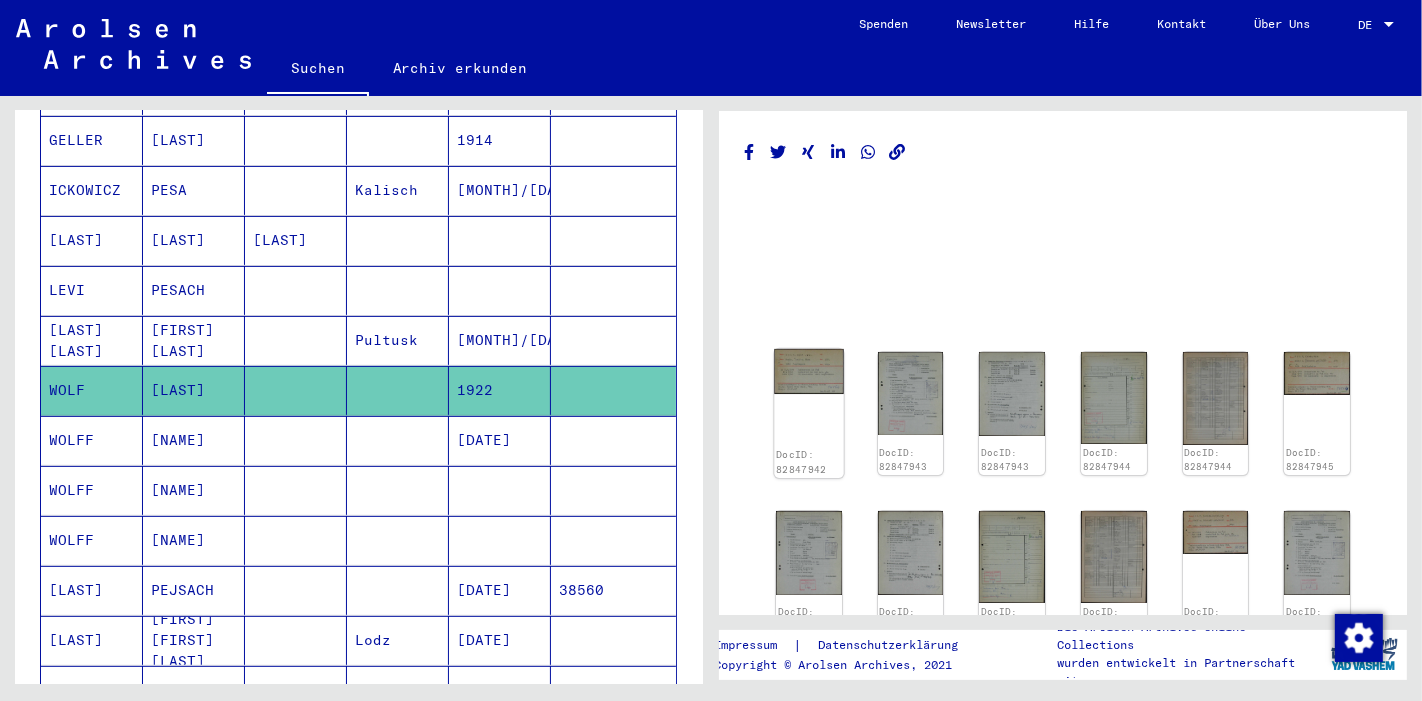 click 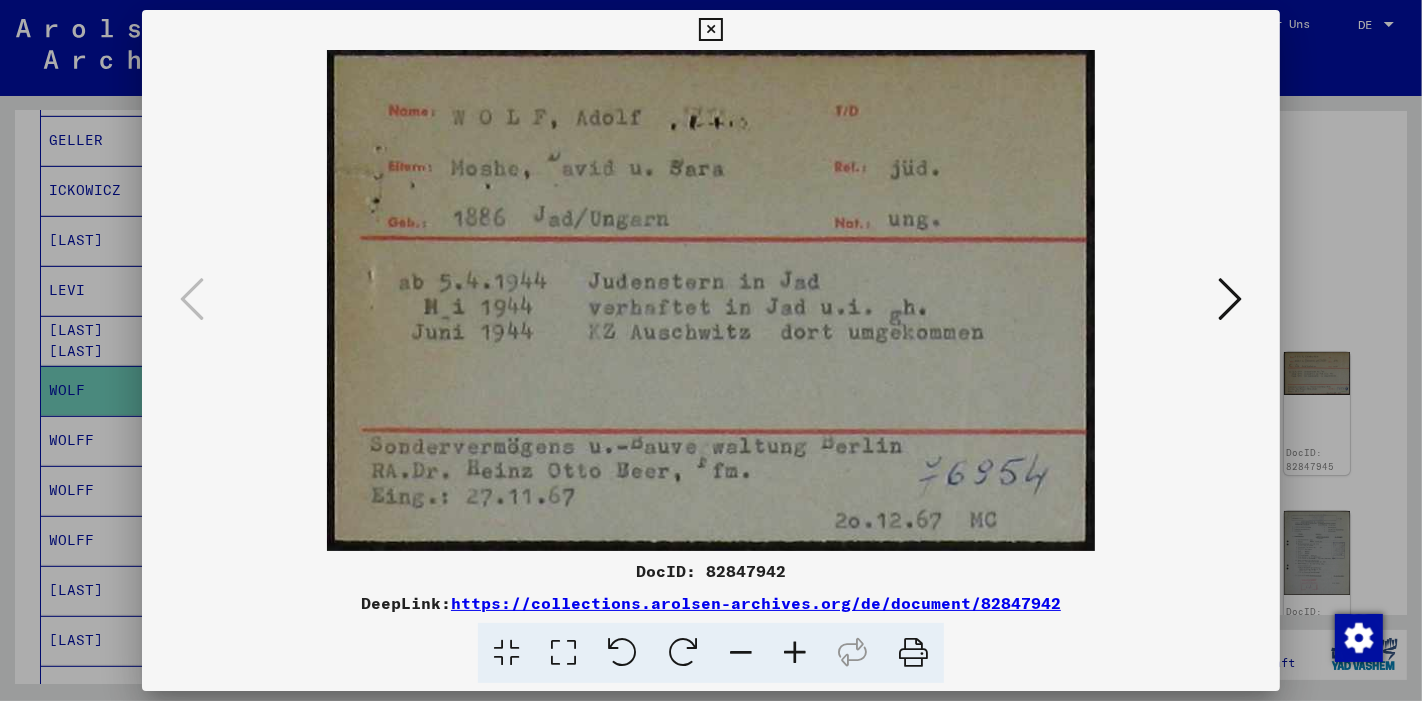 type 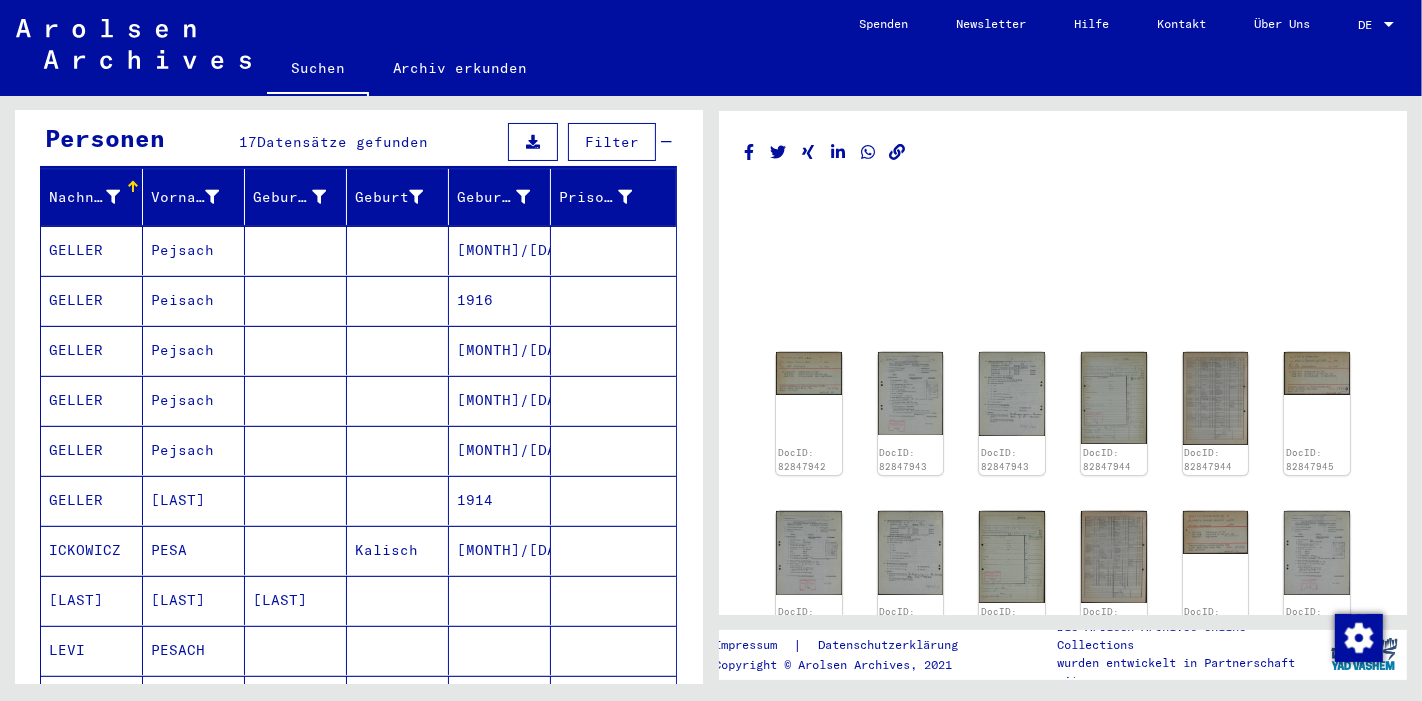 scroll, scrollTop: 0, scrollLeft: 0, axis: both 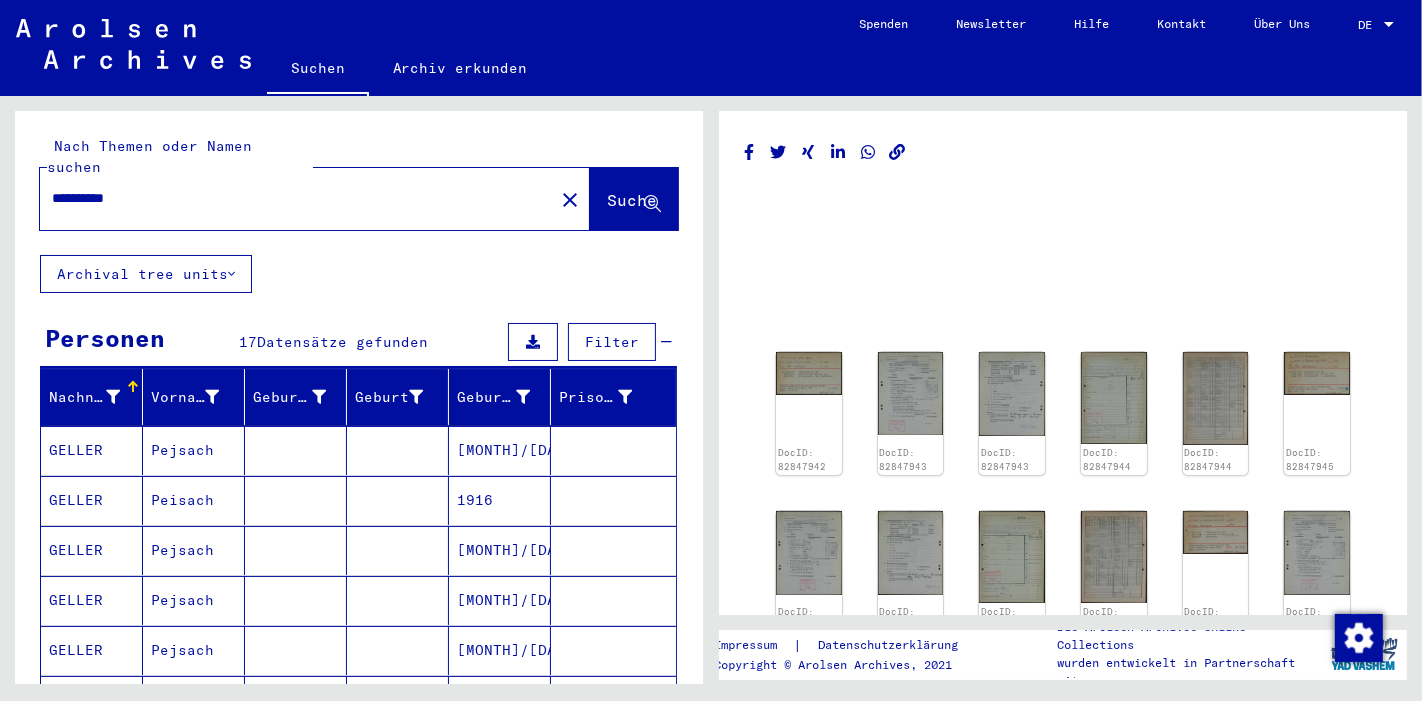 click on "**********" at bounding box center [297, 198] 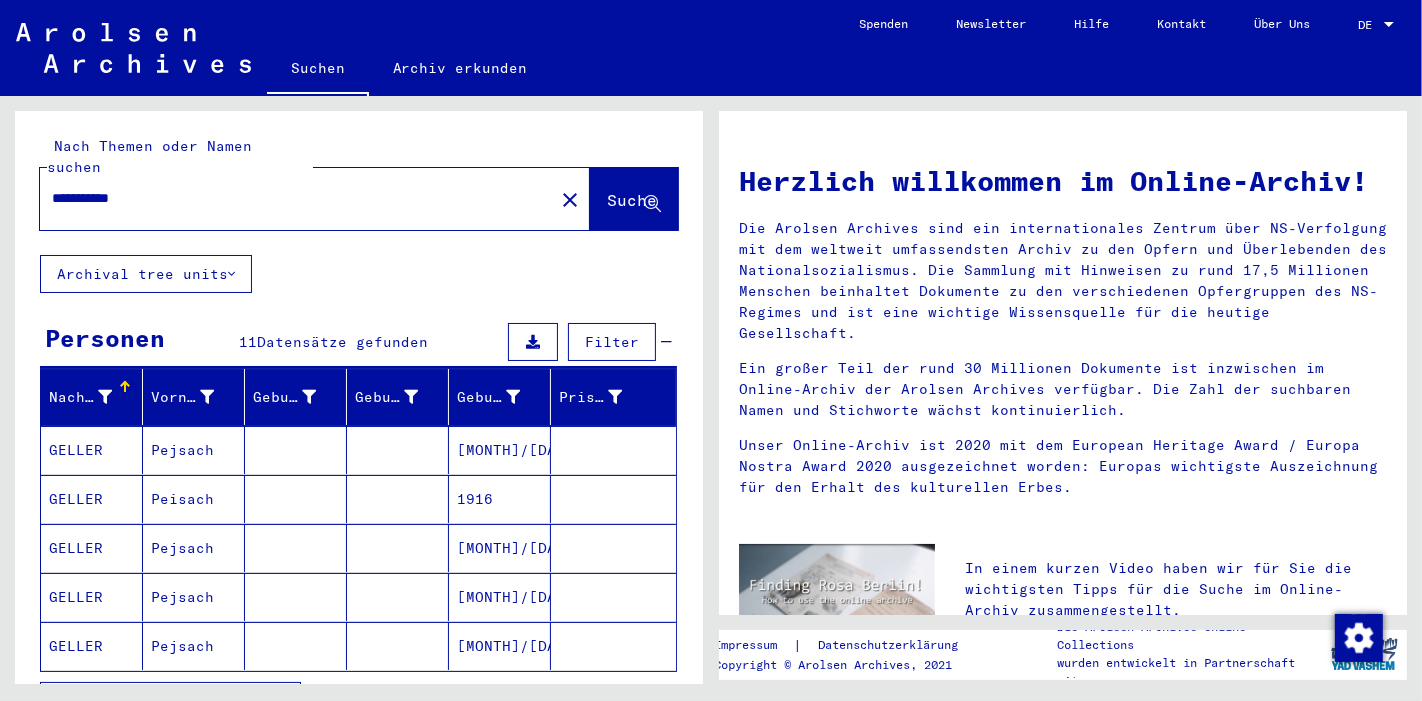 scroll, scrollTop: 135, scrollLeft: 0, axis: vertical 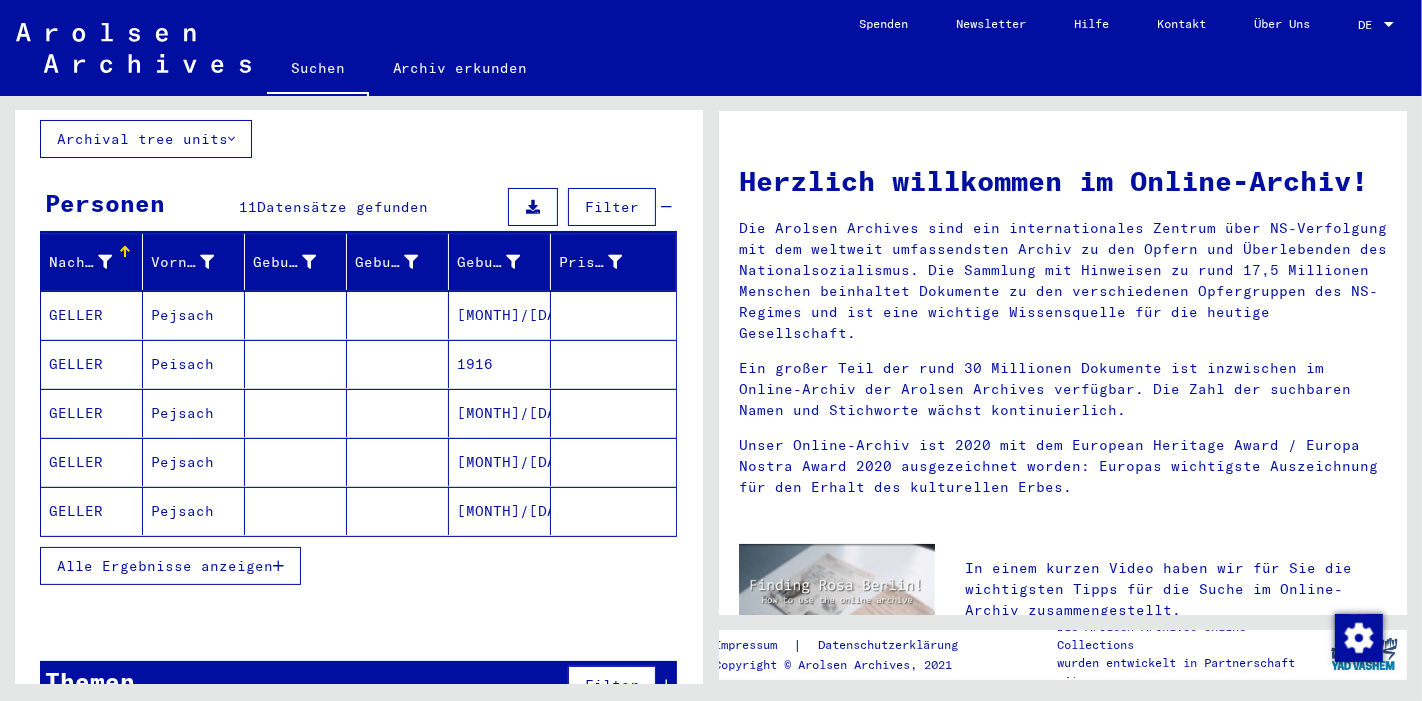 click on "Alle Ergebnisse anzeigen" at bounding box center [165, 566] 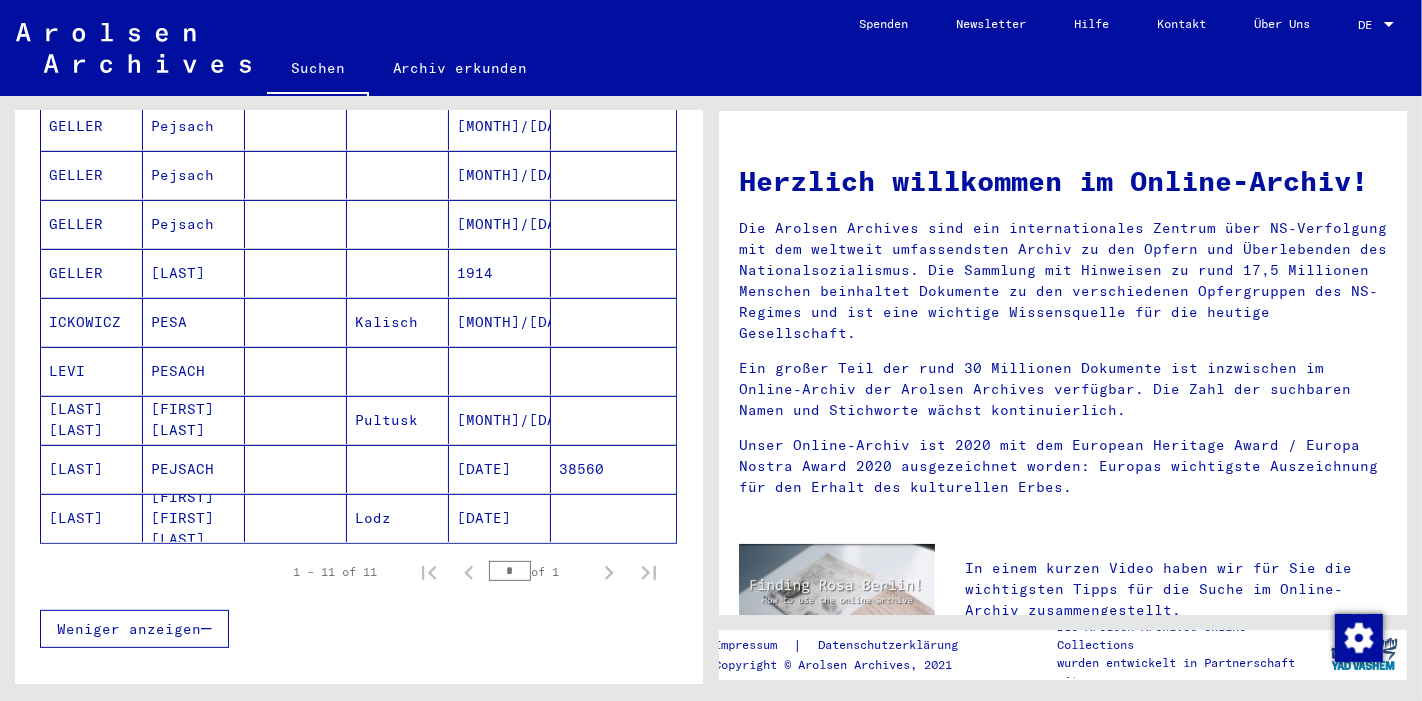 scroll, scrollTop: 0, scrollLeft: 0, axis: both 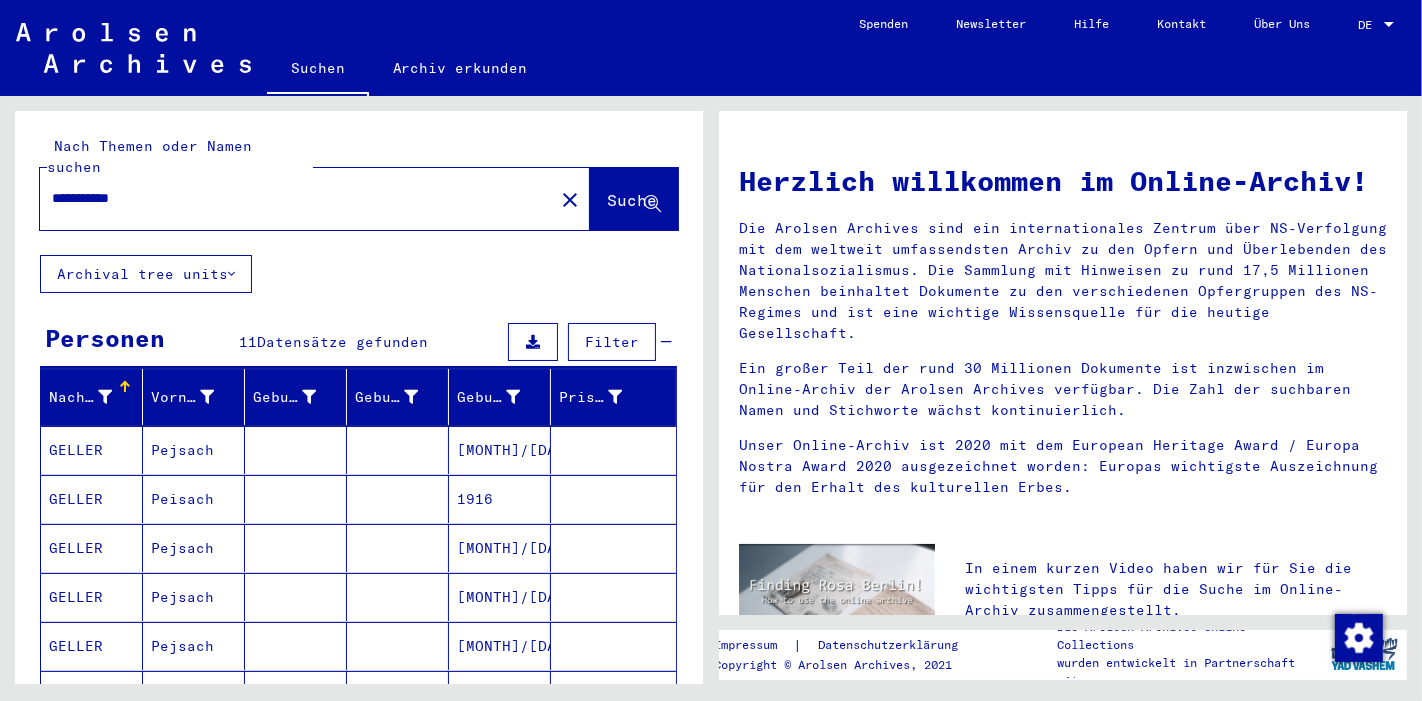 click on "**********" at bounding box center (291, 198) 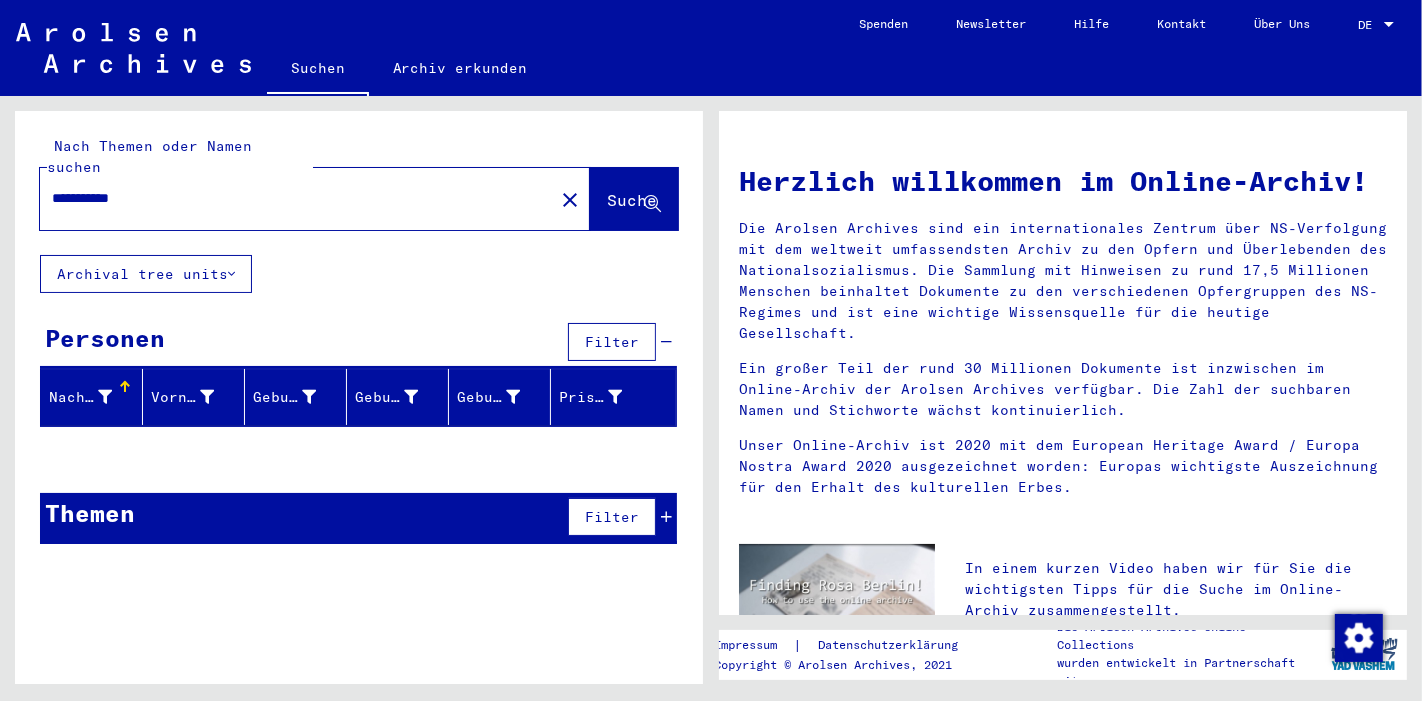 click on "**********" at bounding box center (291, 198) 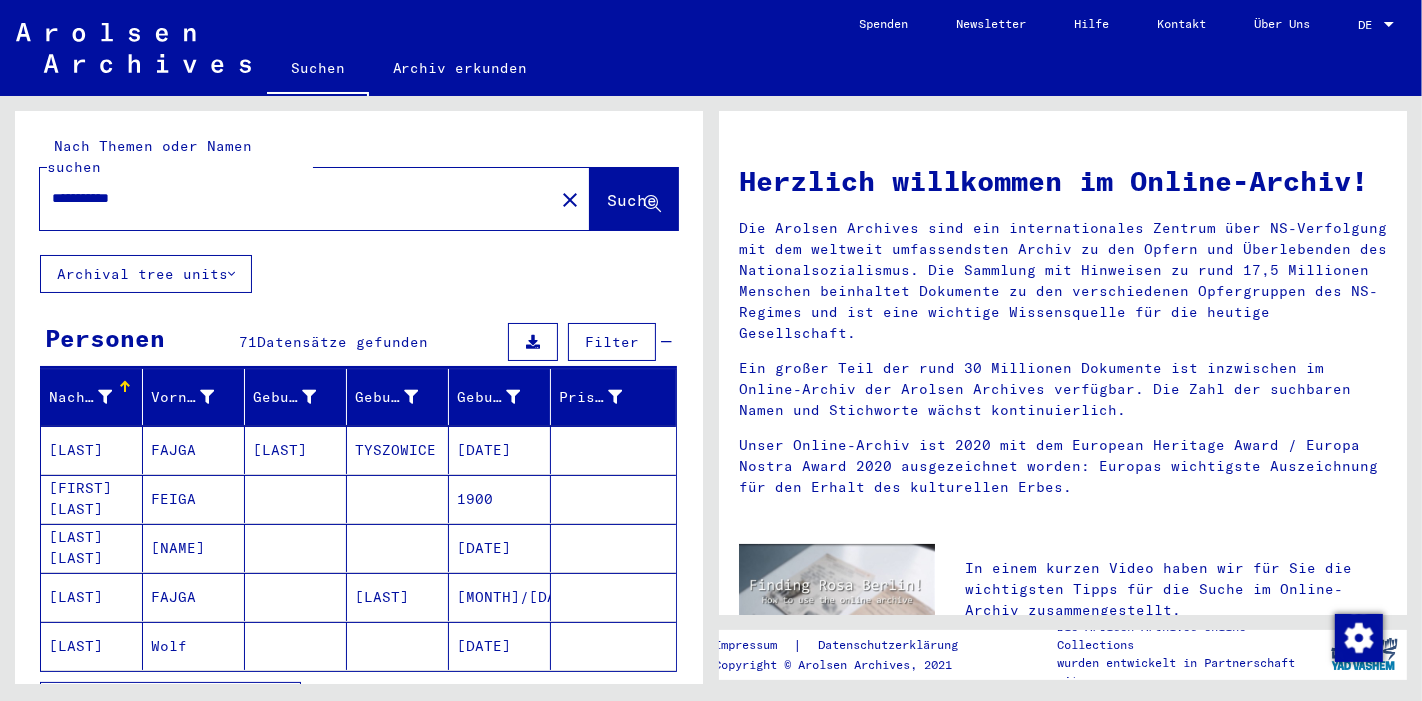 click on "FEIGA" at bounding box center [194, 548] 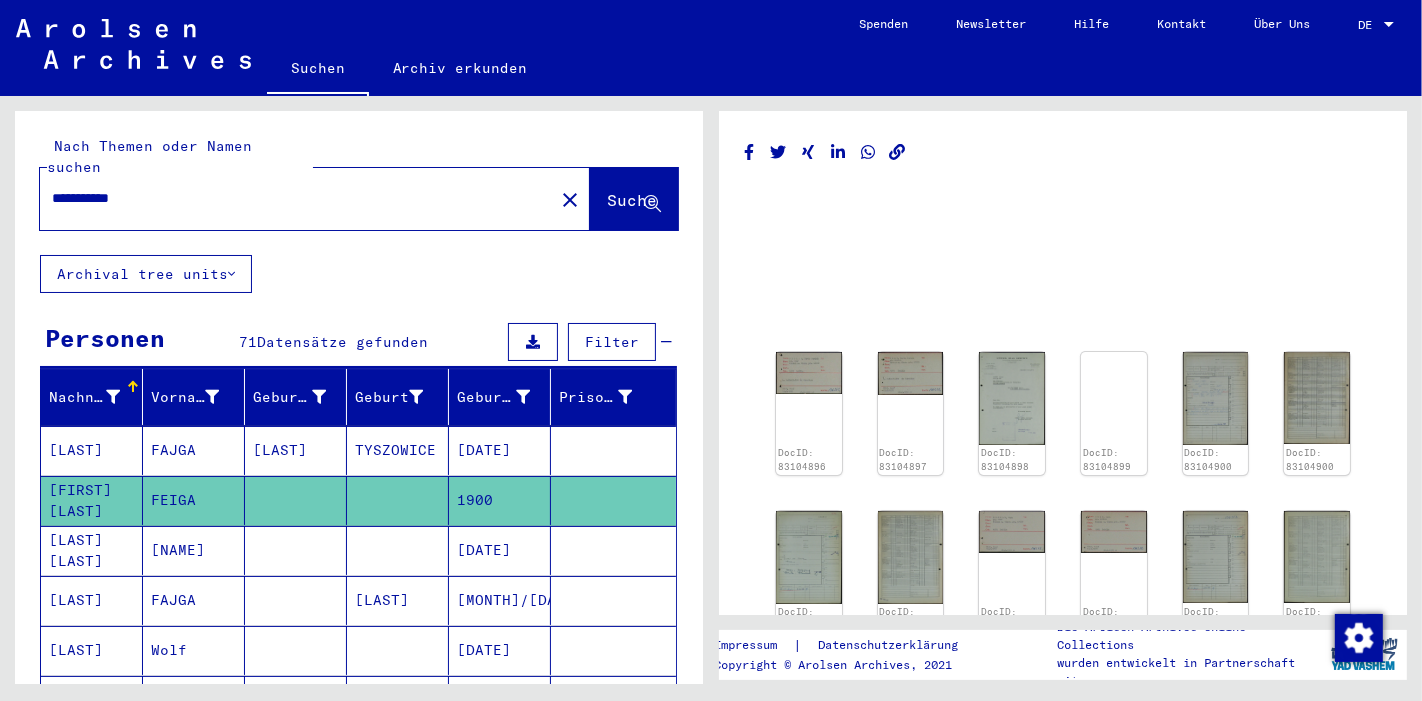 scroll, scrollTop: 0, scrollLeft: 0, axis: both 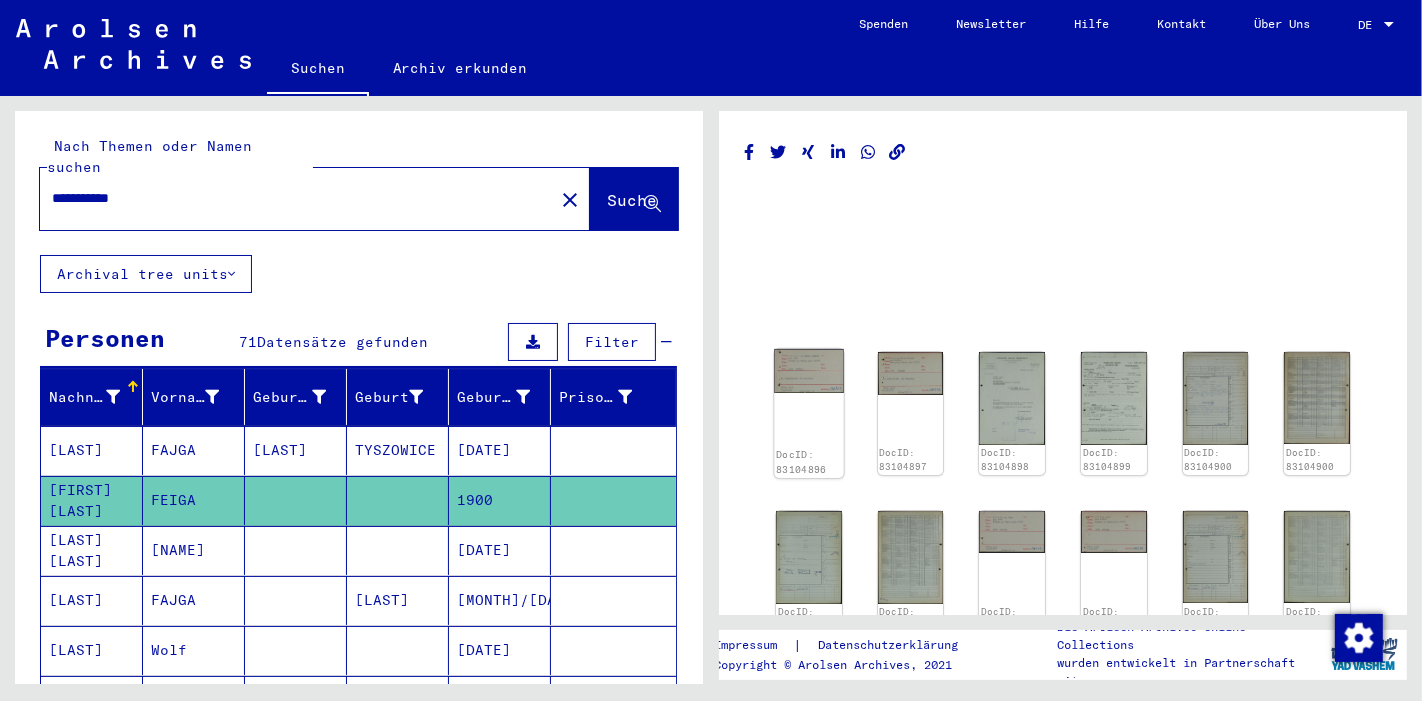 click 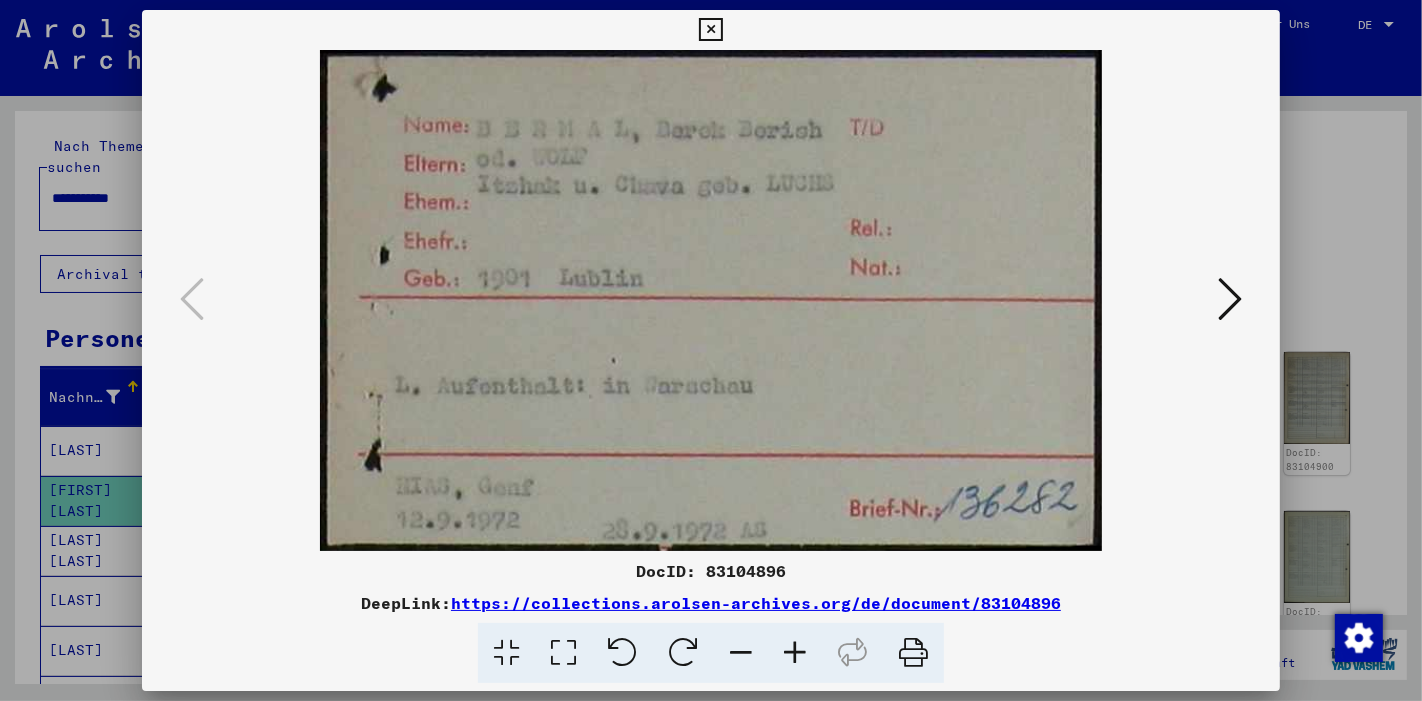 type 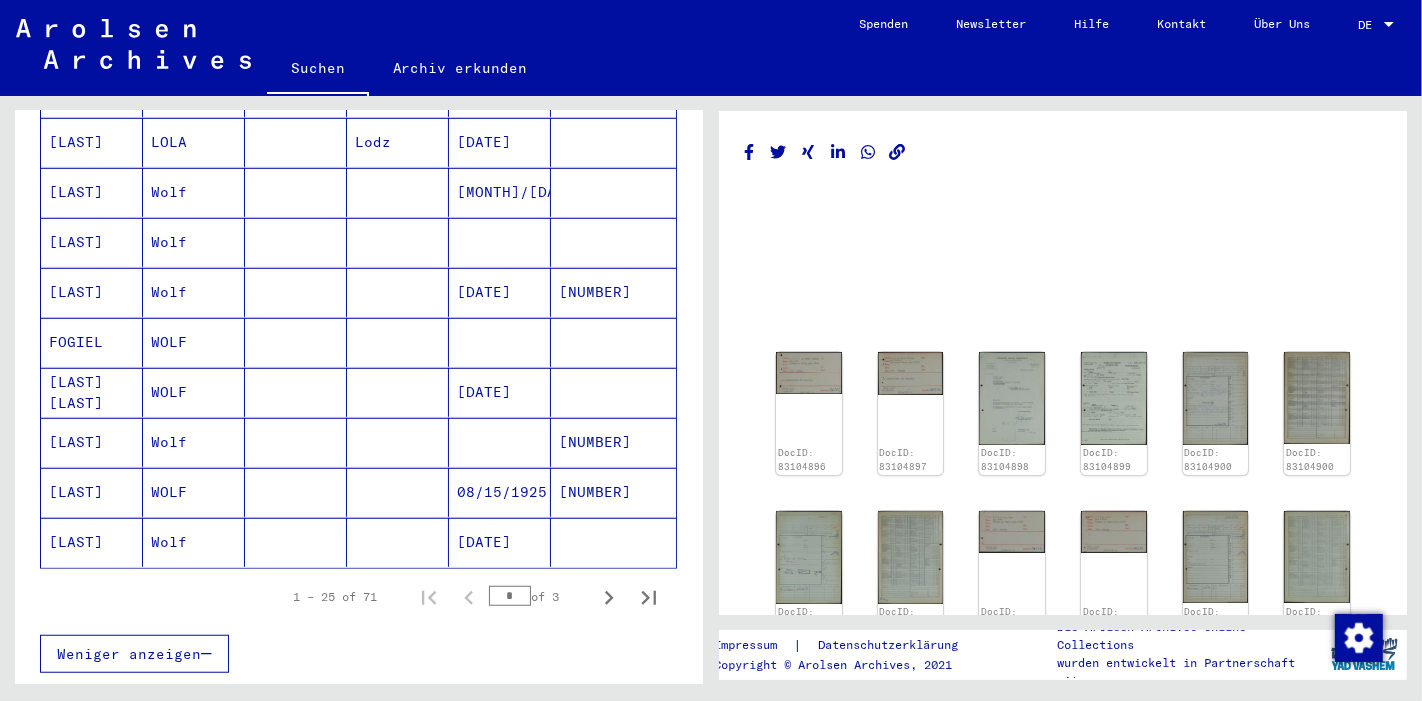 scroll, scrollTop: 1108, scrollLeft: 0, axis: vertical 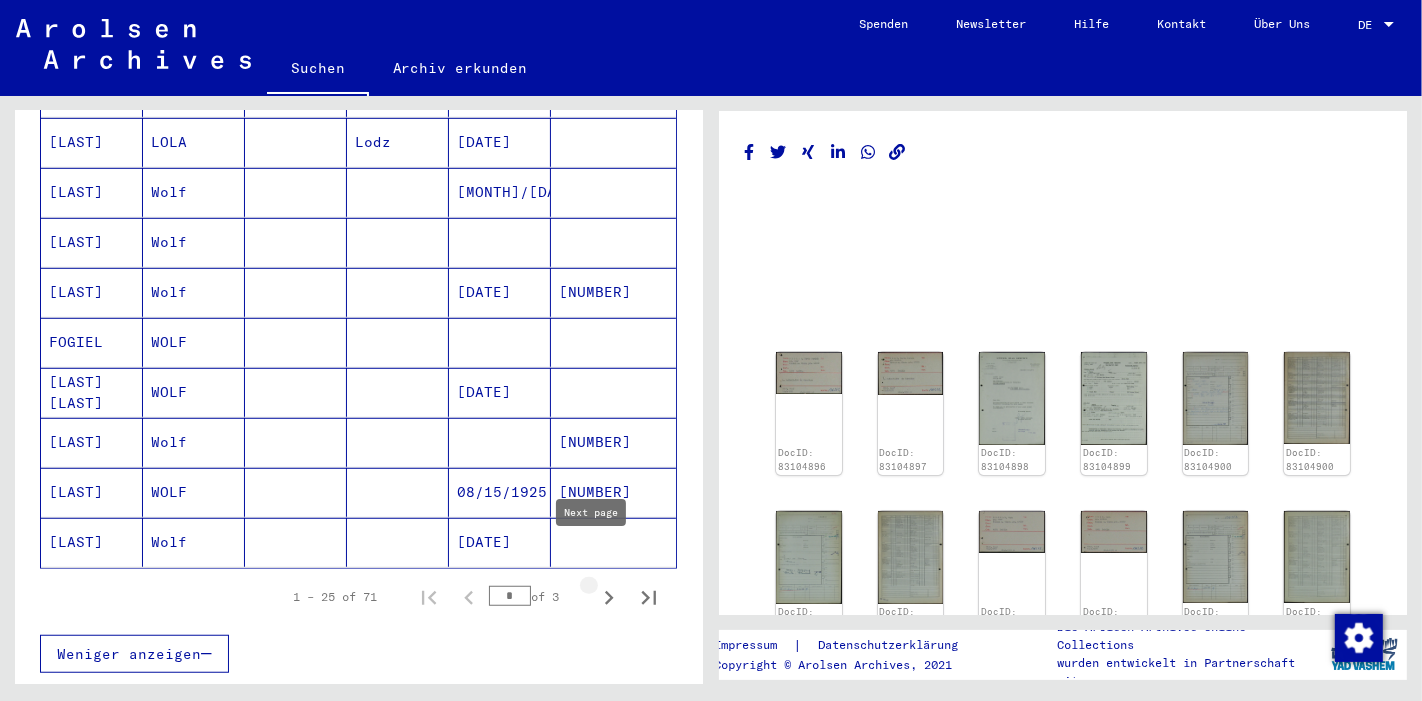 click 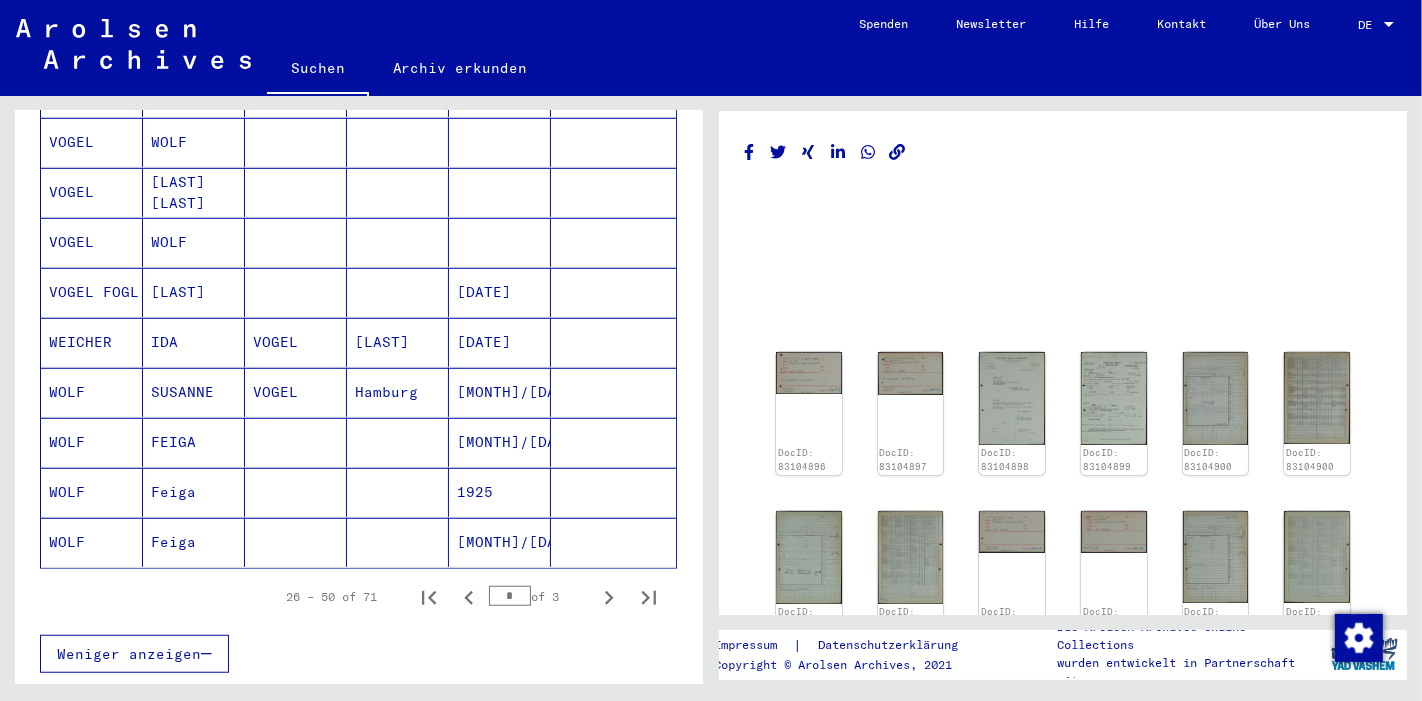 click on "Feiga" at bounding box center [194, 542] 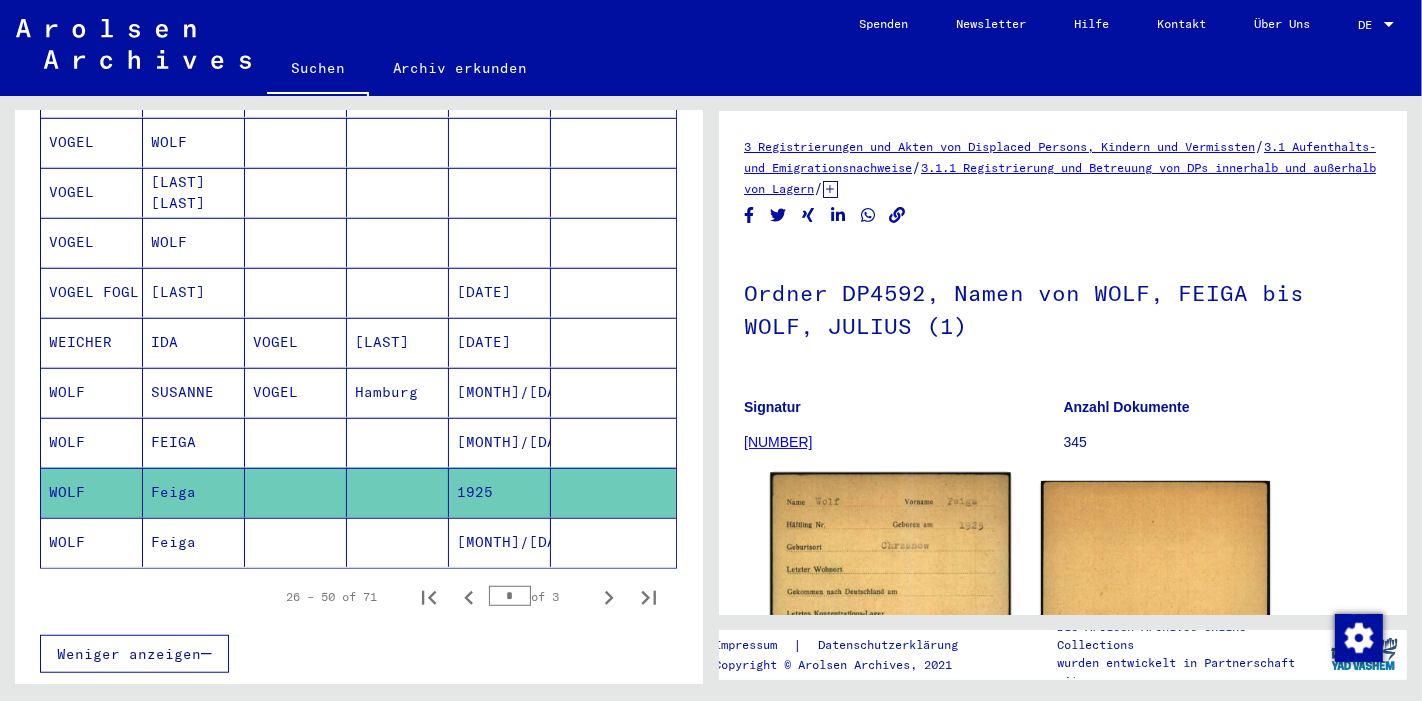 scroll, scrollTop: 0, scrollLeft: 0, axis: both 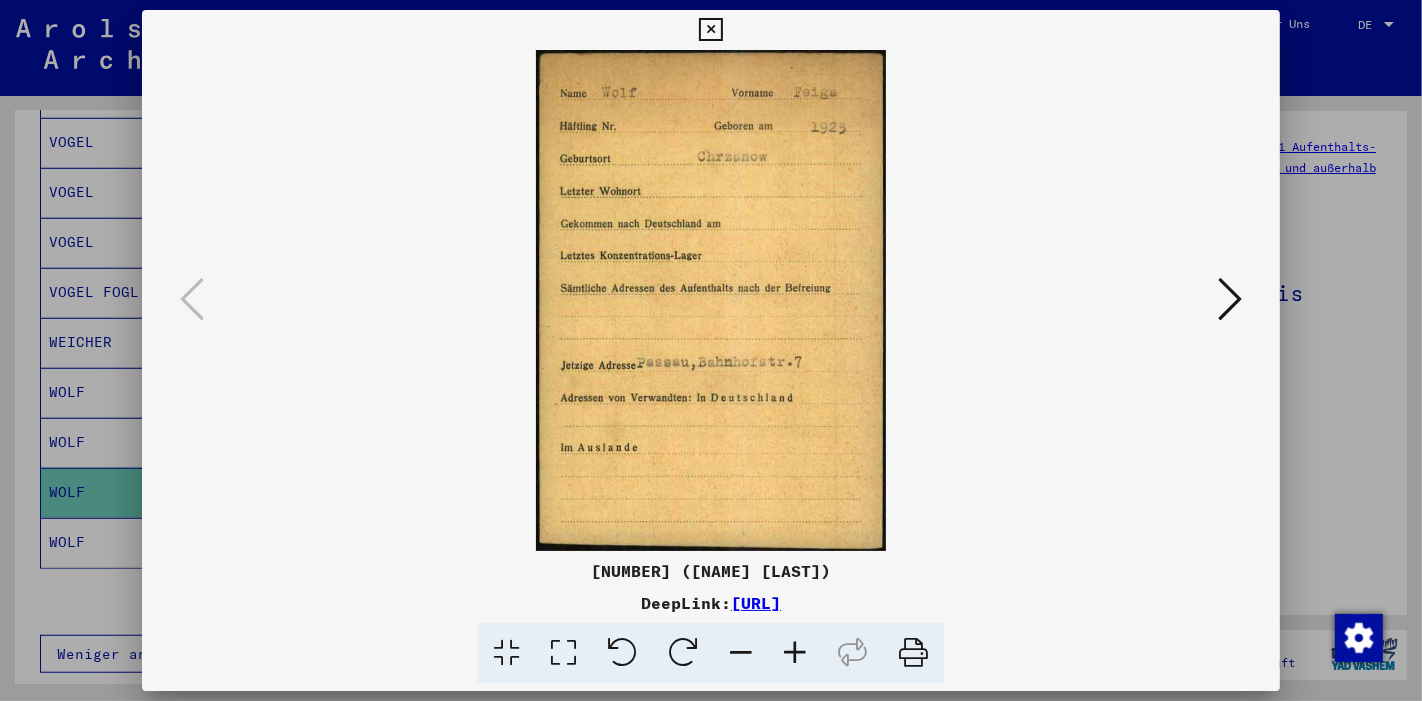 click at bounding box center (1230, 299) 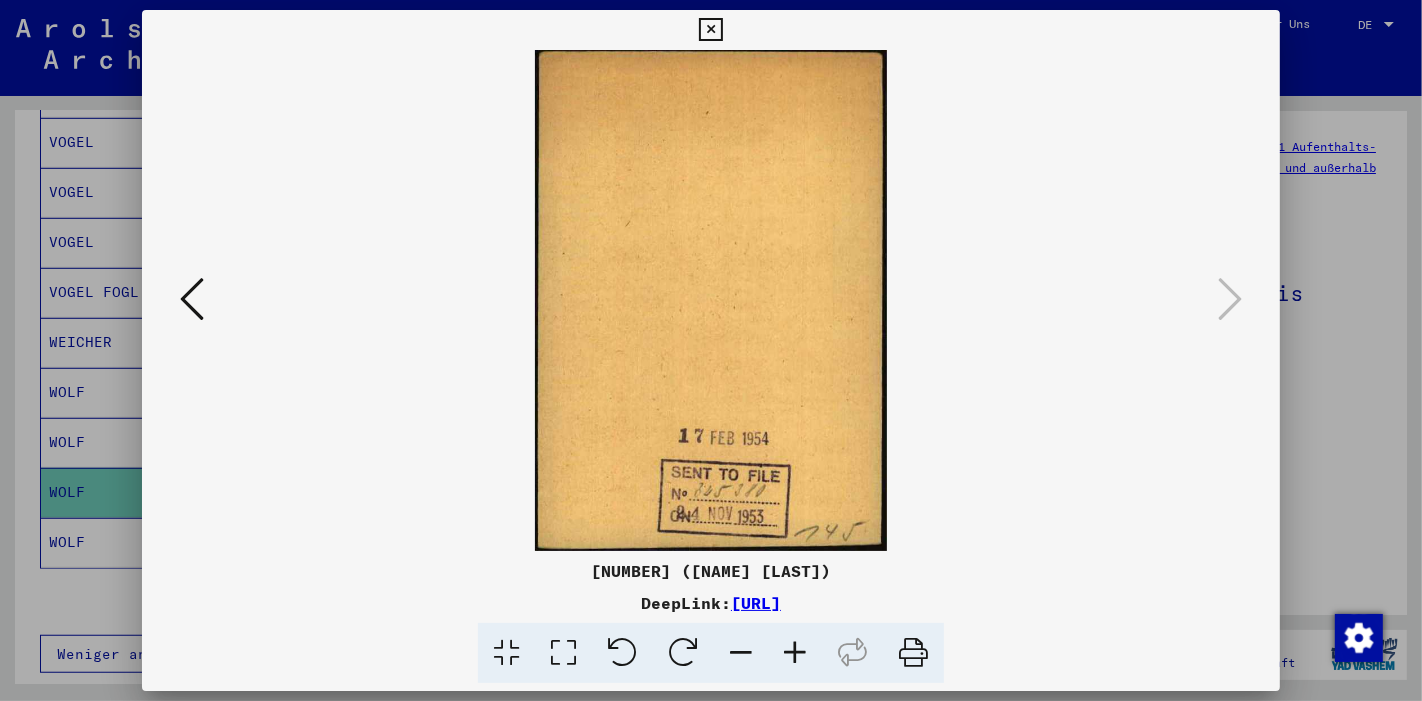 click at bounding box center (192, 299) 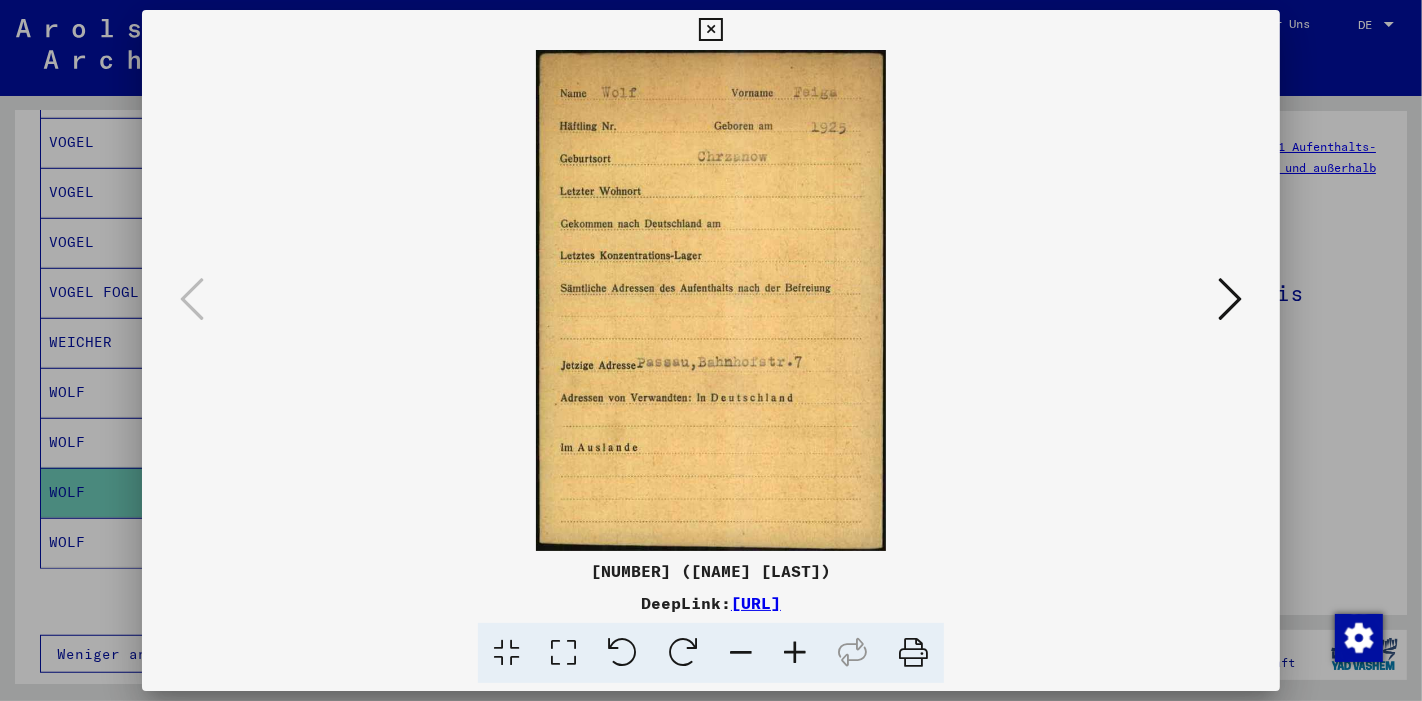 click at bounding box center (1230, 300) 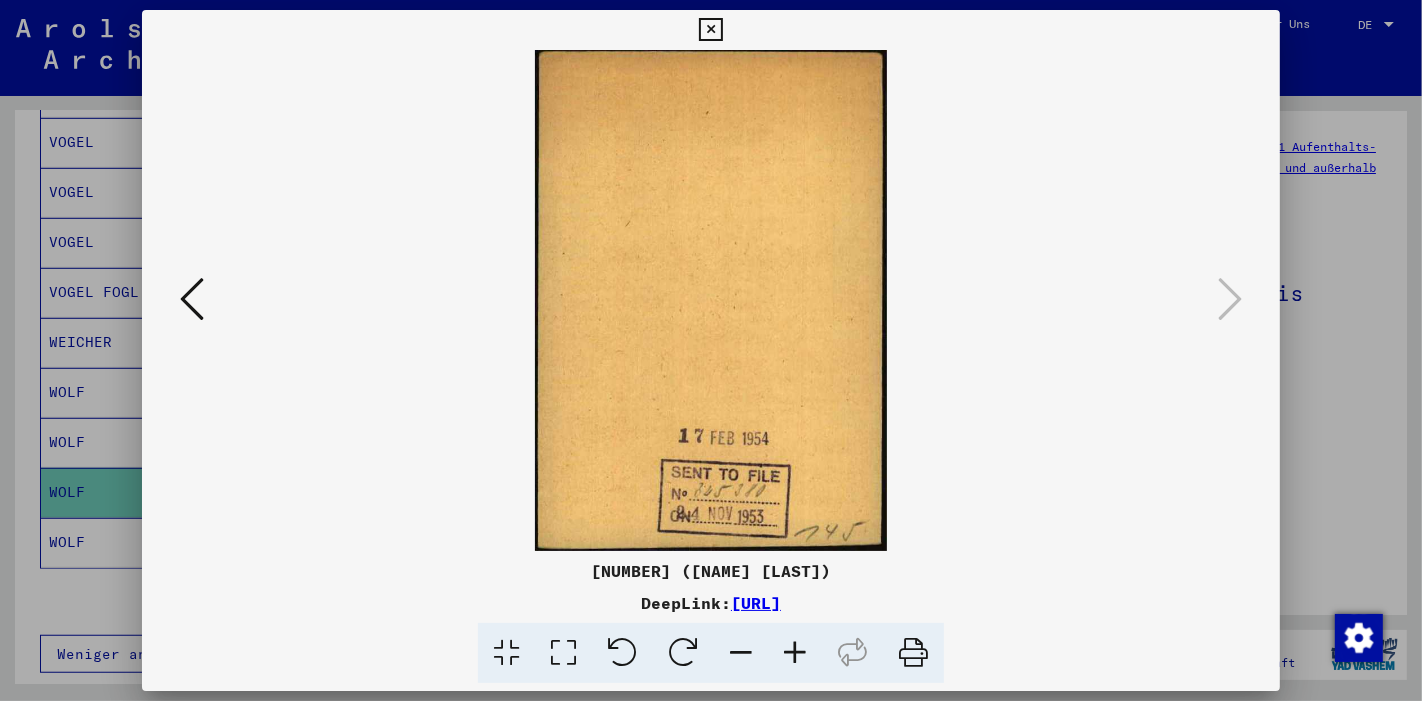 click at bounding box center (192, 300) 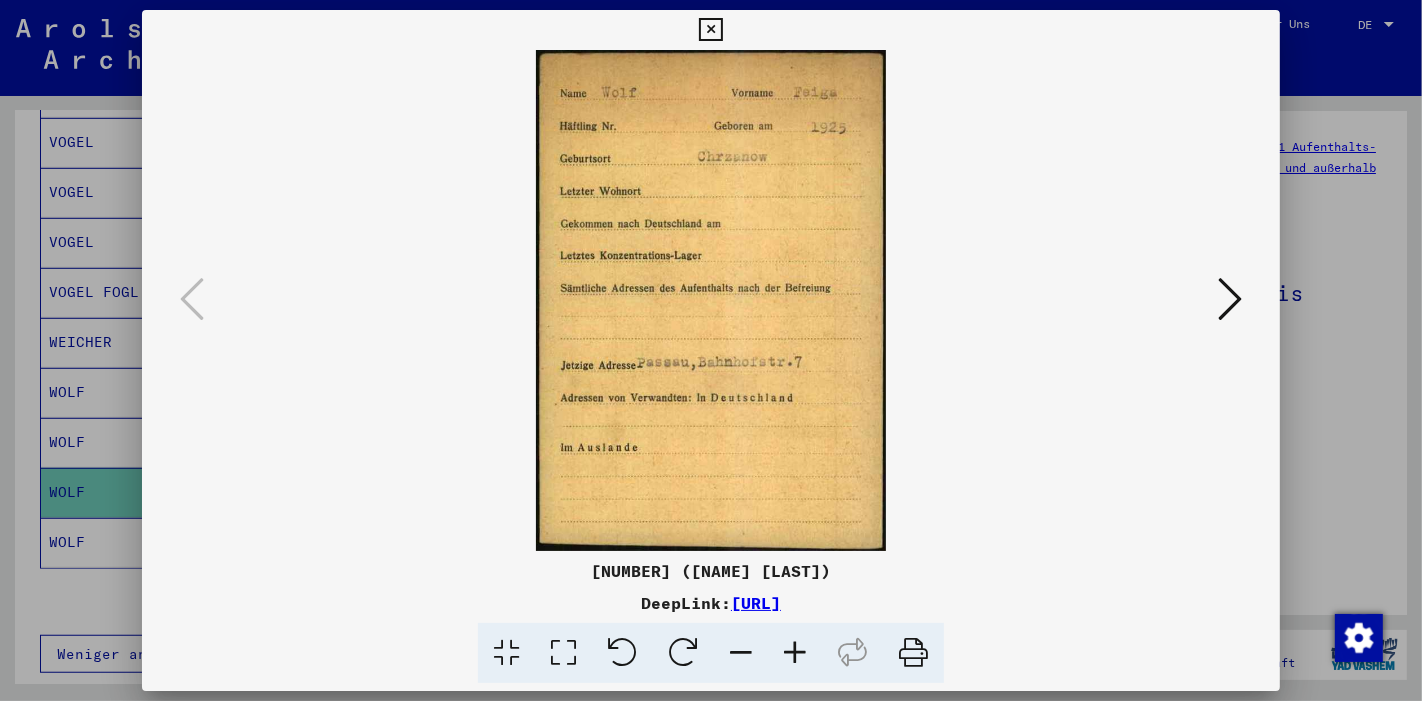 click at bounding box center (1230, 299) 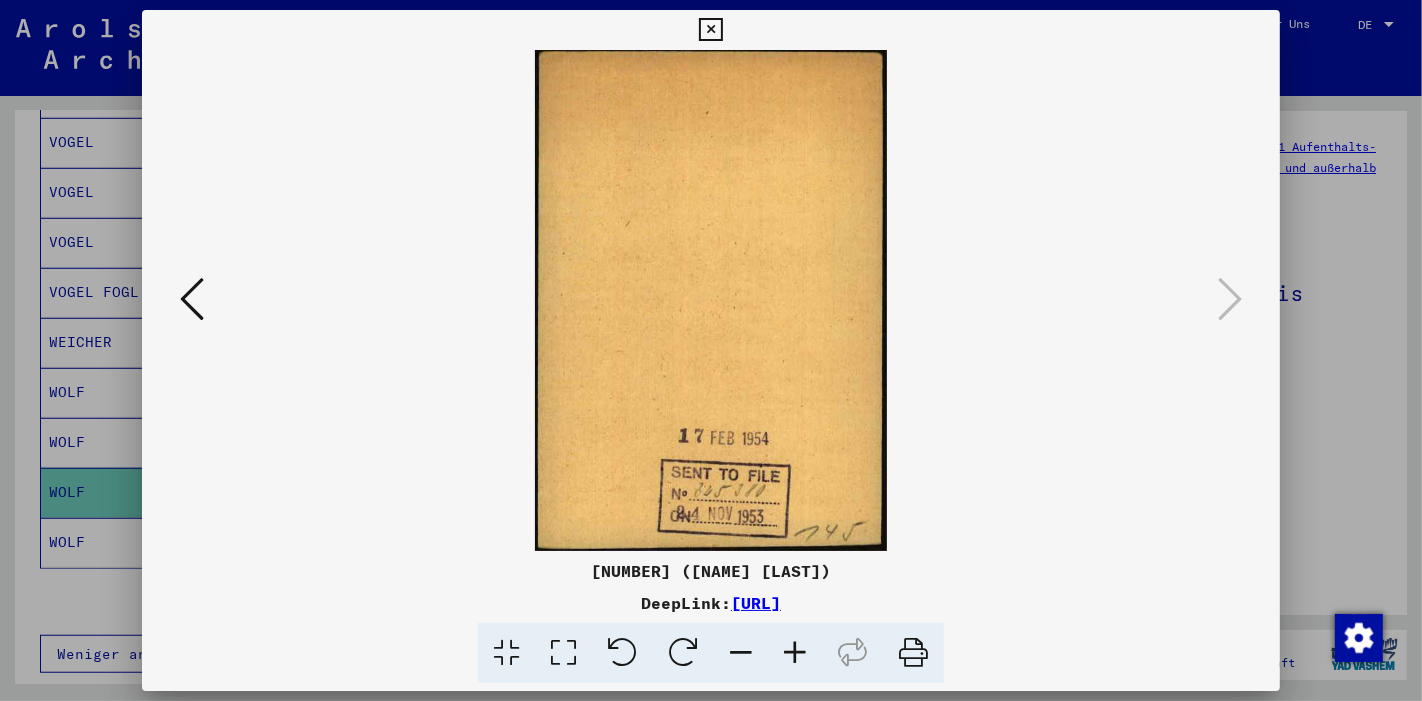 click at bounding box center (192, 300) 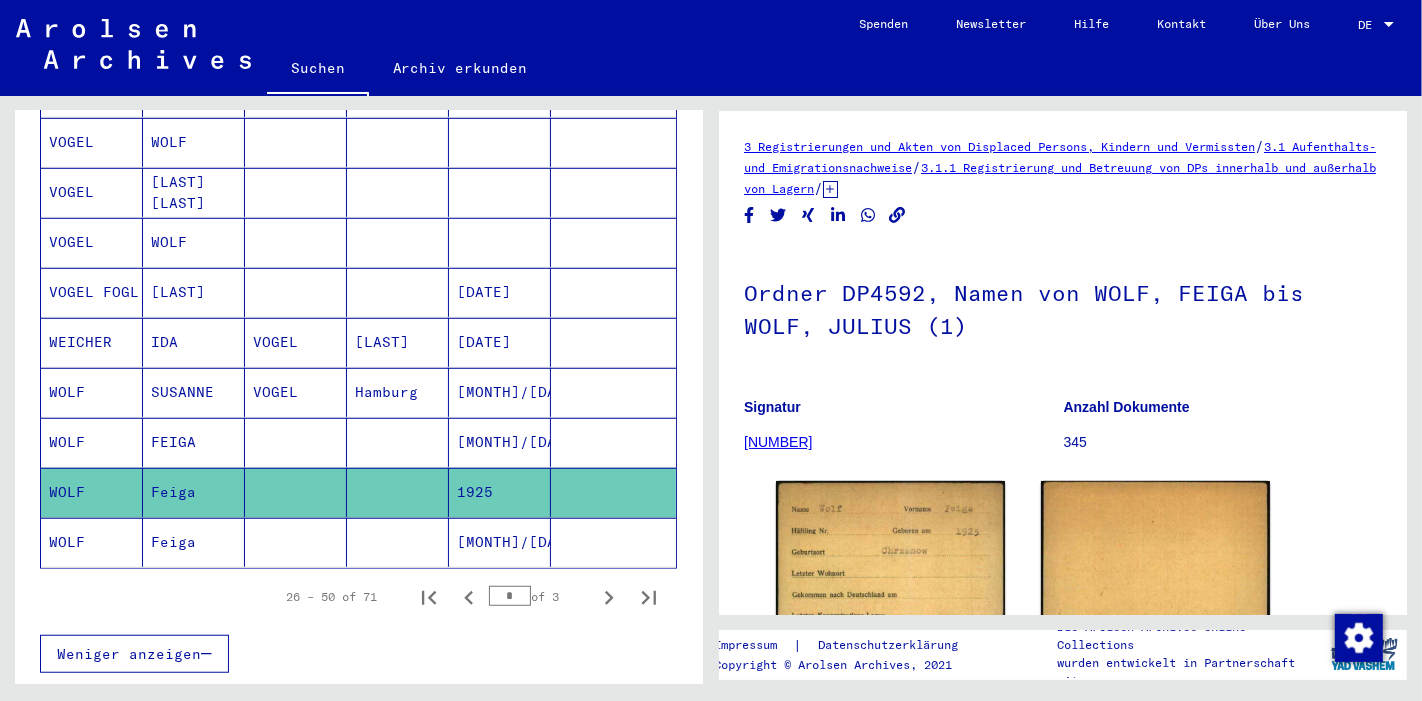click on "[MONTH]/[DAY]/[YEAR]" 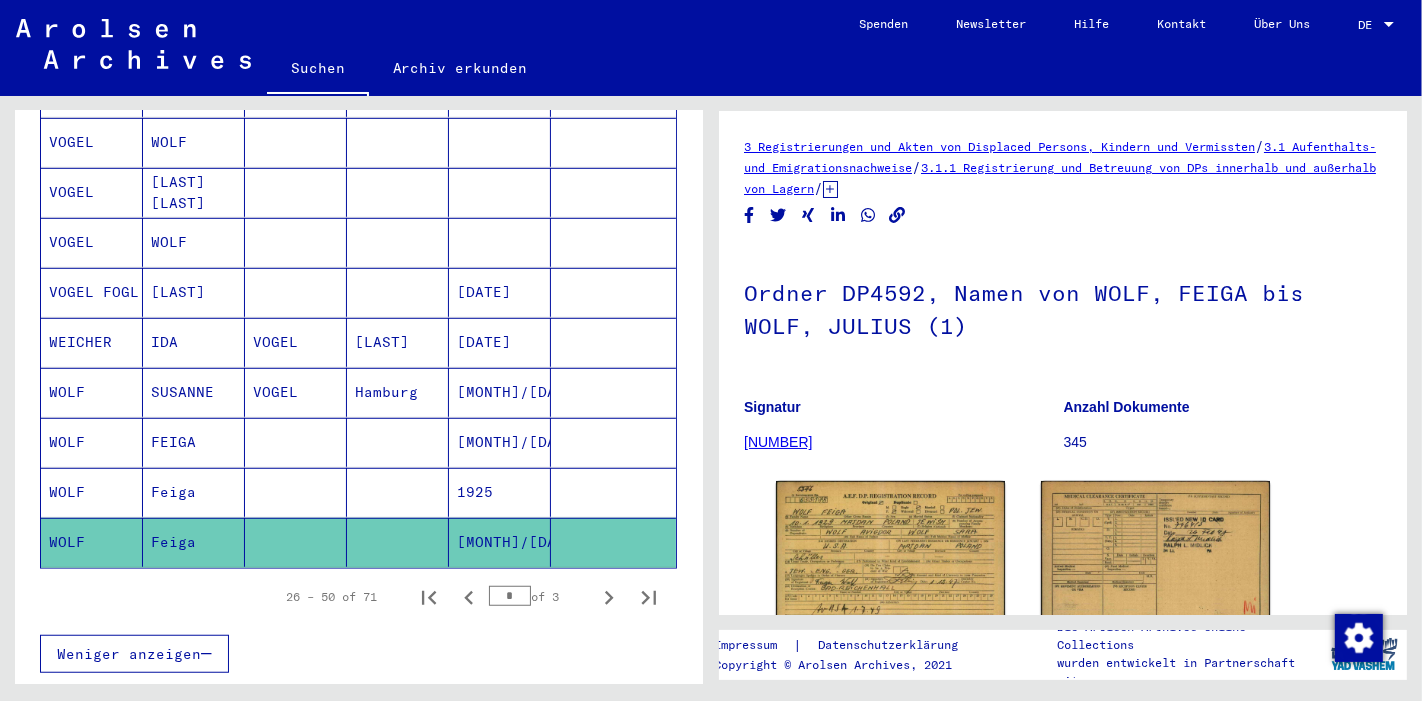 scroll, scrollTop: 0, scrollLeft: 0, axis: both 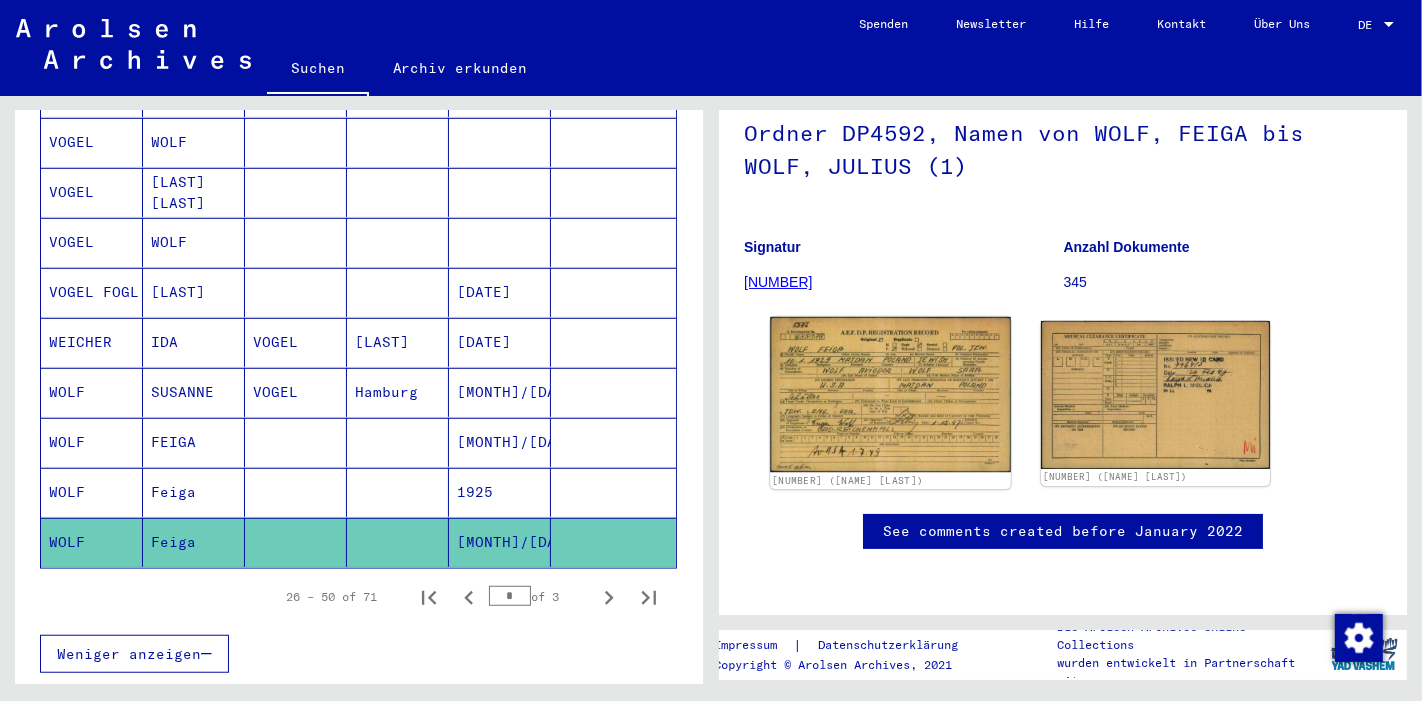 click 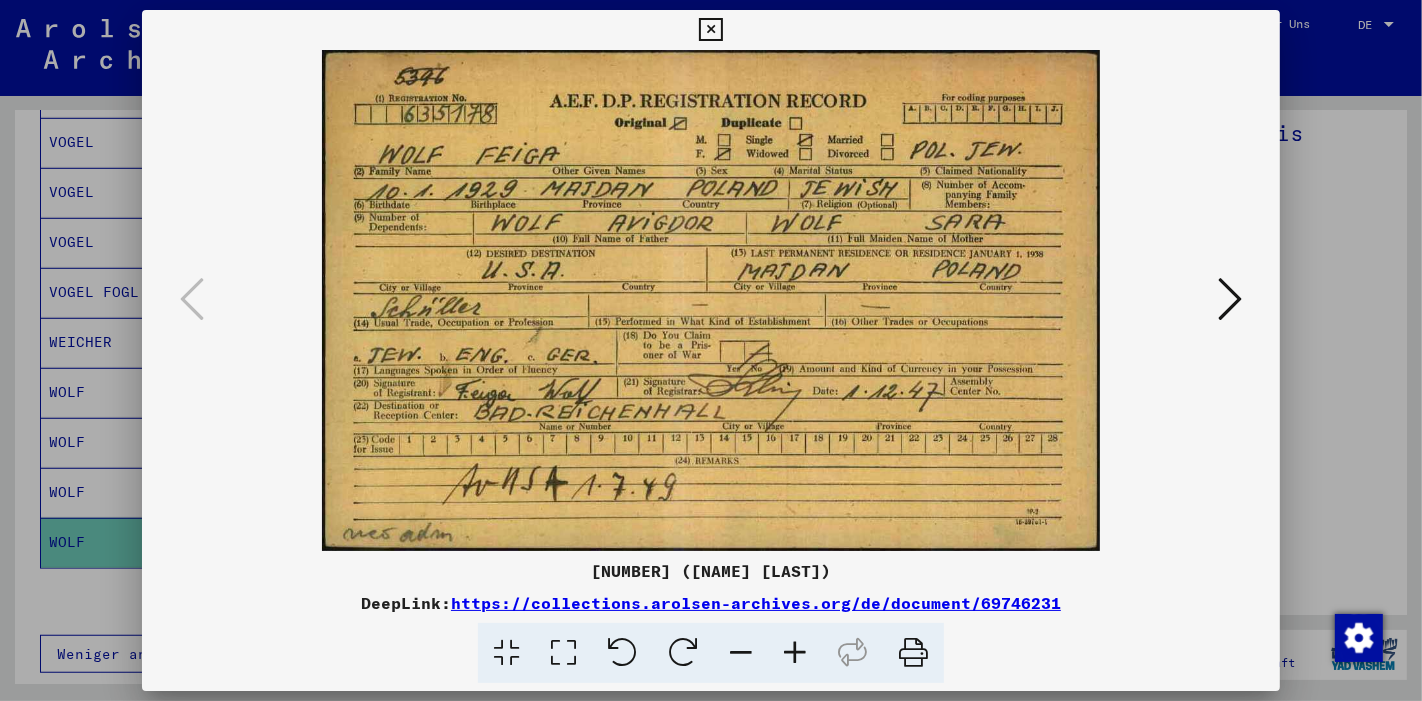 type 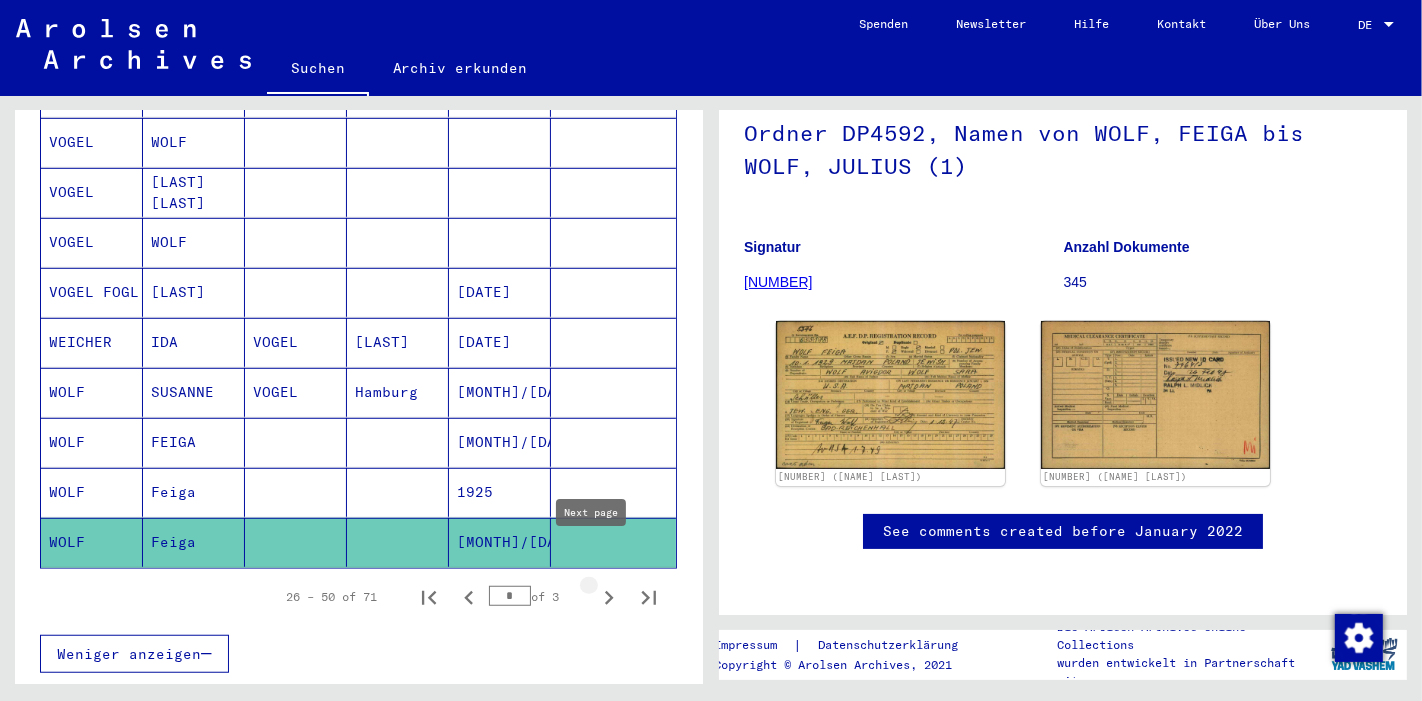 click 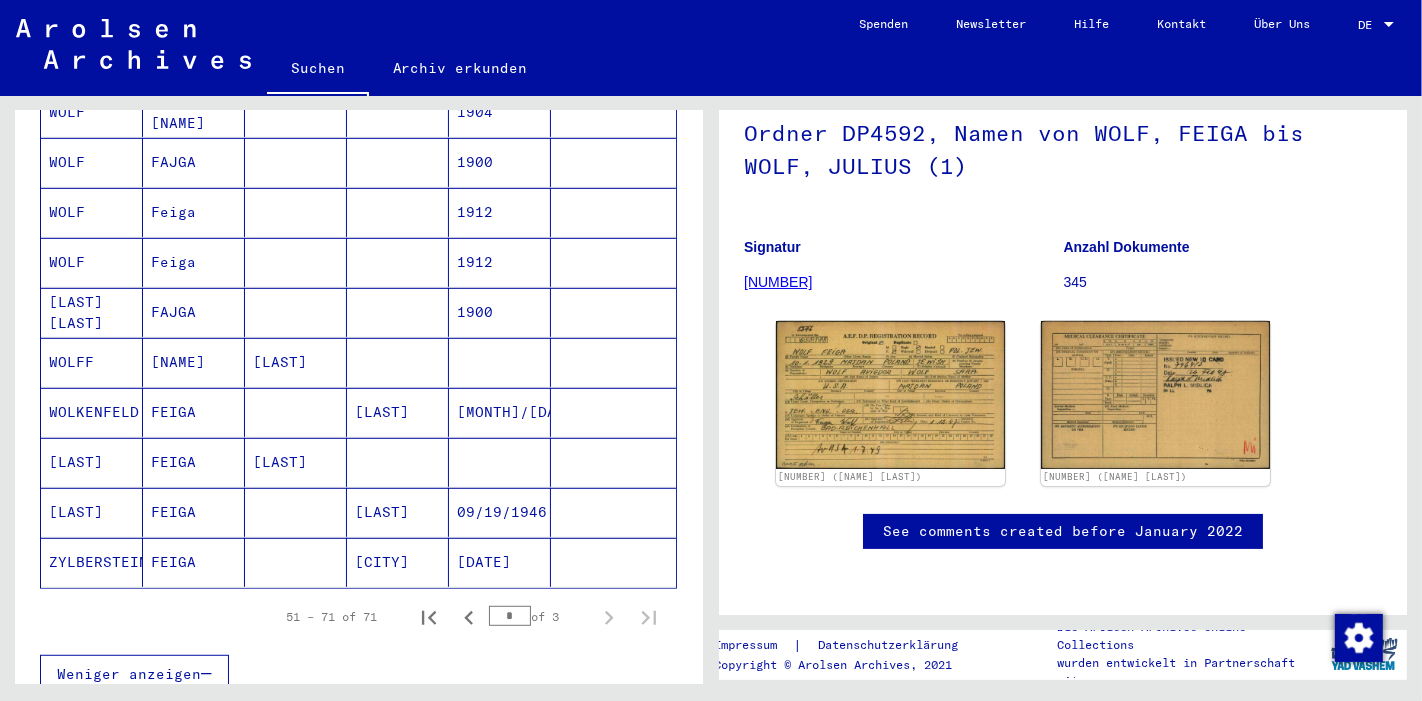 scroll, scrollTop: 873, scrollLeft: 0, axis: vertical 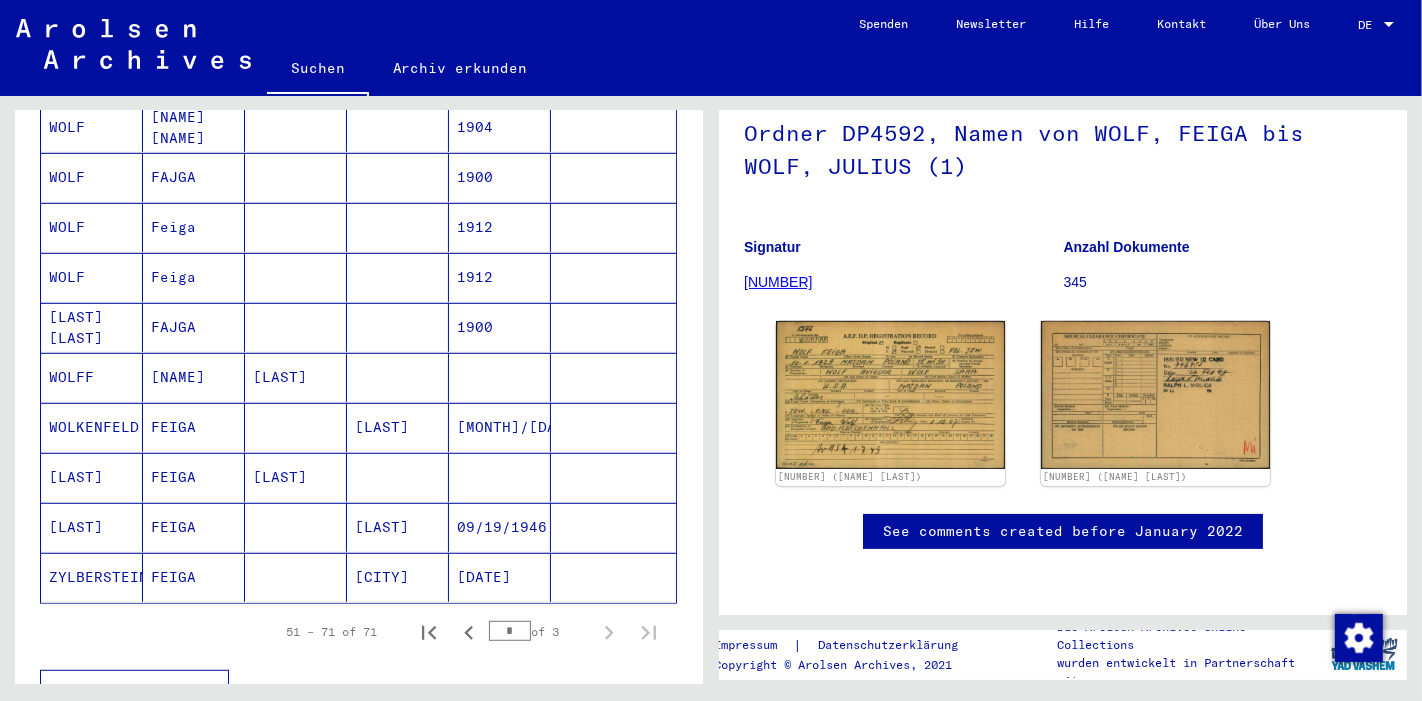 click on "[LAST]" at bounding box center [296, 427] 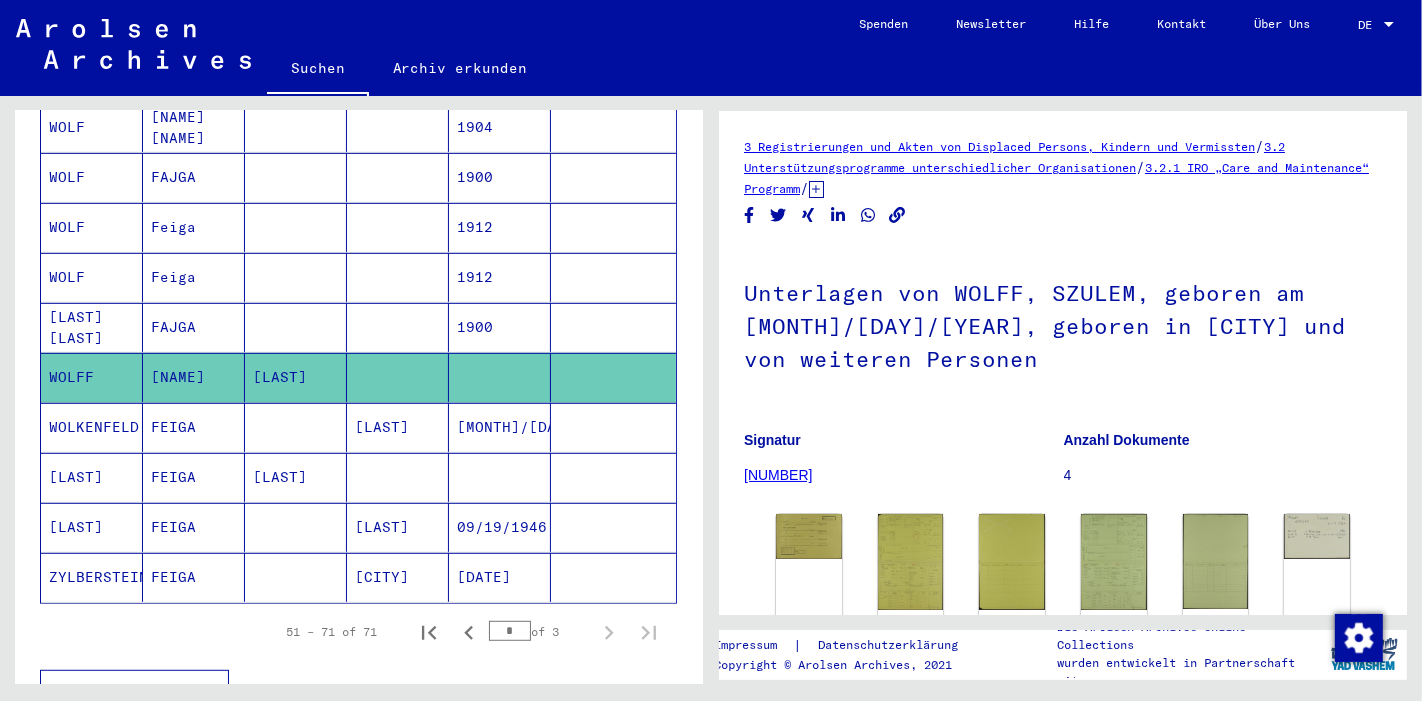 scroll, scrollTop: 0, scrollLeft: 0, axis: both 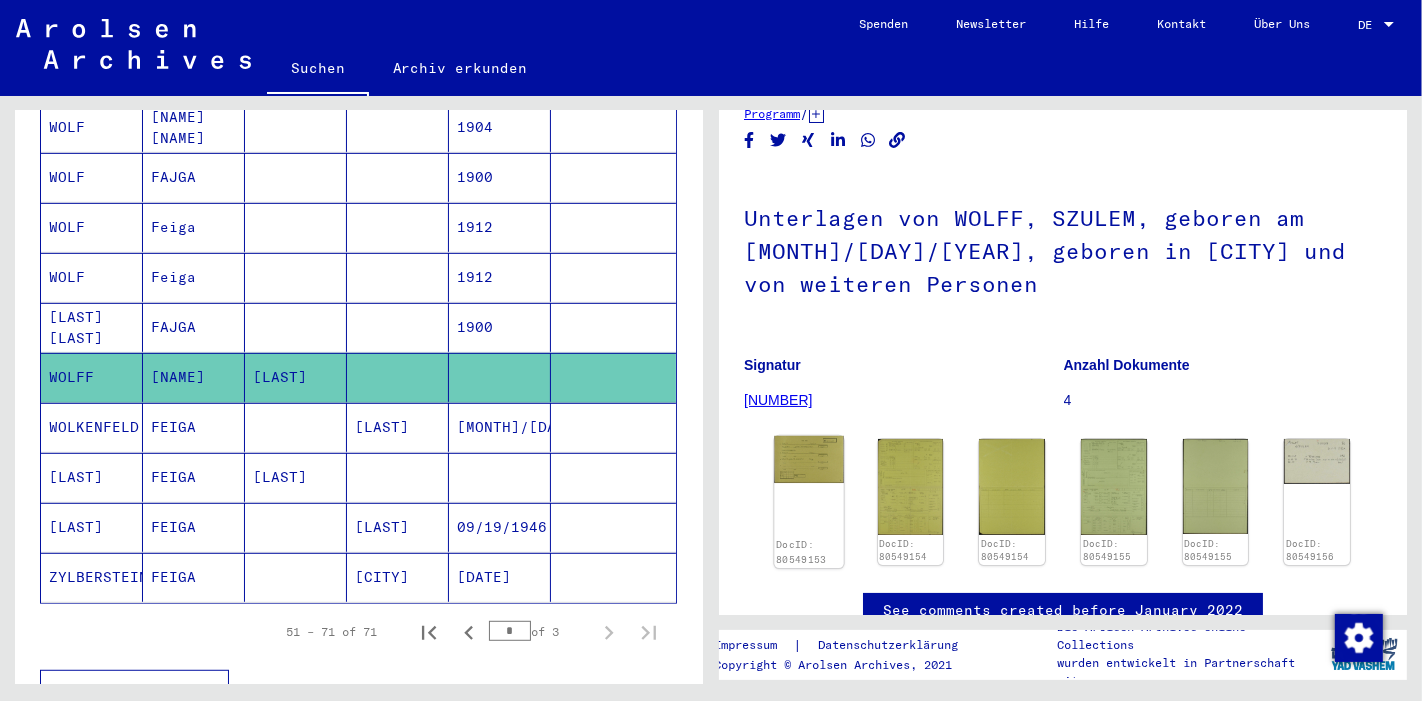click 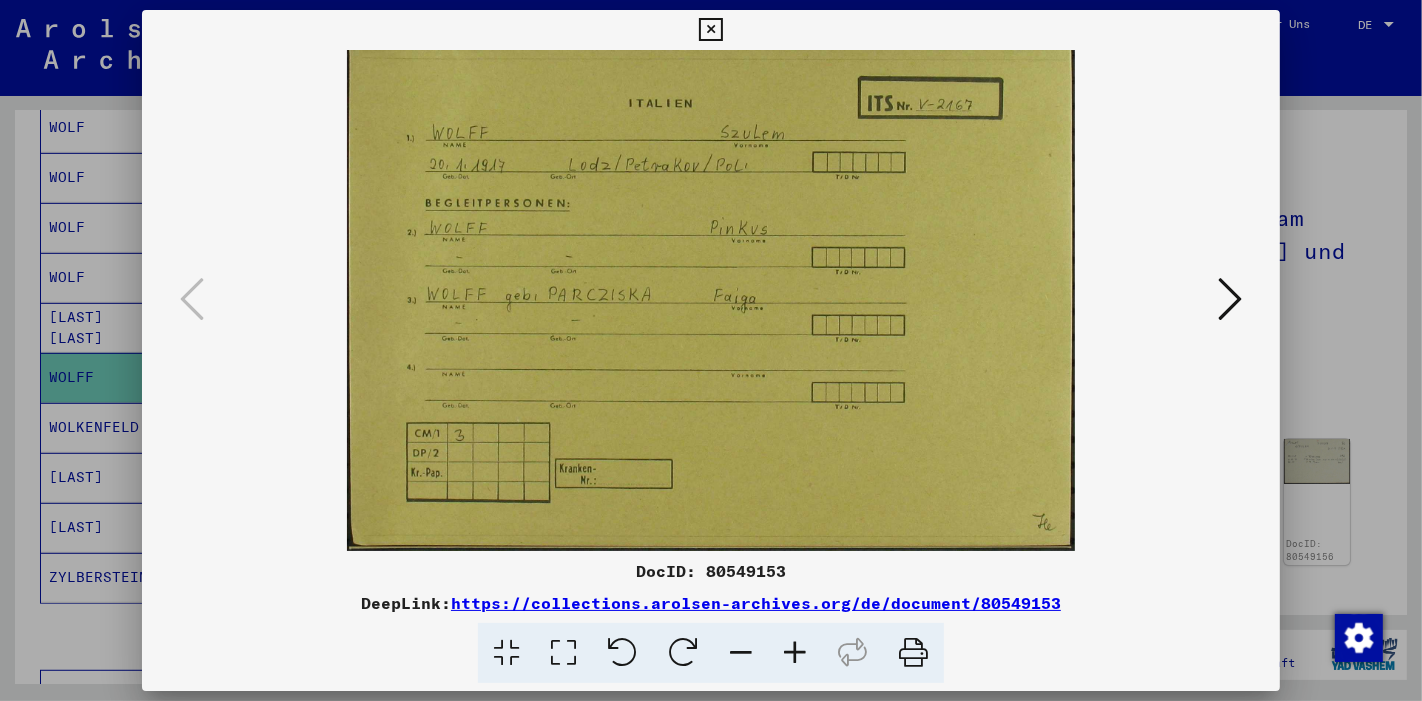 drag, startPoint x: 878, startPoint y: 239, endPoint x: 557, endPoint y: 647, distance: 519.13873 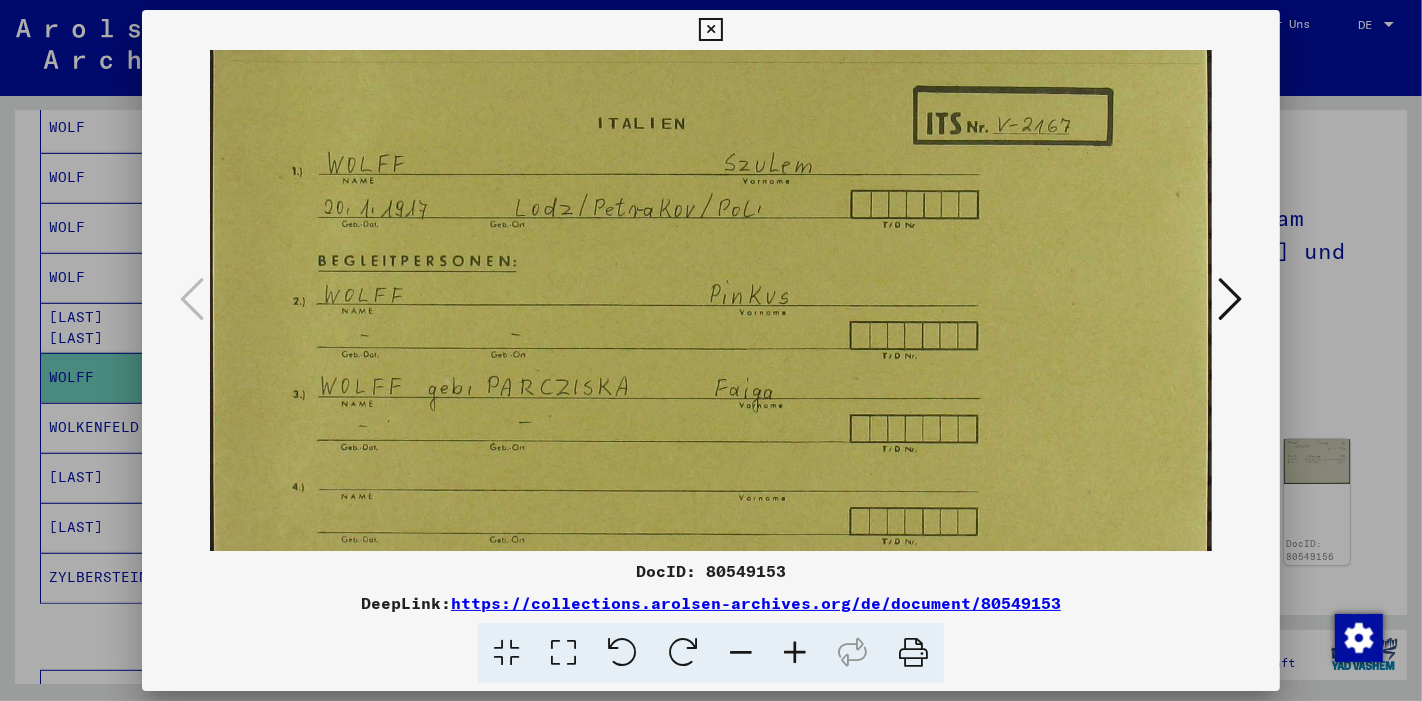 click at bounding box center [1230, 299] 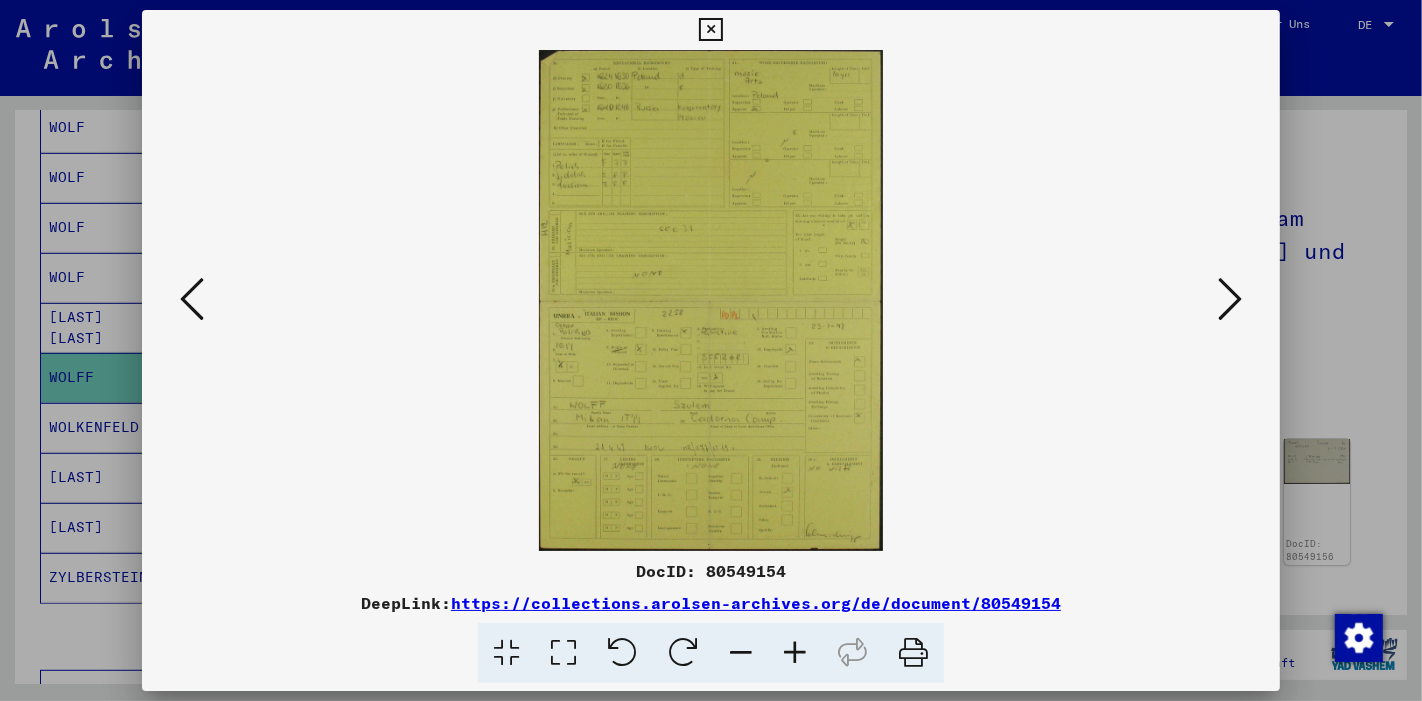 click at bounding box center (563, 653) 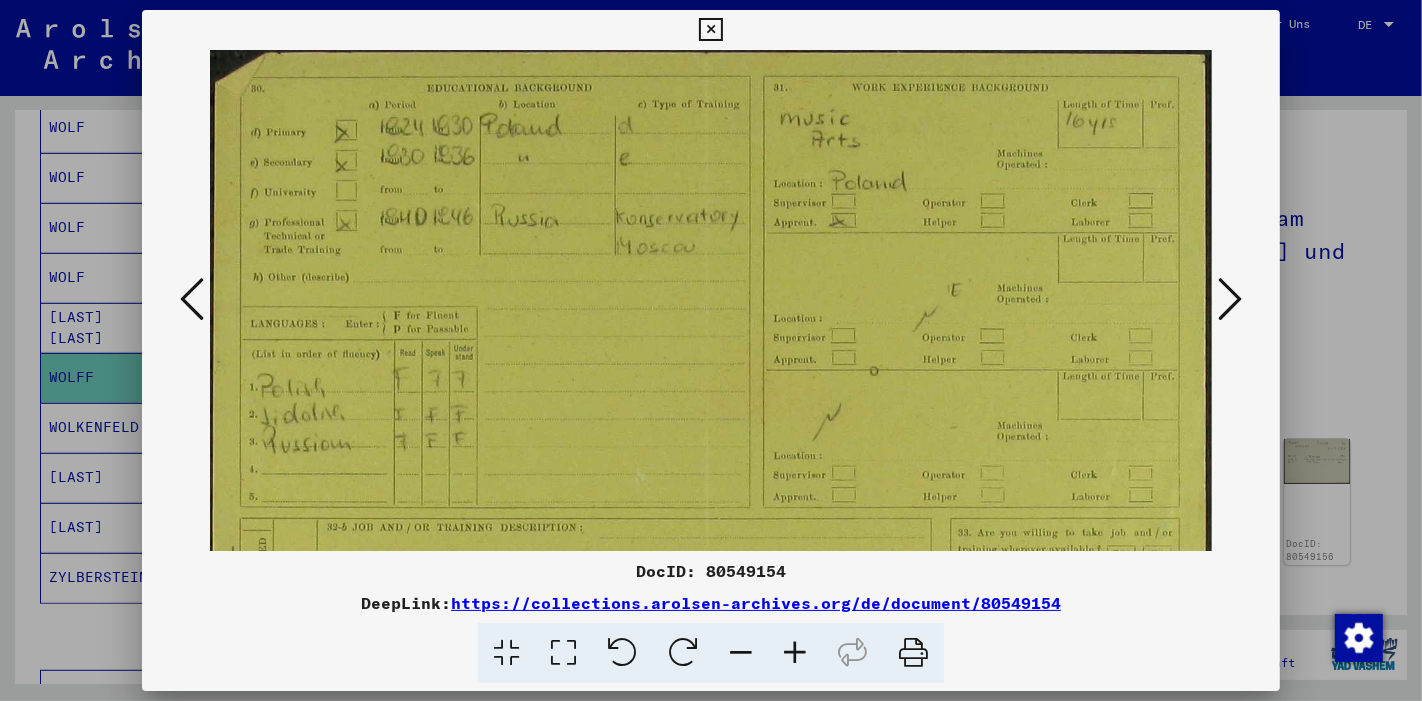 click at bounding box center [1230, 299] 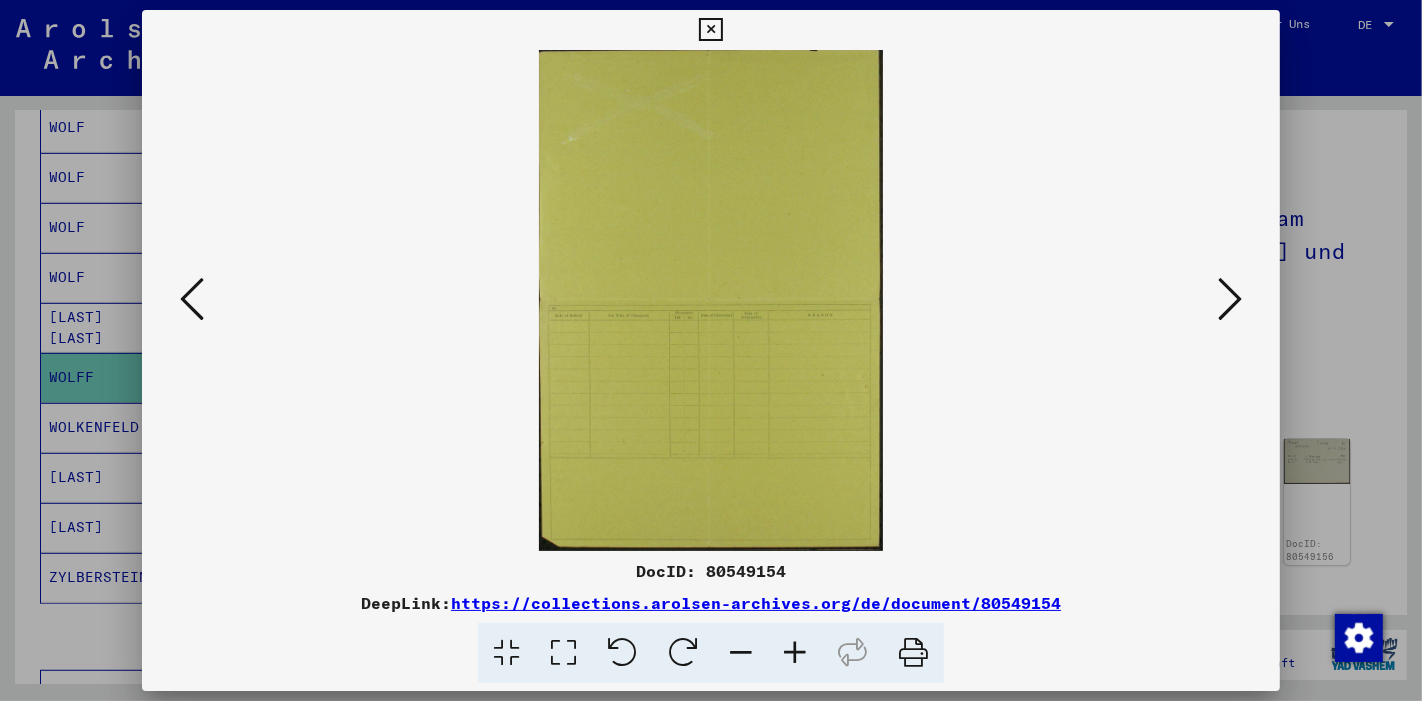 click at bounding box center (1230, 299) 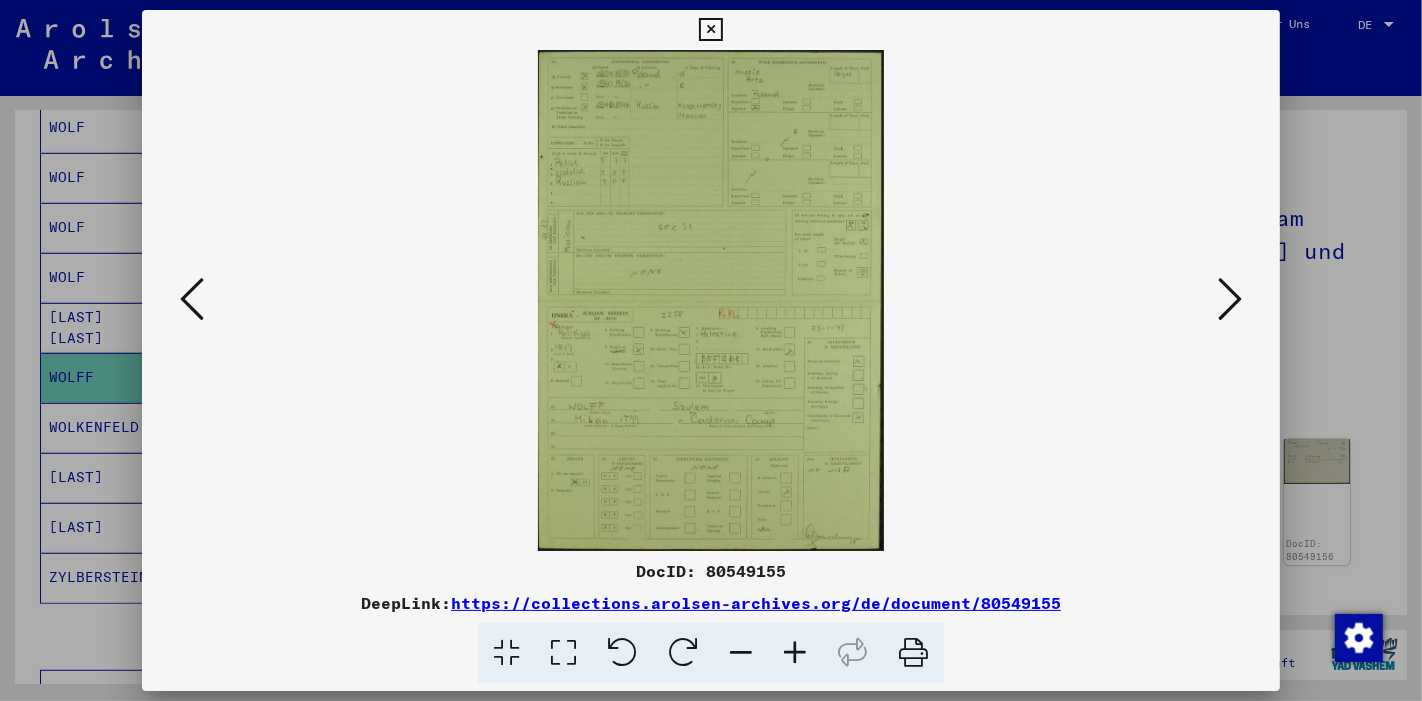 click at bounding box center (563, 653) 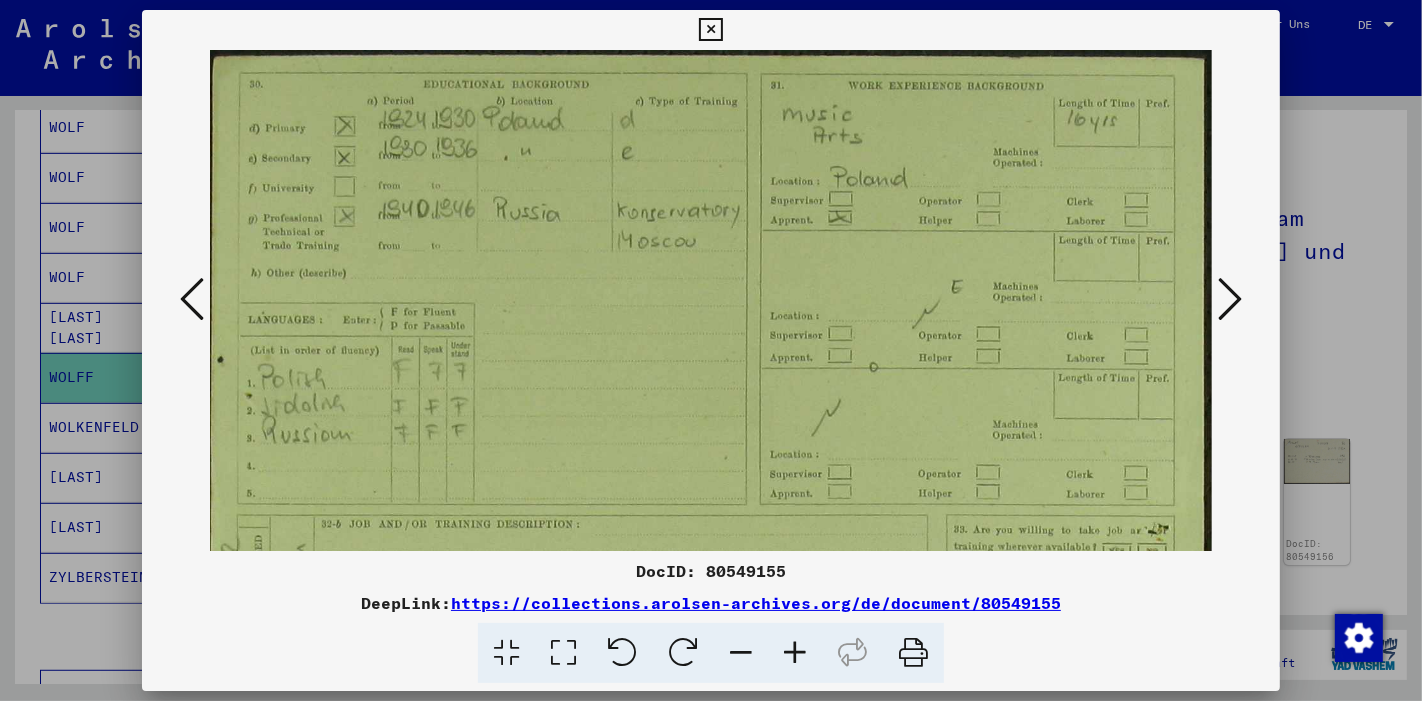 click at bounding box center [1230, 299] 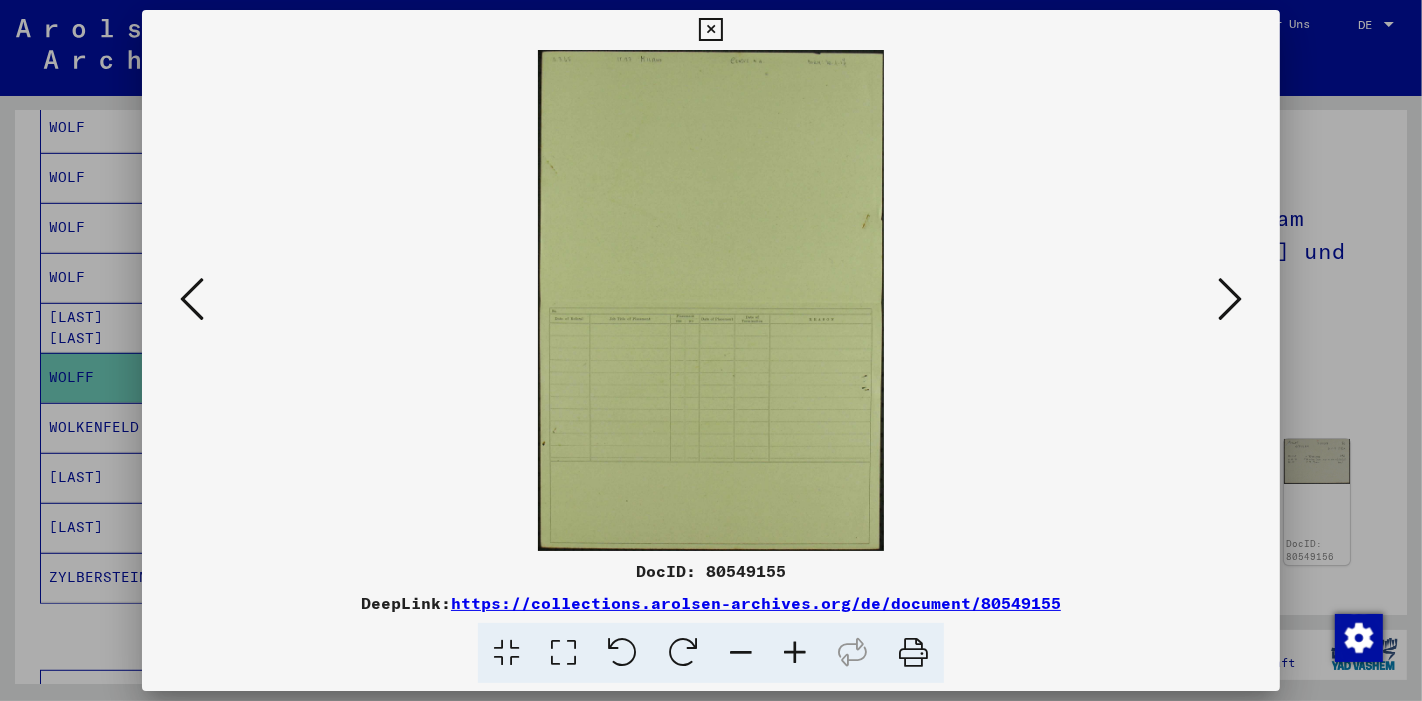 click at bounding box center (1230, 299) 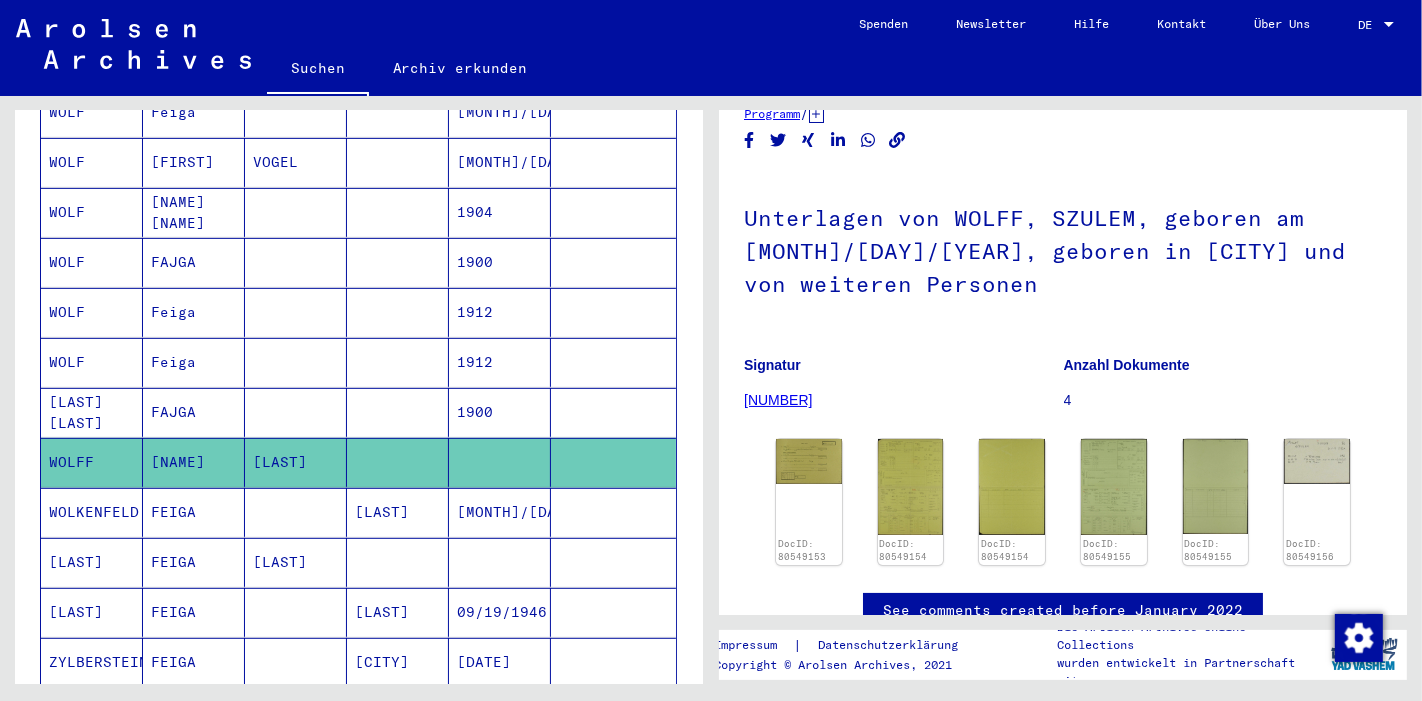 scroll, scrollTop: 785, scrollLeft: 0, axis: vertical 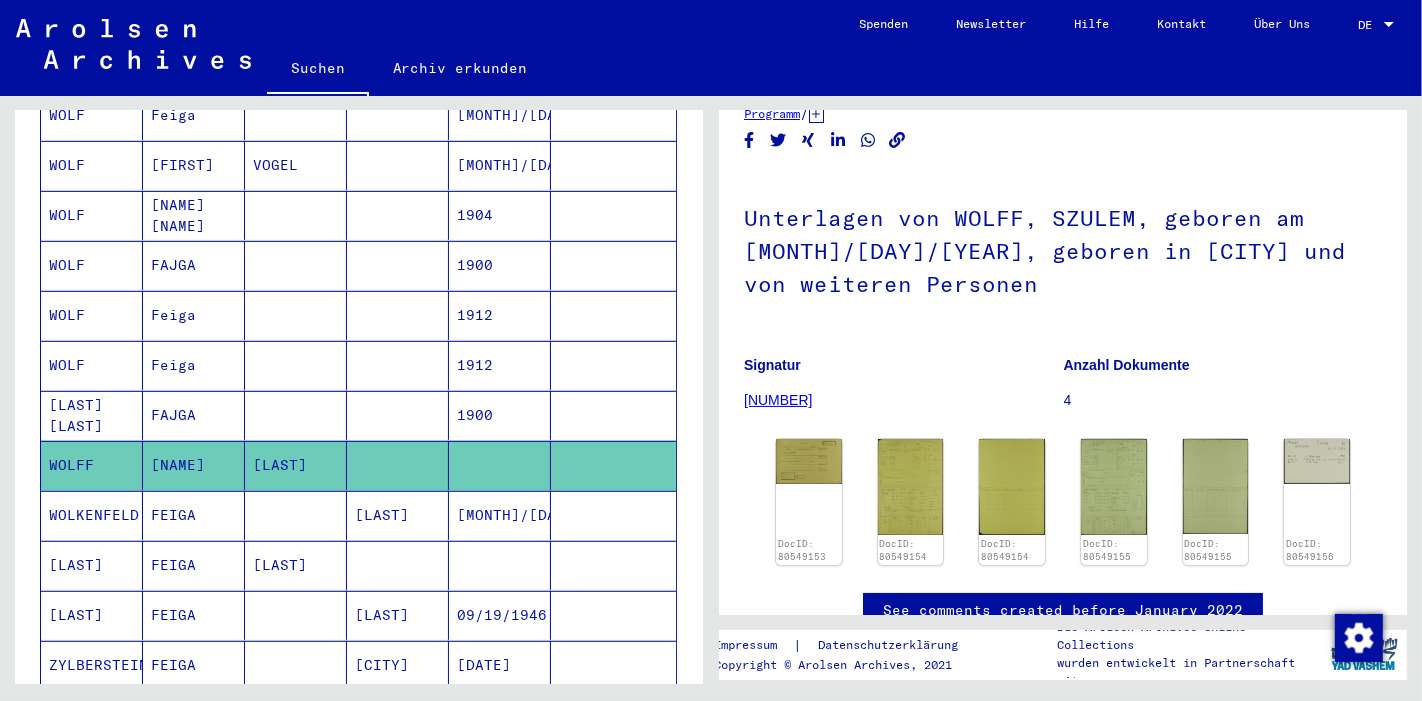 click on "FAJGA" at bounding box center [194, 465] 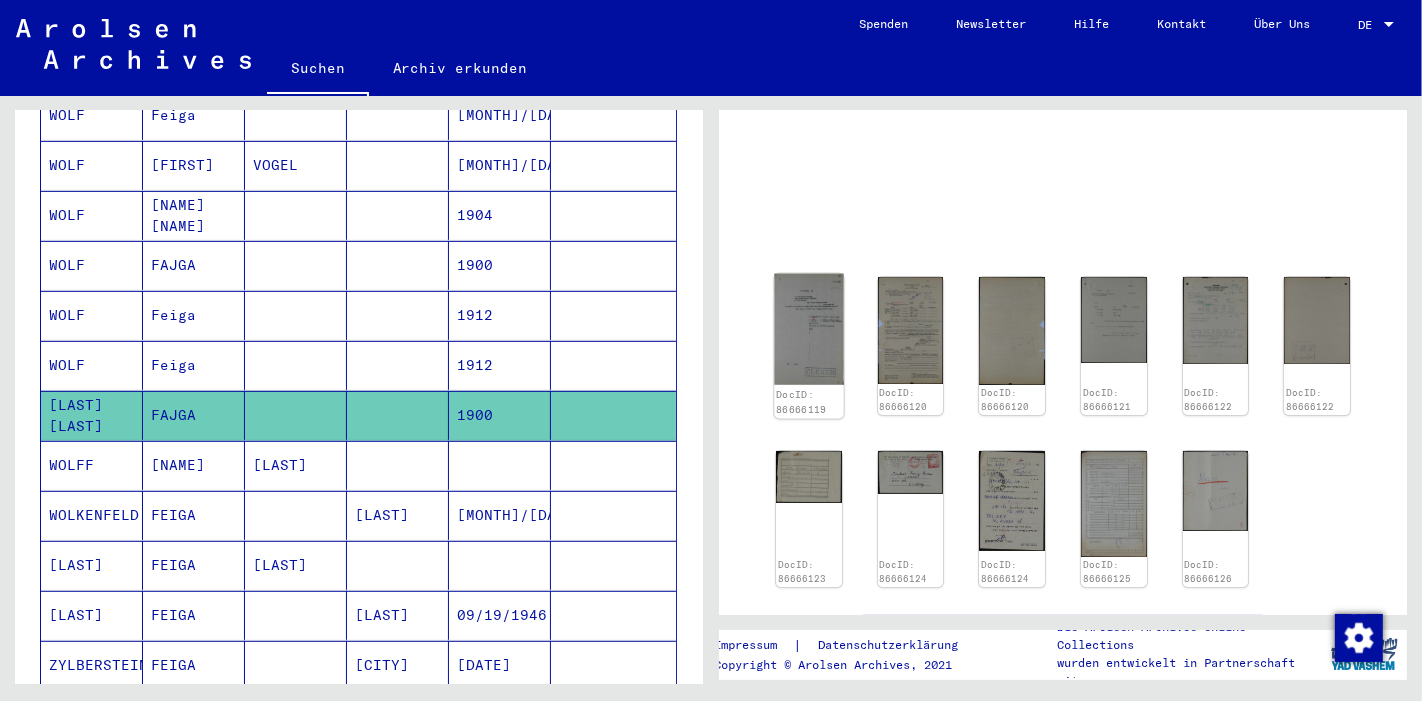 click 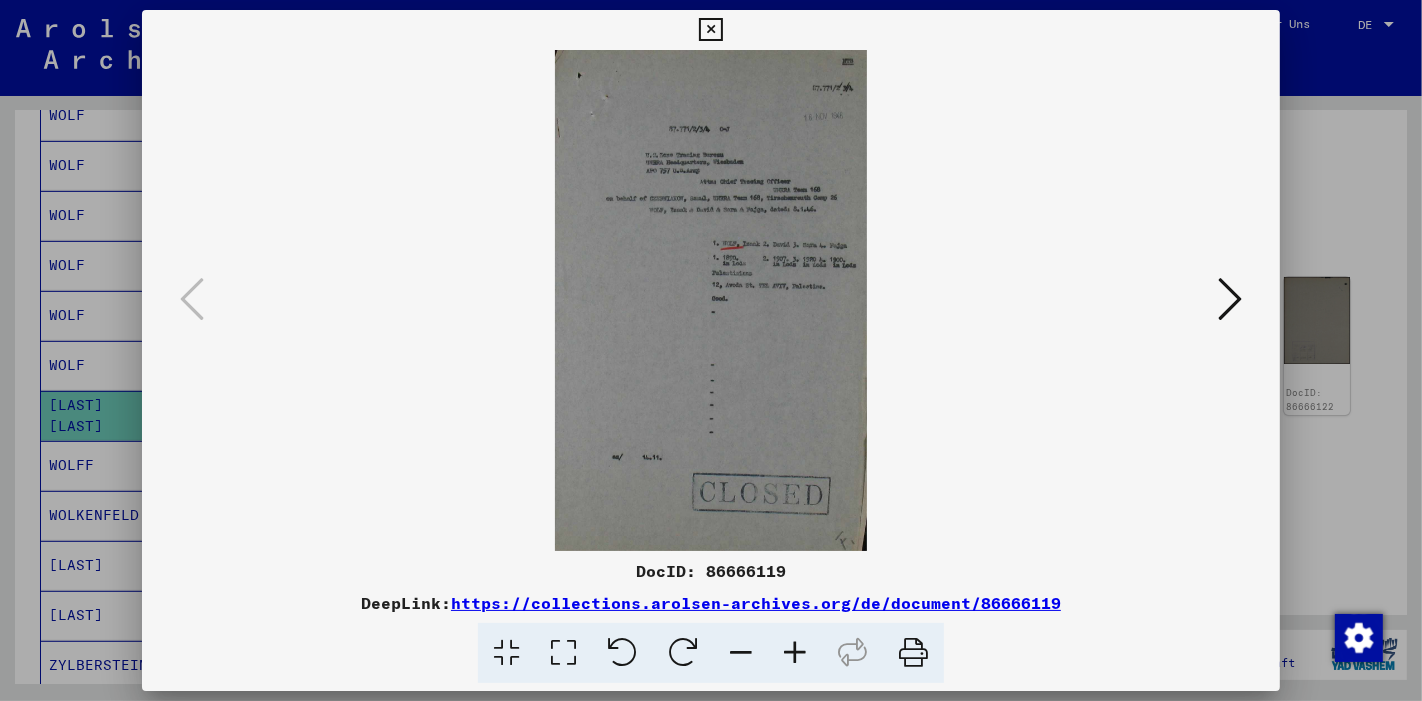click at bounding box center (563, 653) 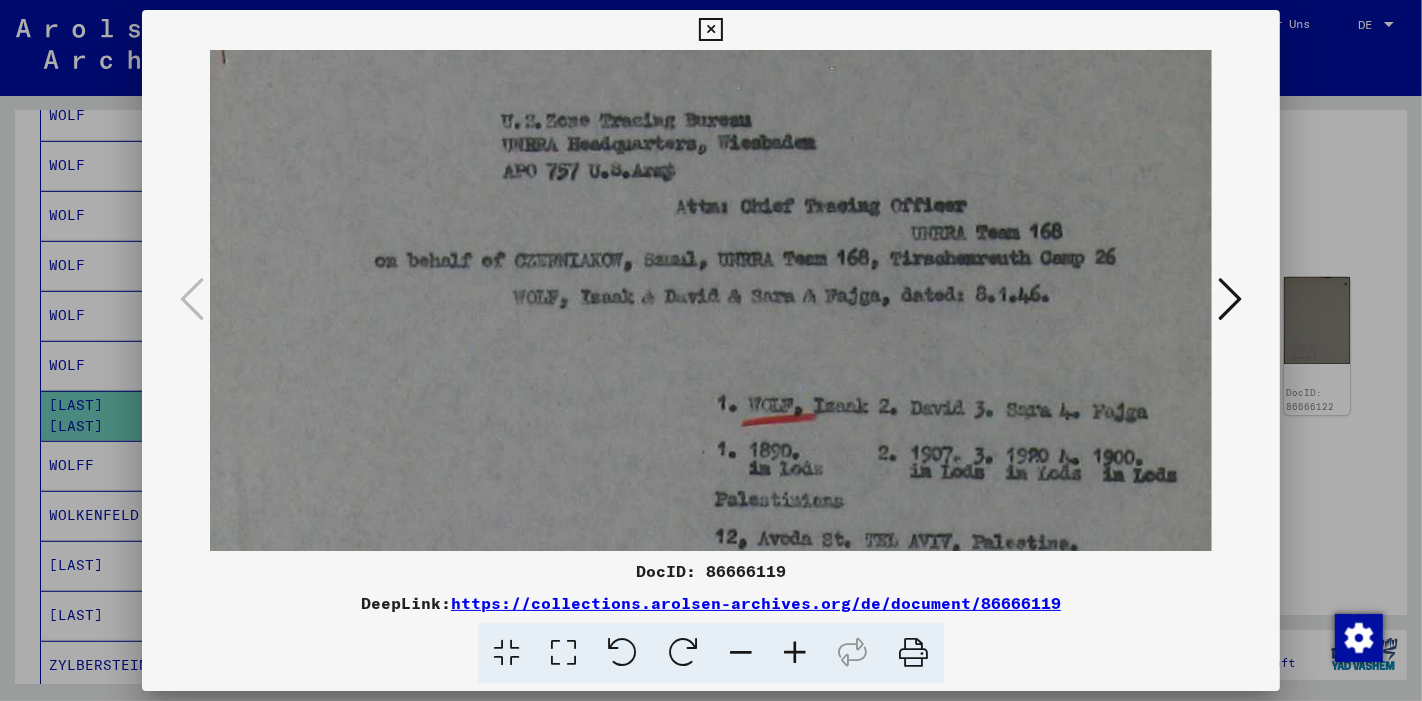 scroll, scrollTop: 272, scrollLeft: 0, axis: vertical 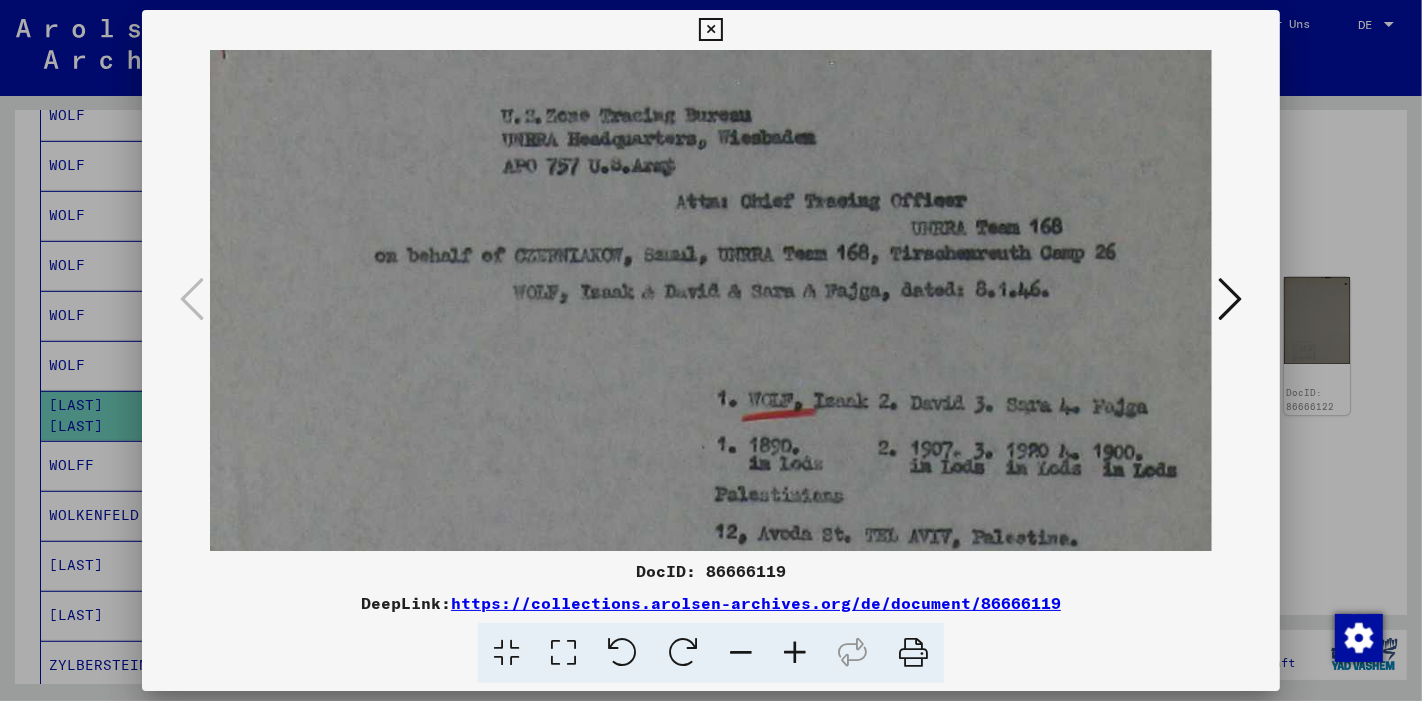 drag, startPoint x: 661, startPoint y: 452, endPoint x: 688, endPoint y: 175, distance: 278.31277 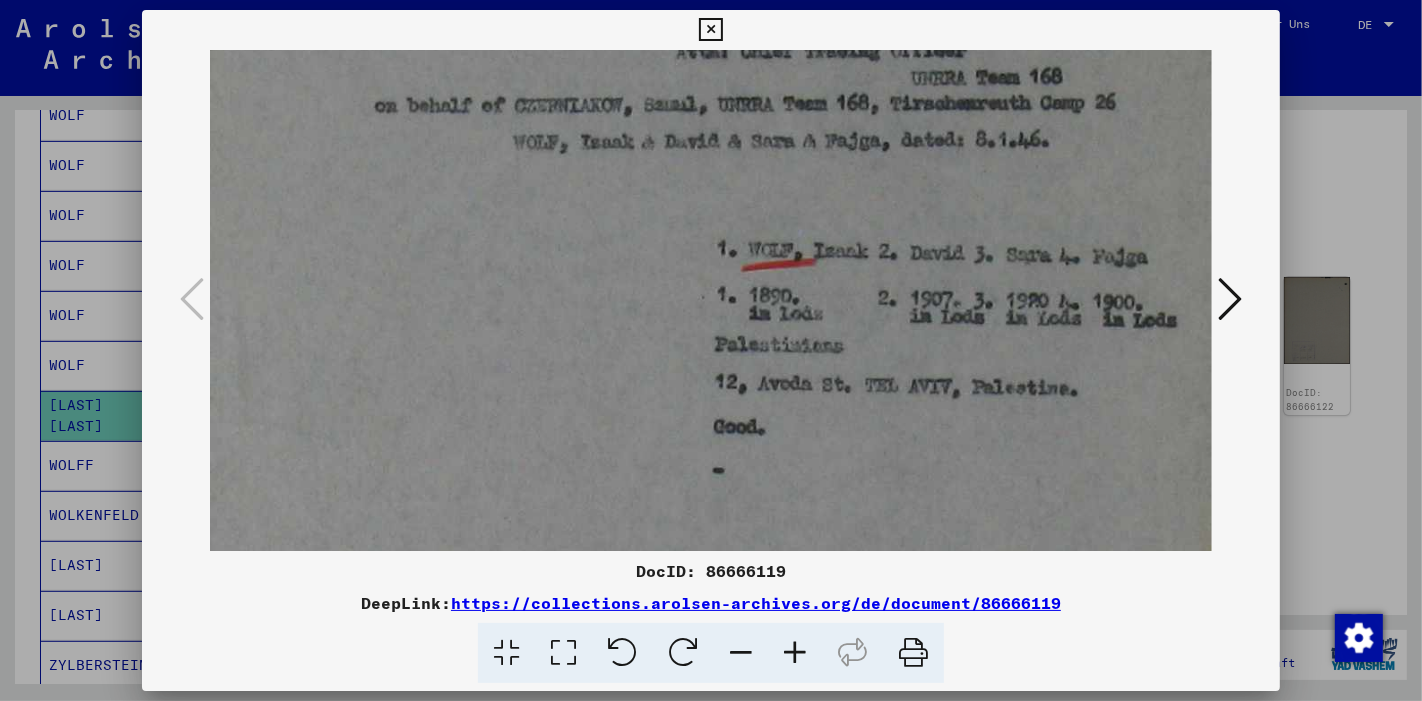scroll, scrollTop: 435, scrollLeft: 0, axis: vertical 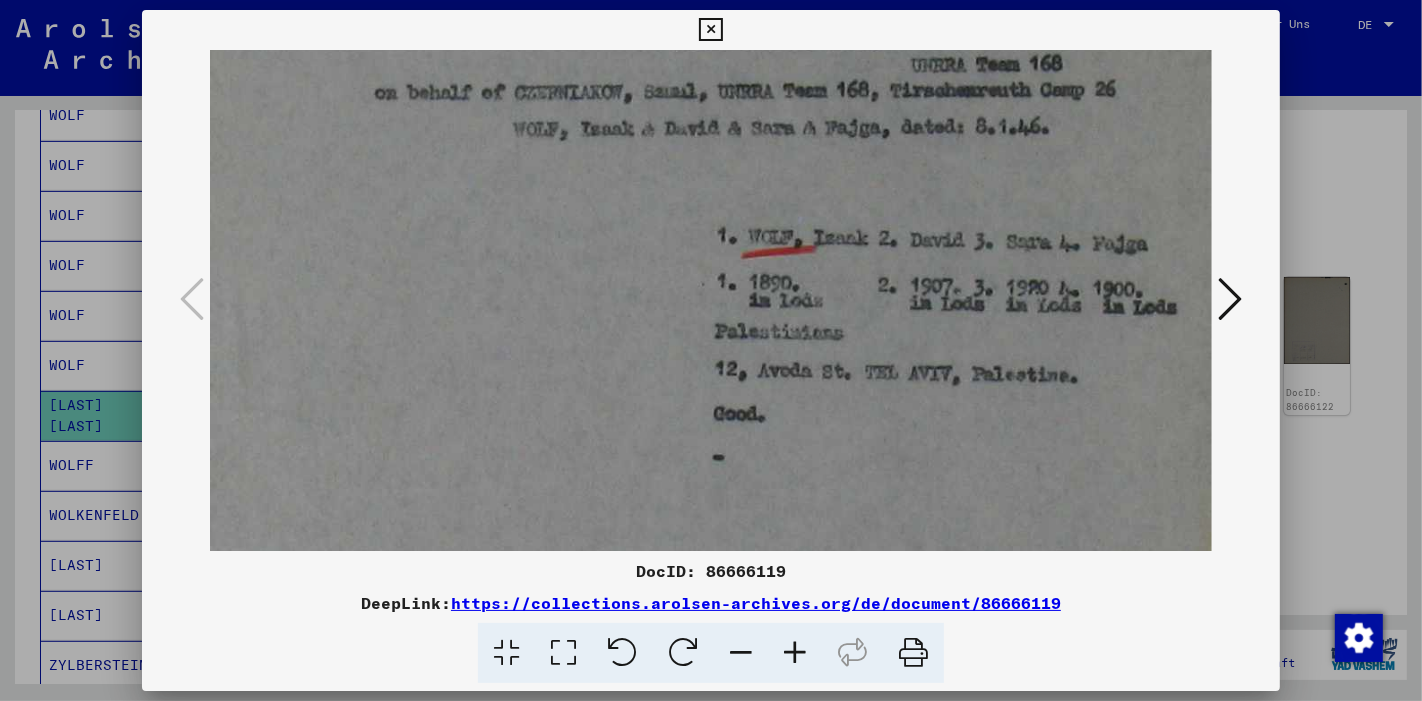 drag, startPoint x: 728, startPoint y: 334, endPoint x: 718, endPoint y: 168, distance: 166.30093 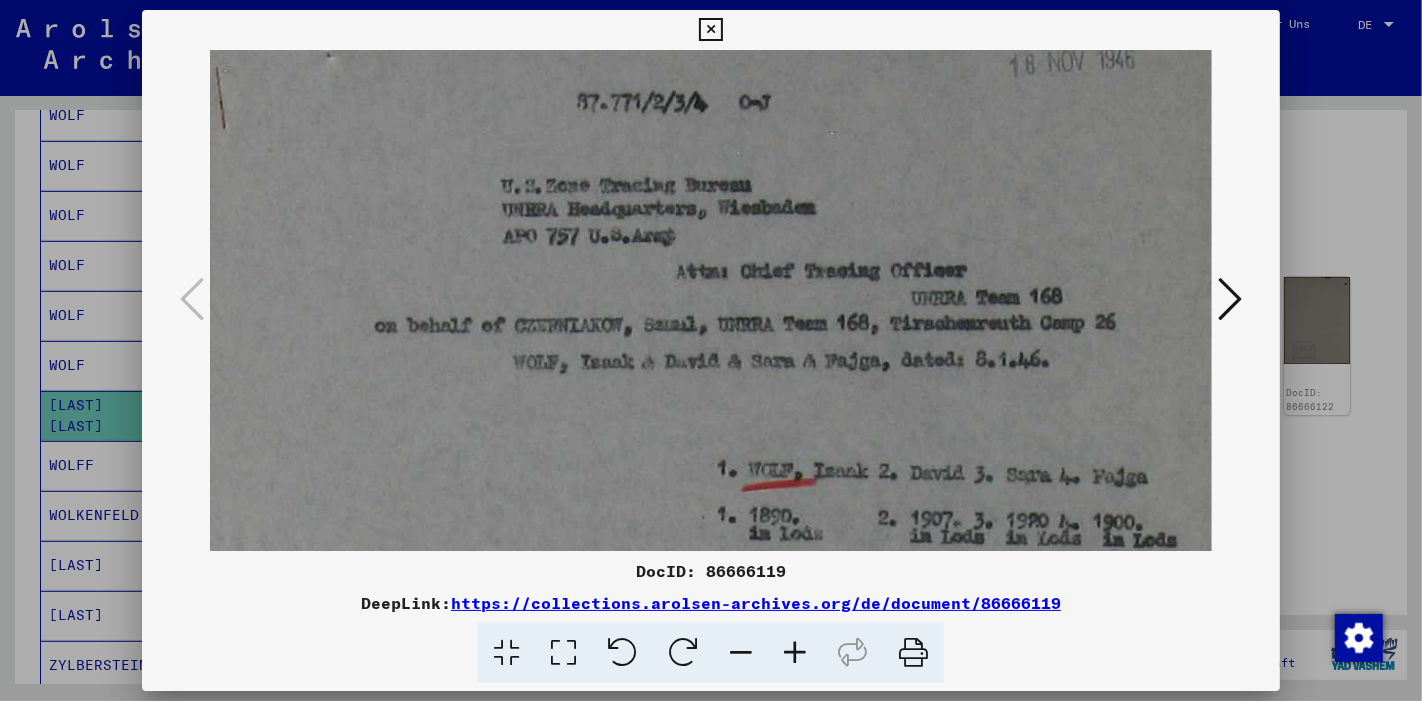 scroll, scrollTop: 166, scrollLeft: 0, axis: vertical 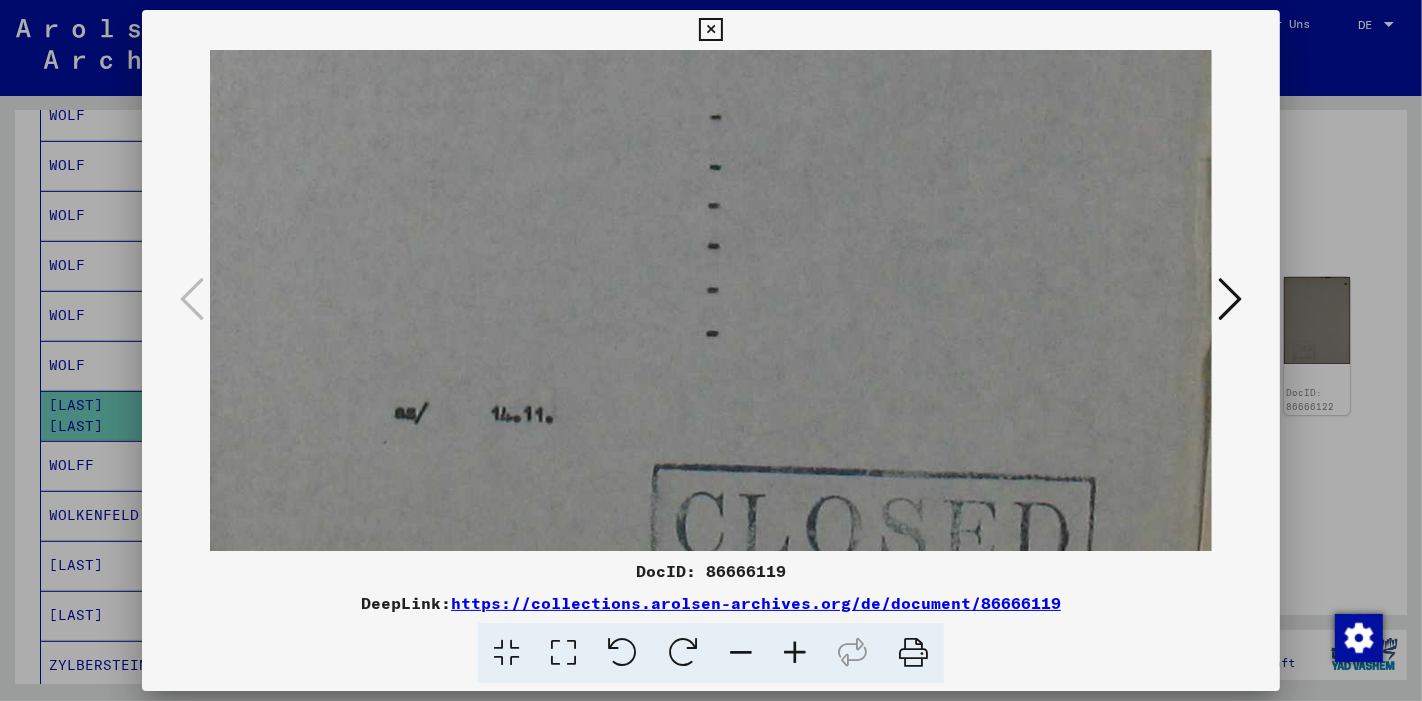 drag, startPoint x: 705, startPoint y: 370, endPoint x: 705, endPoint y: -135, distance: 505 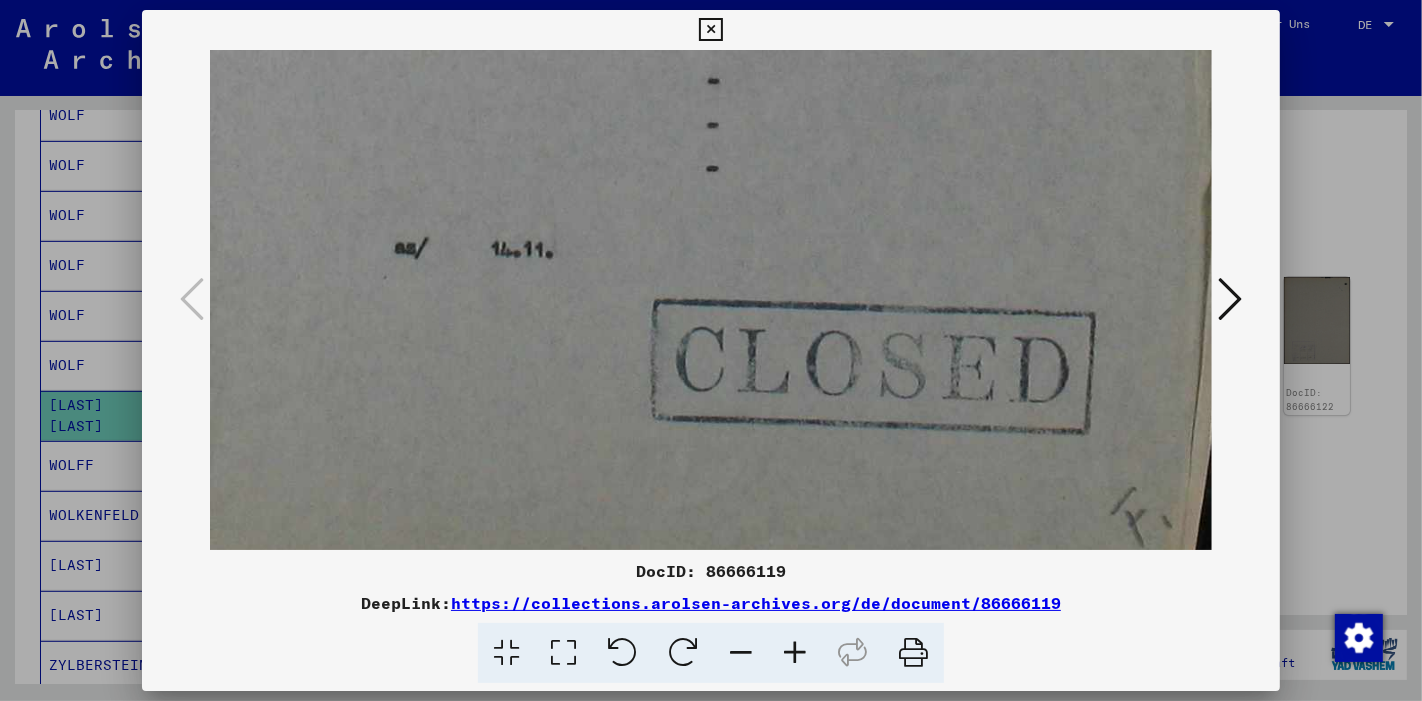 drag, startPoint x: 768, startPoint y: 300, endPoint x: 837, endPoint y: -45, distance: 351.83234 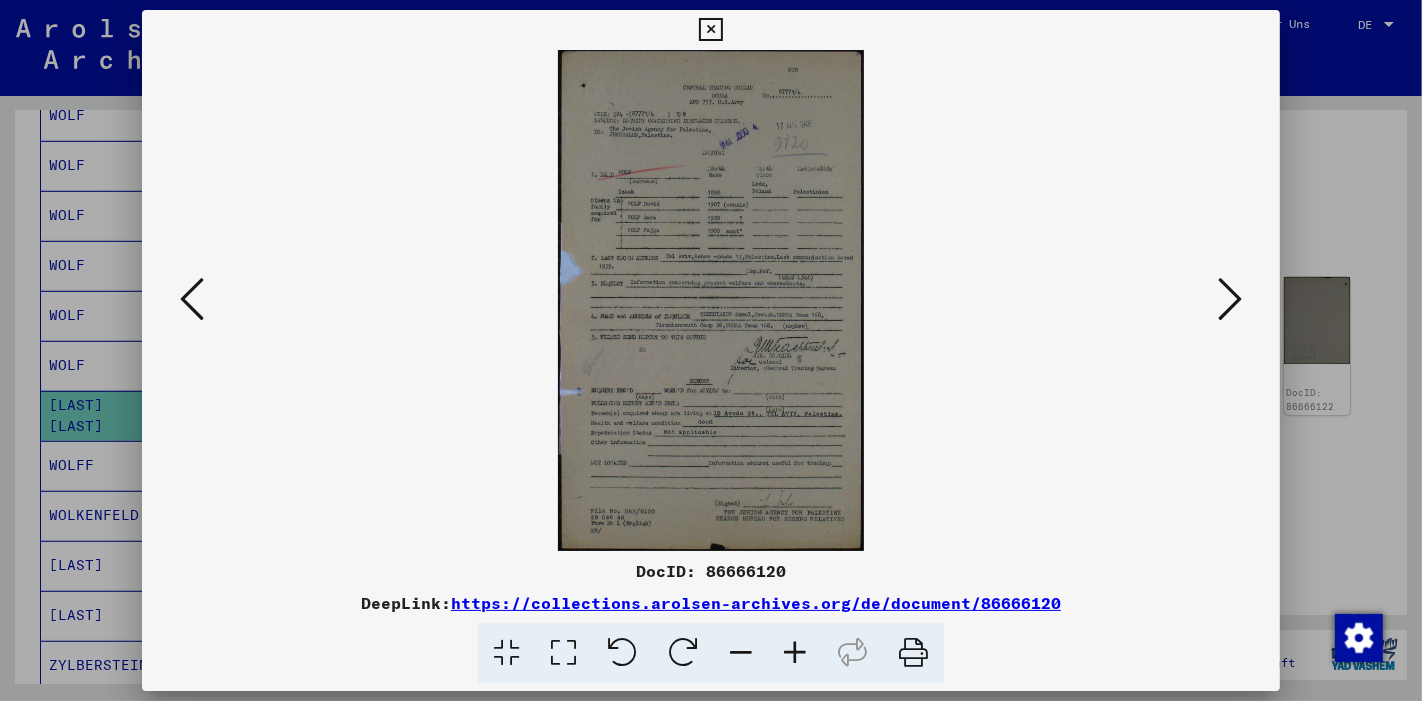click at bounding box center [563, 653] 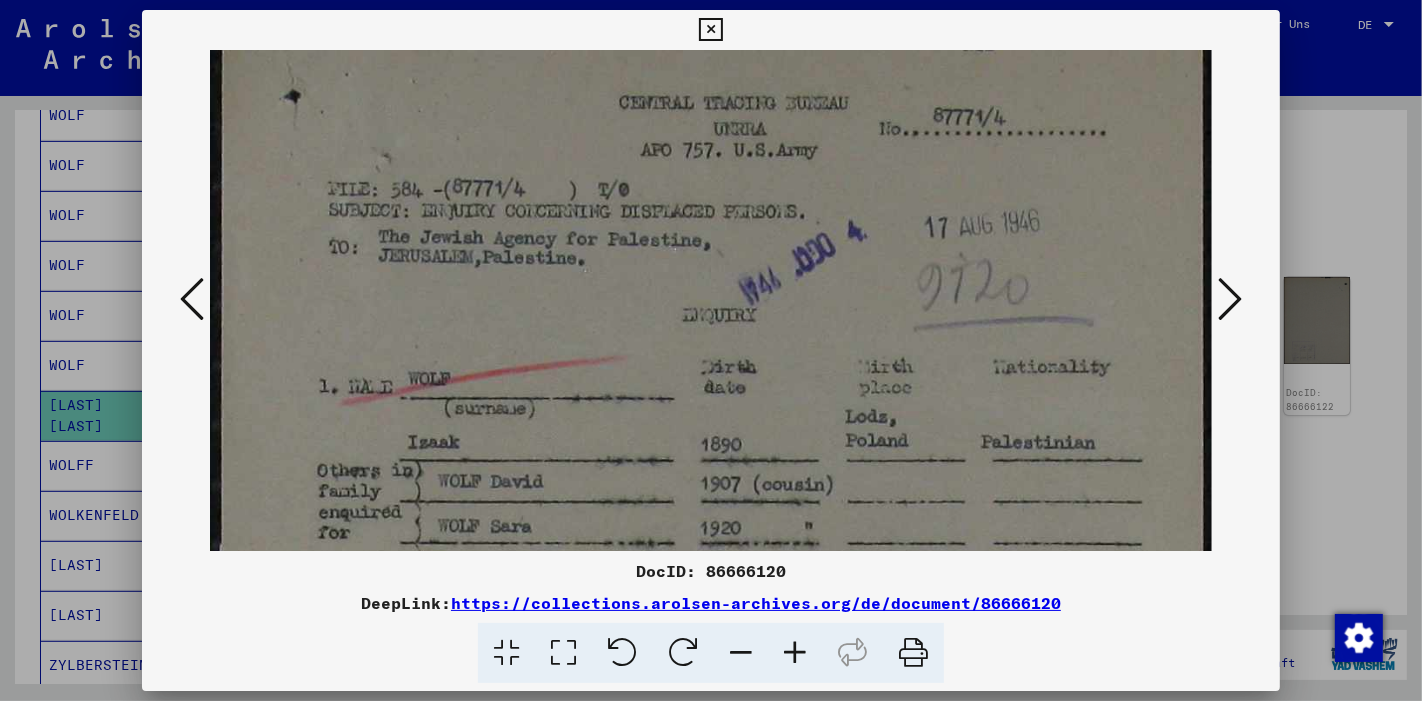 scroll, scrollTop: 65, scrollLeft: 0, axis: vertical 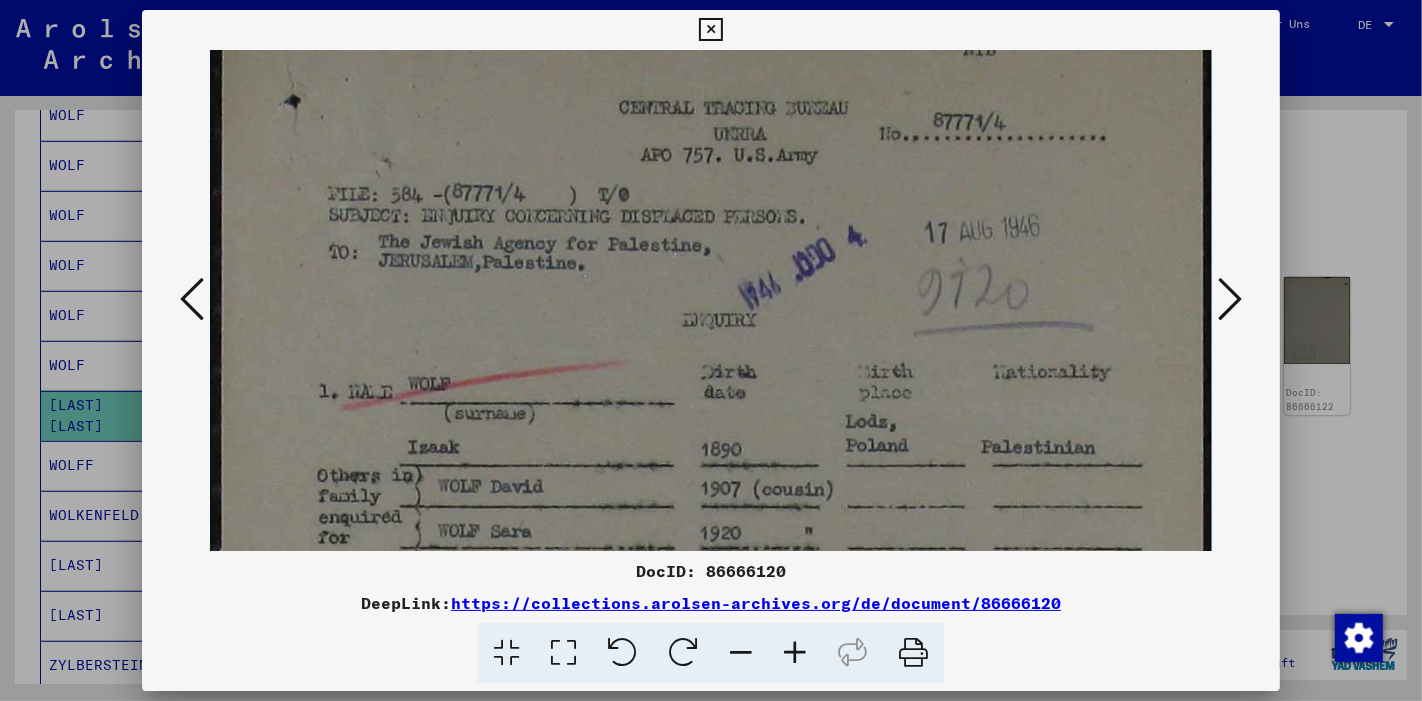drag, startPoint x: 575, startPoint y: 462, endPoint x: 542, endPoint y: 390, distance: 79.20227 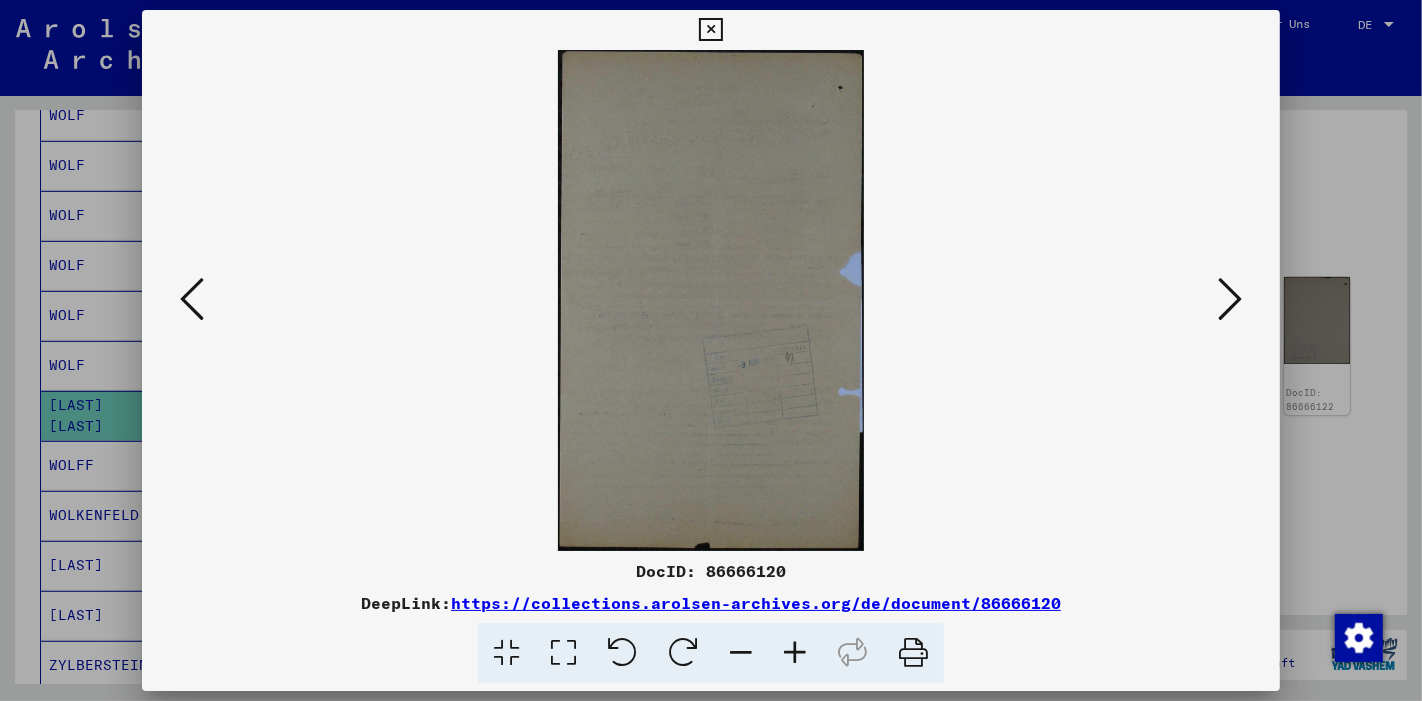 scroll, scrollTop: 0, scrollLeft: 0, axis: both 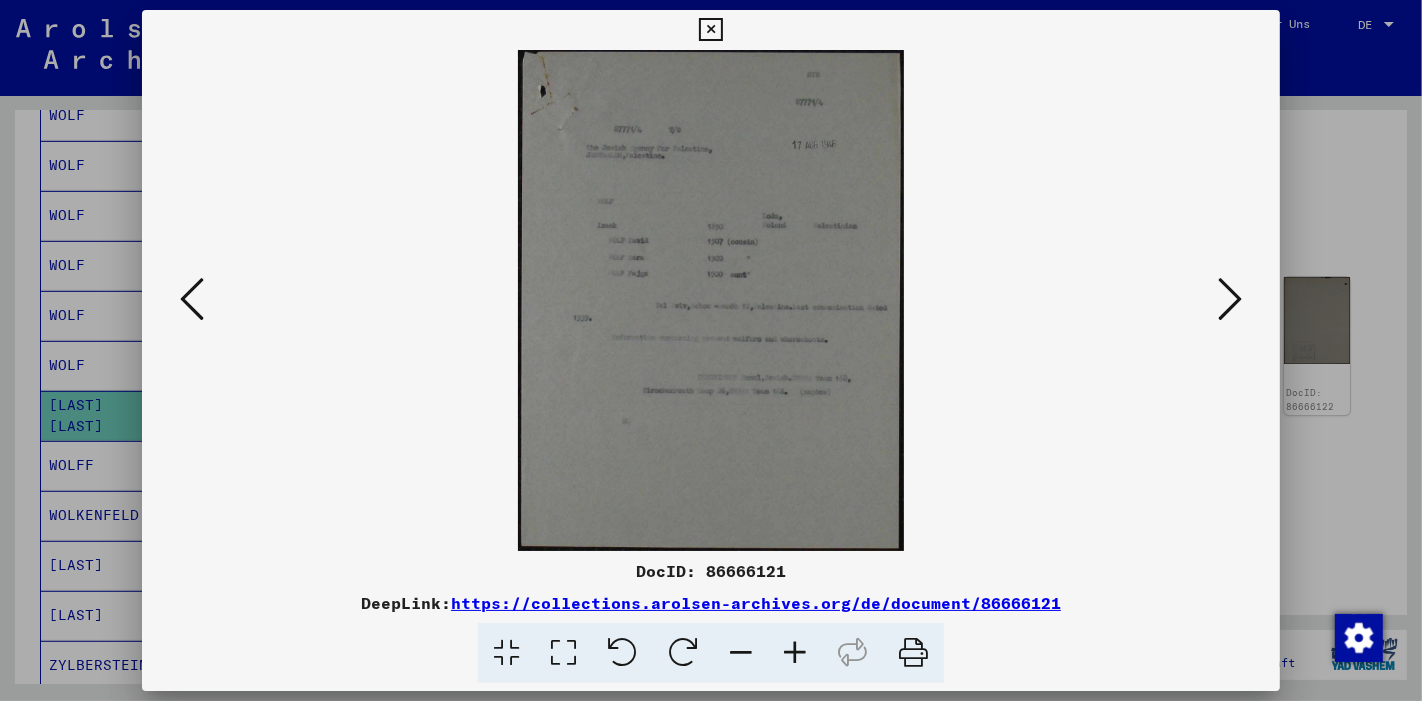 drag, startPoint x: 1231, startPoint y: 319, endPoint x: 587, endPoint y: 689, distance: 742.72205 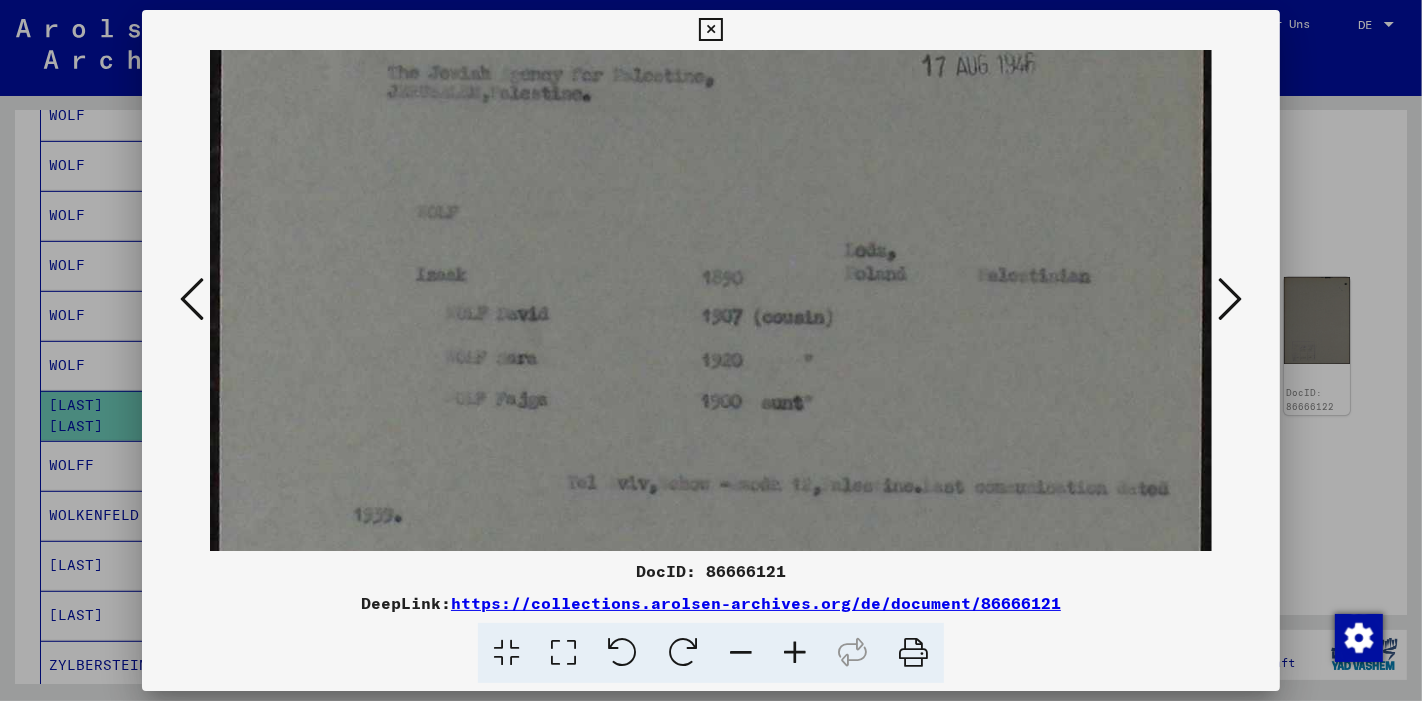 scroll, scrollTop: 249, scrollLeft: 0, axis: vertical 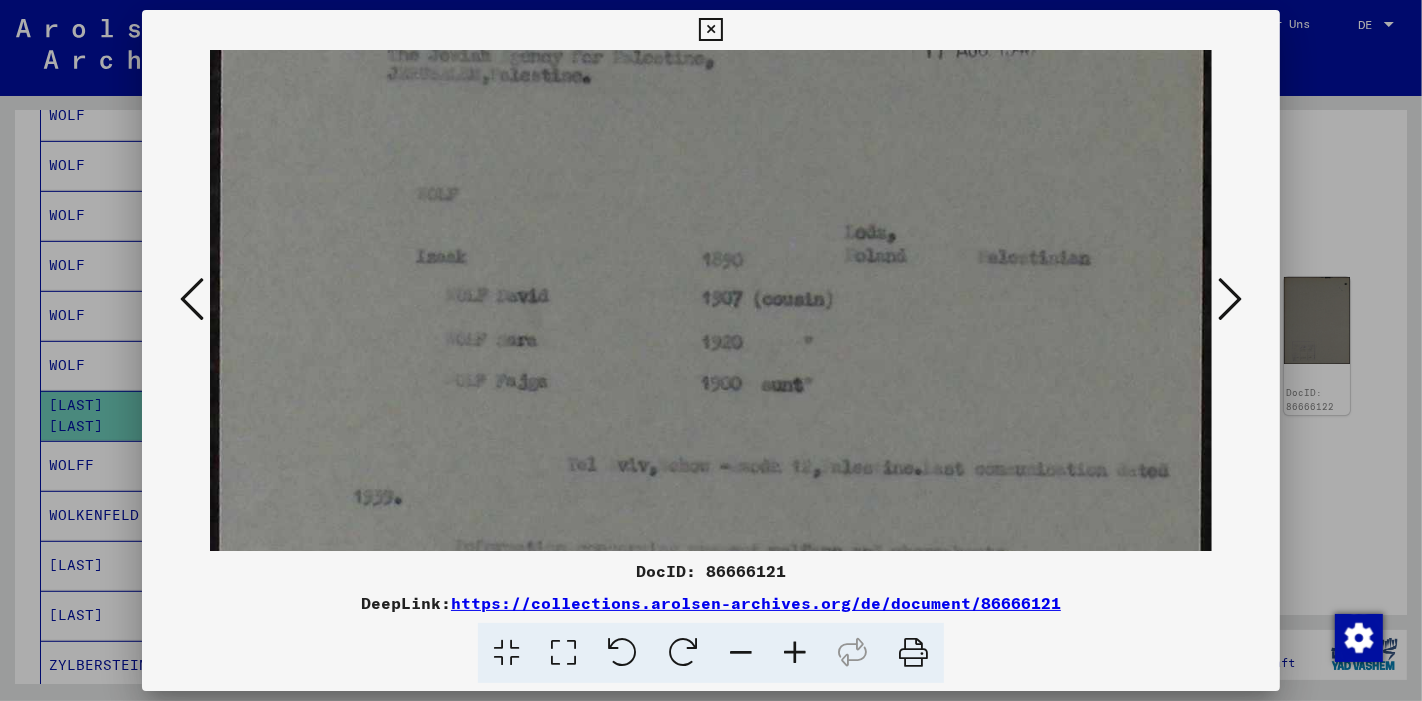 drag, startPoint x: 597, startPoint y: 426, endPoint x: 632, endPoint y: 178, distance: 250.45758 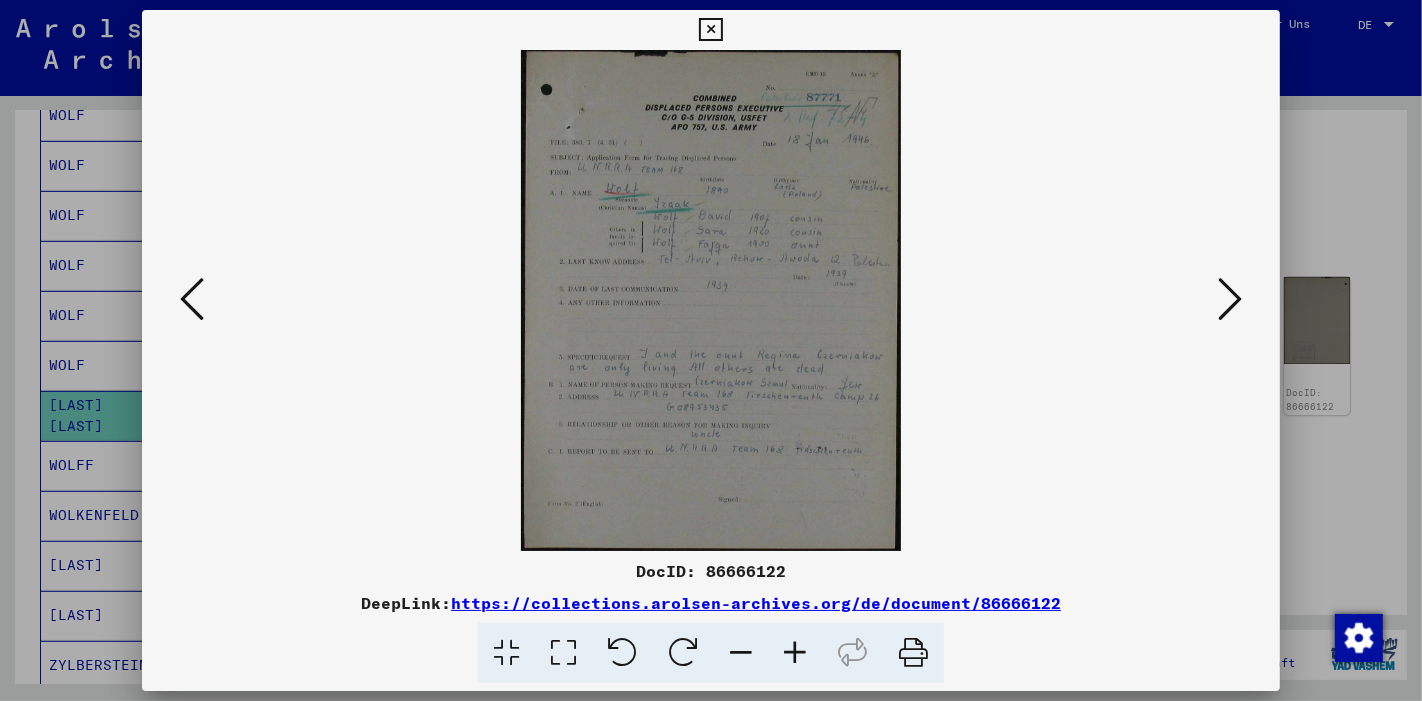 click at bounding box center [563, 653] 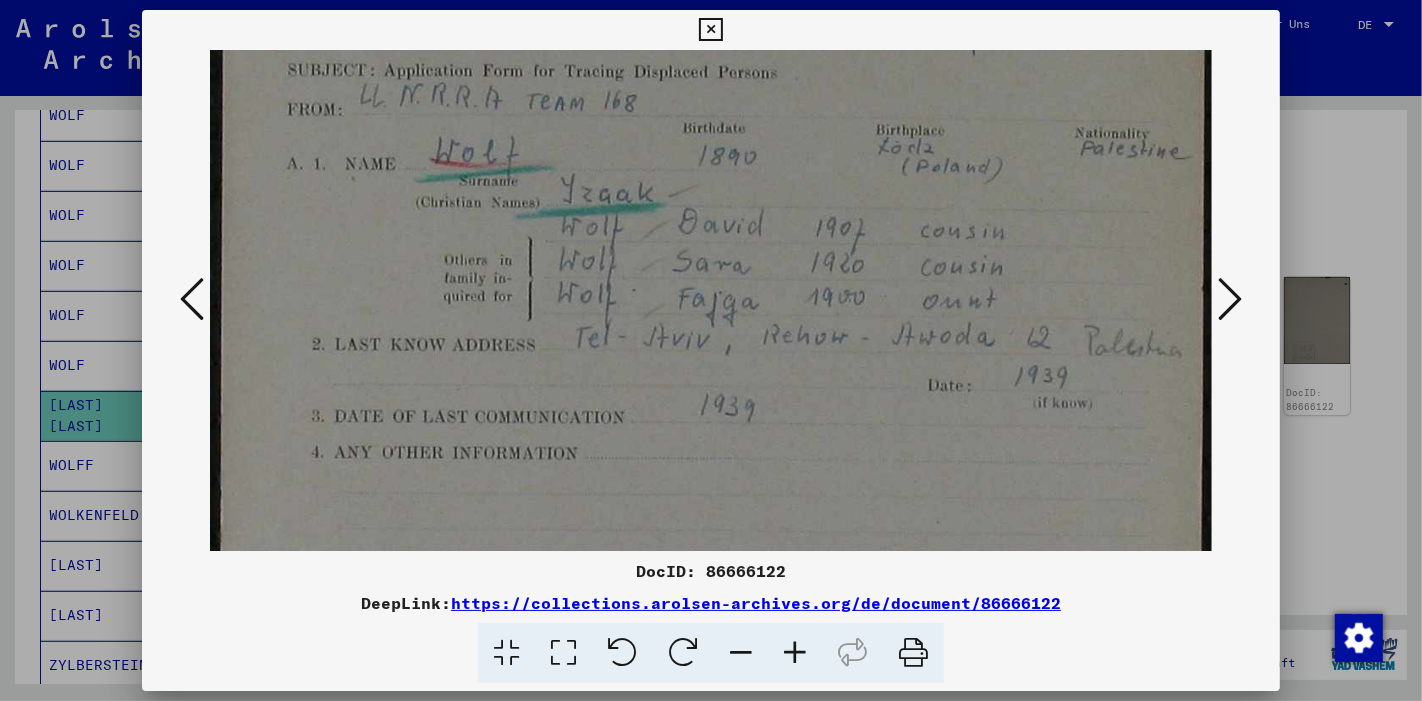 scroll, scrollTop: 377, scrollLeft: 0, axis: vertical 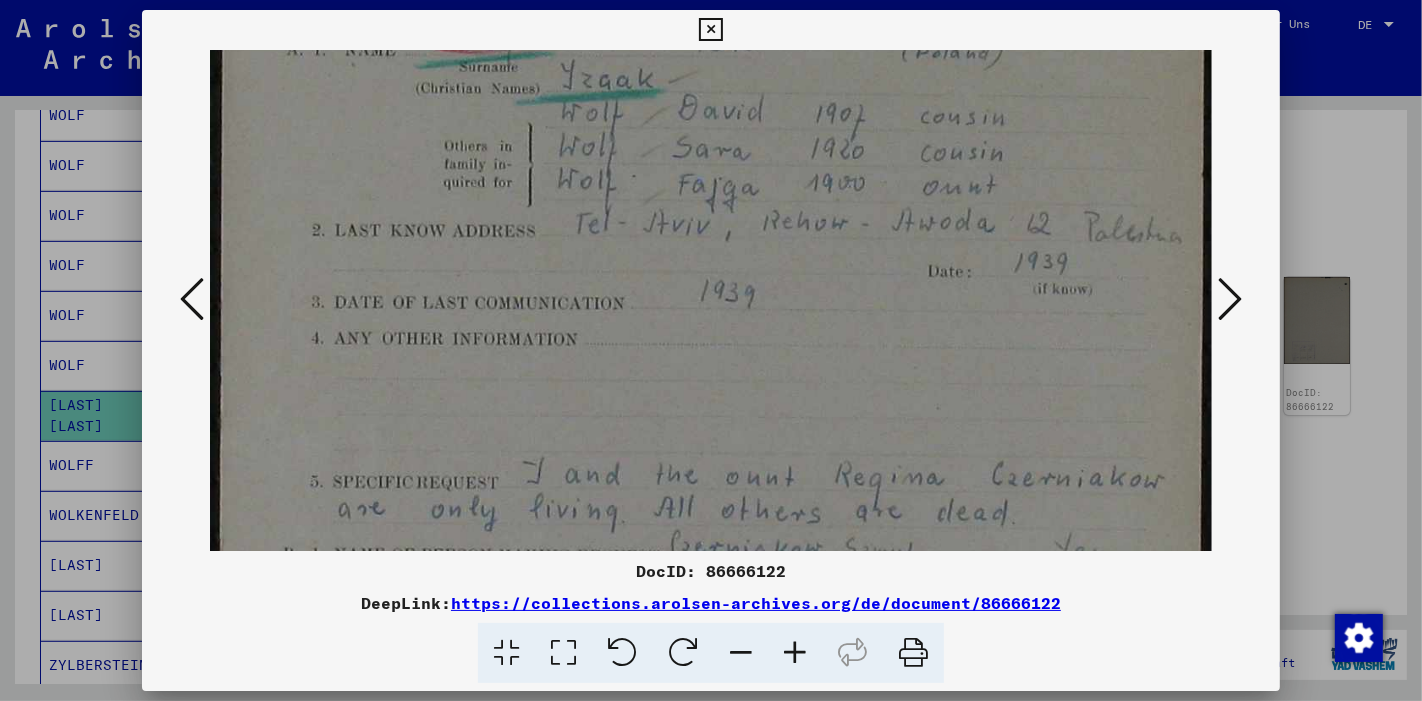 drag, startPoint x: 682, startPoint y: 422, endPoint x: 748, endPoint y: 45, distance: 382.73358 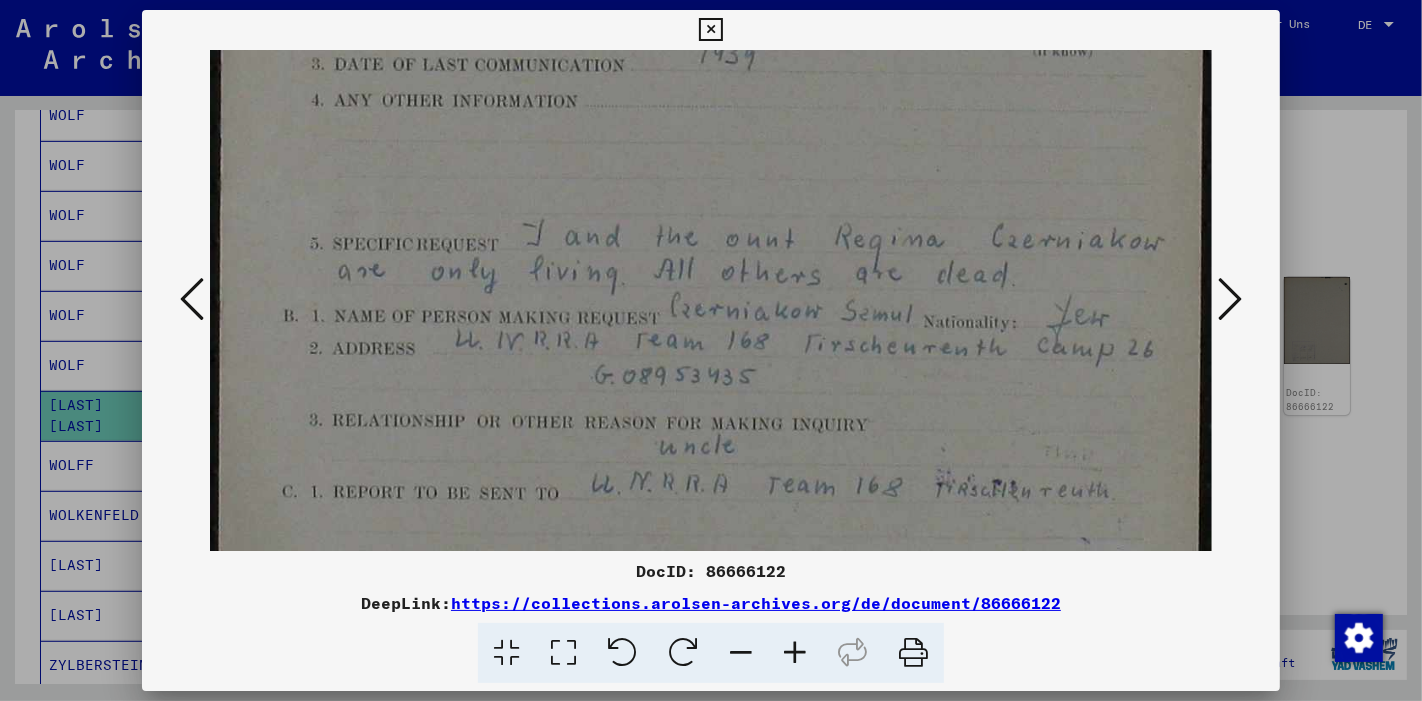 drag, startPoint x: 823, startPoint y: 372, endPoint x: 805, endPoint y: 132, distance: 240.67406 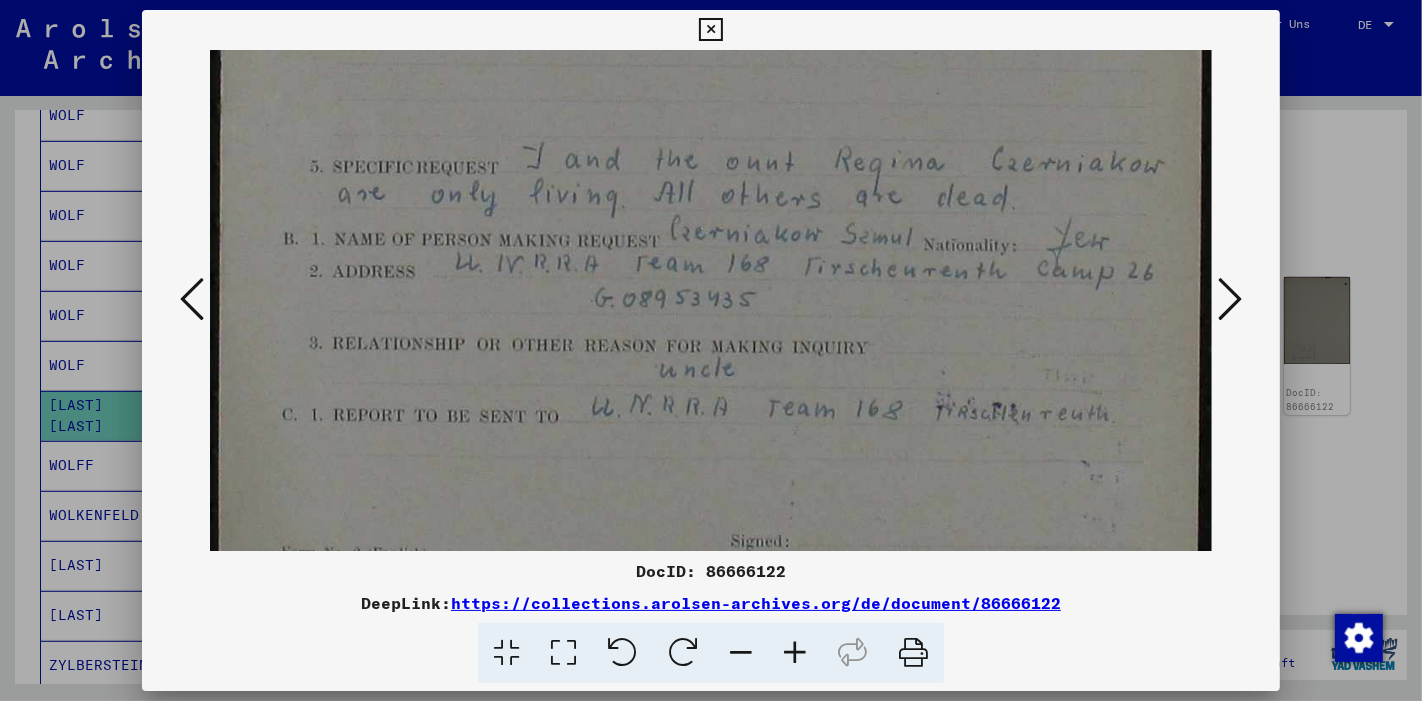 scroll, scrollTop: 694, scrollLeft: 0, axis: vertical 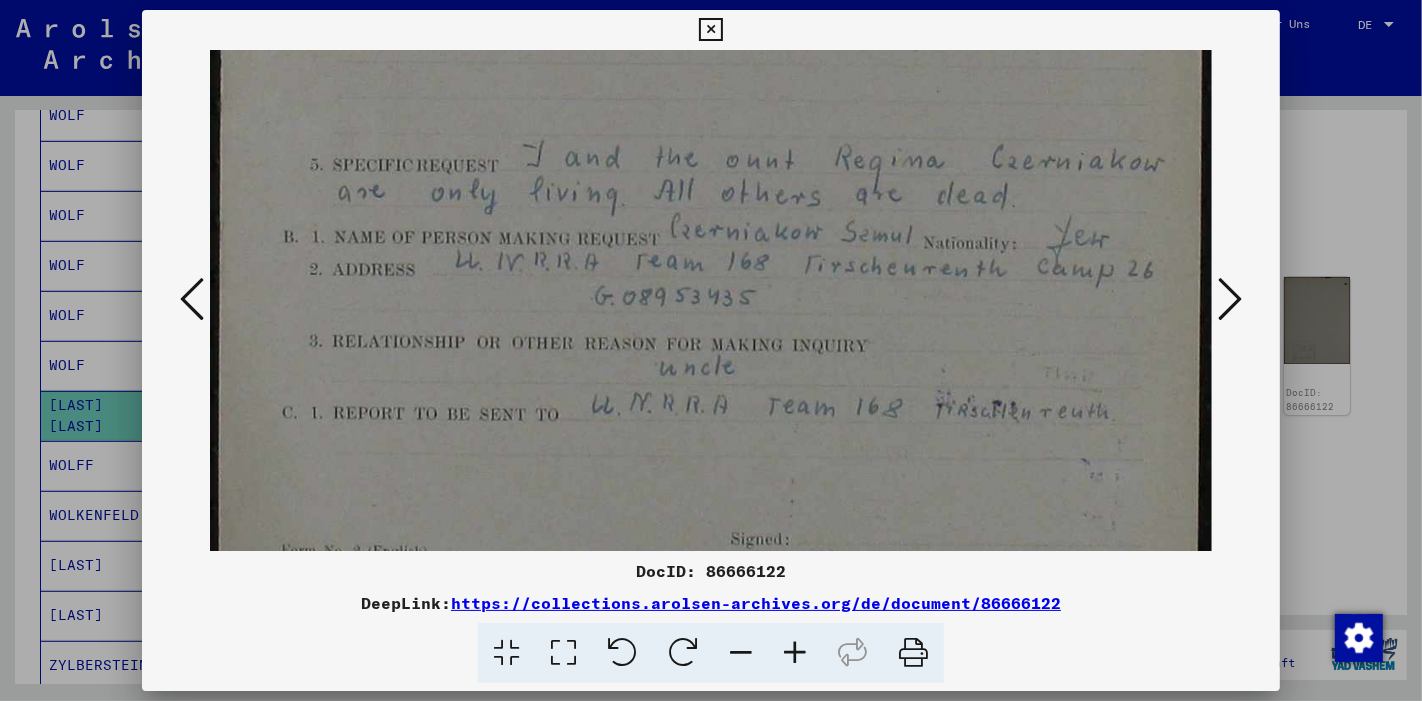 drag, startPoint x: 887, startPoint y: 383, endPoint x: 873, endPoint y: 303, distance: 81.21576 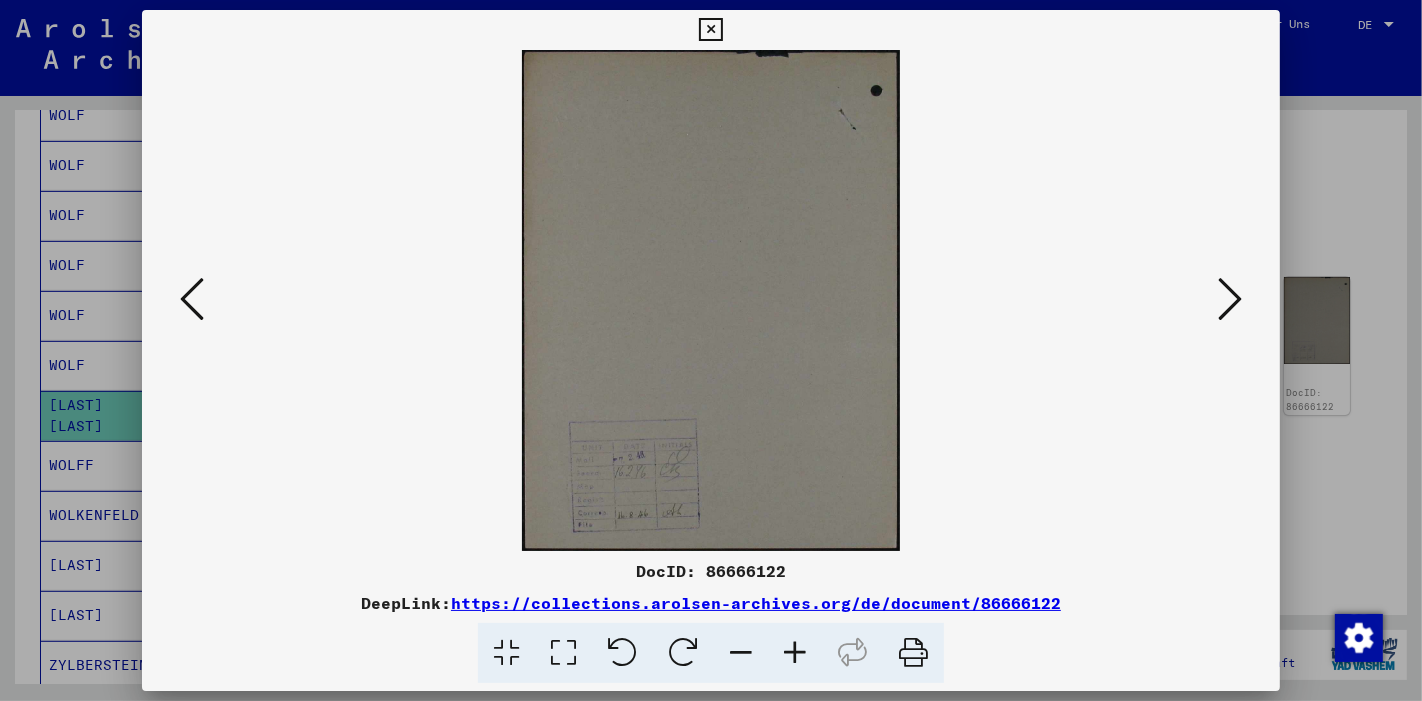 click at bounding box center [1230, 299] 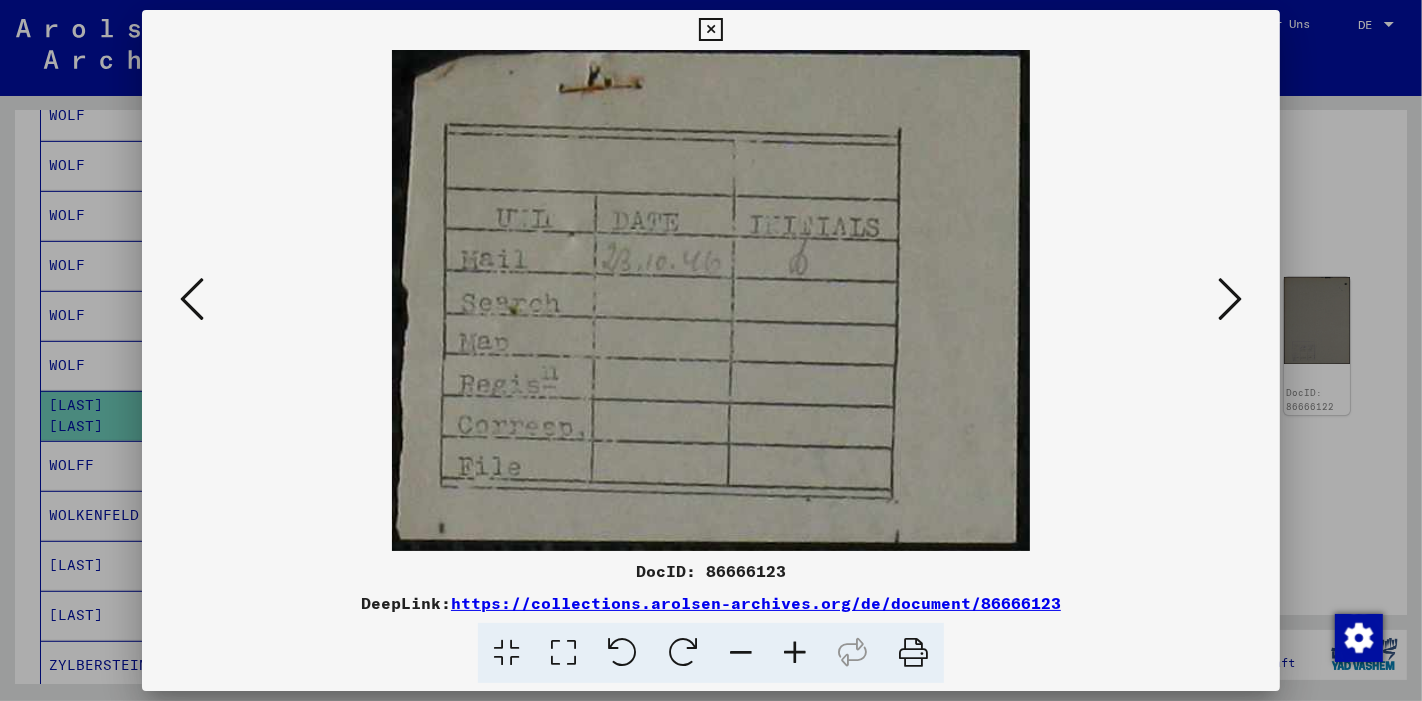 click at bounding box center (1230, 299) 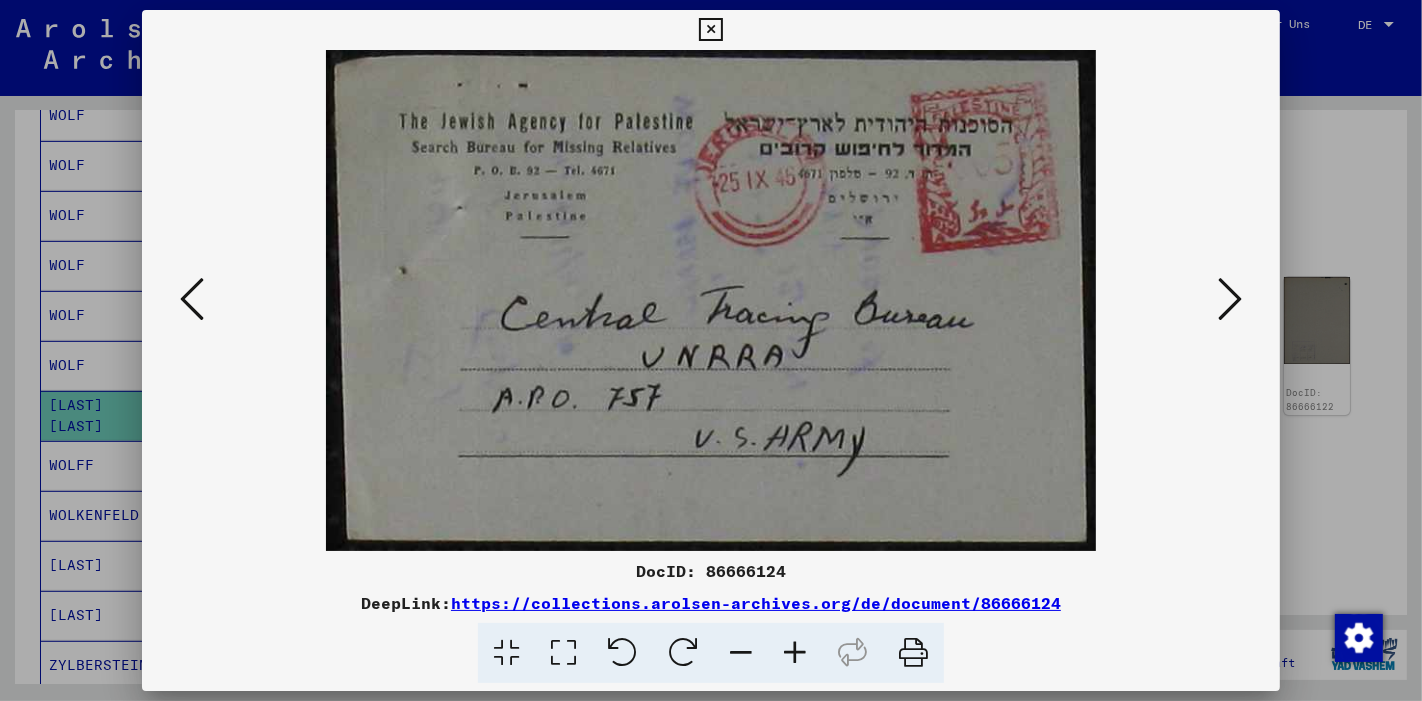 click at bounding box center (1230, 299) 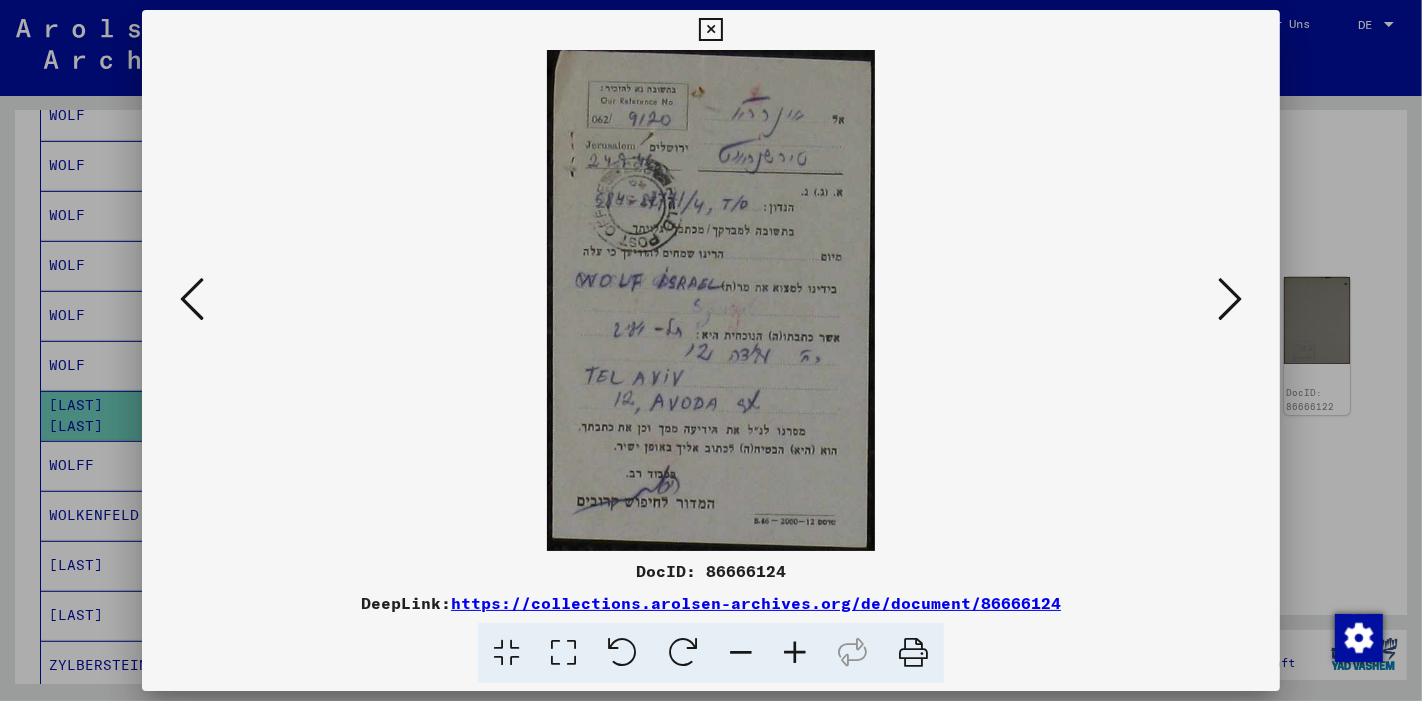 click at bounding box center (192, 299) 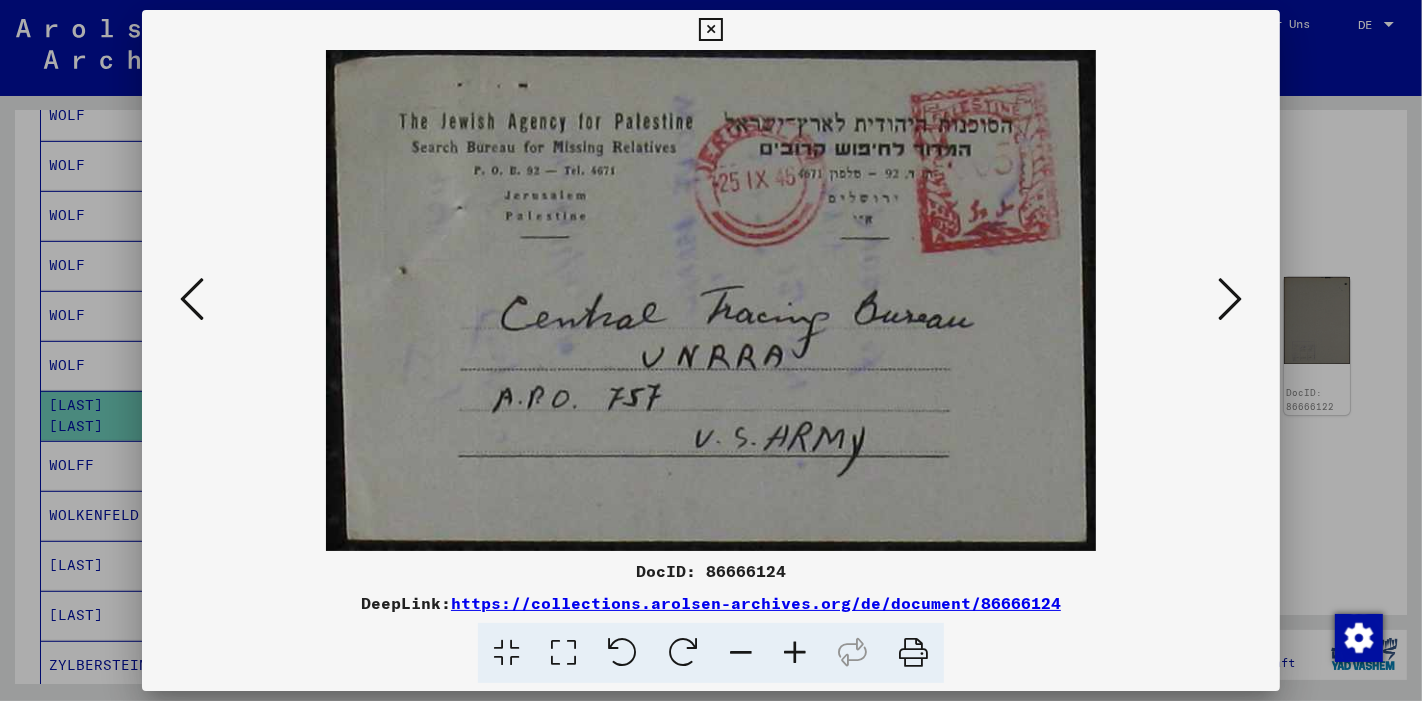 click at bounding box center [1230, 299] 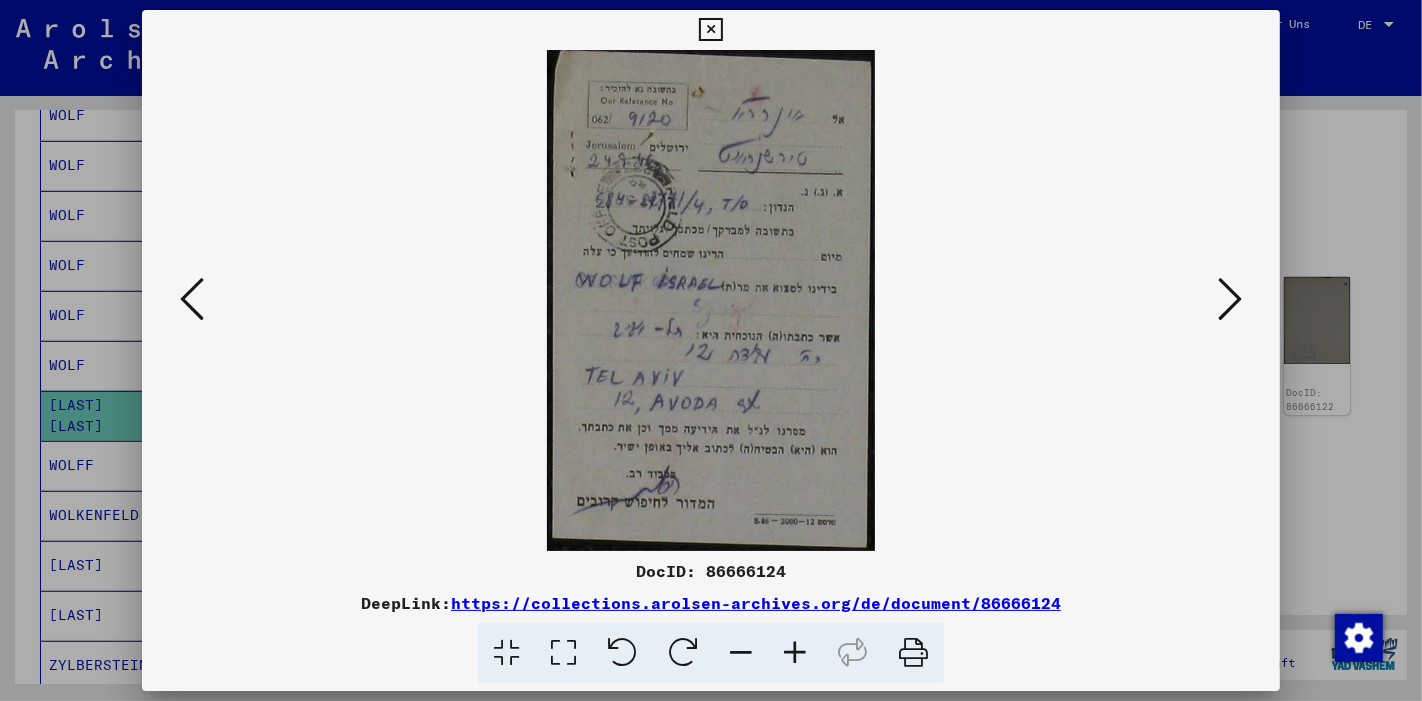 click at bounding box center (563, 653) 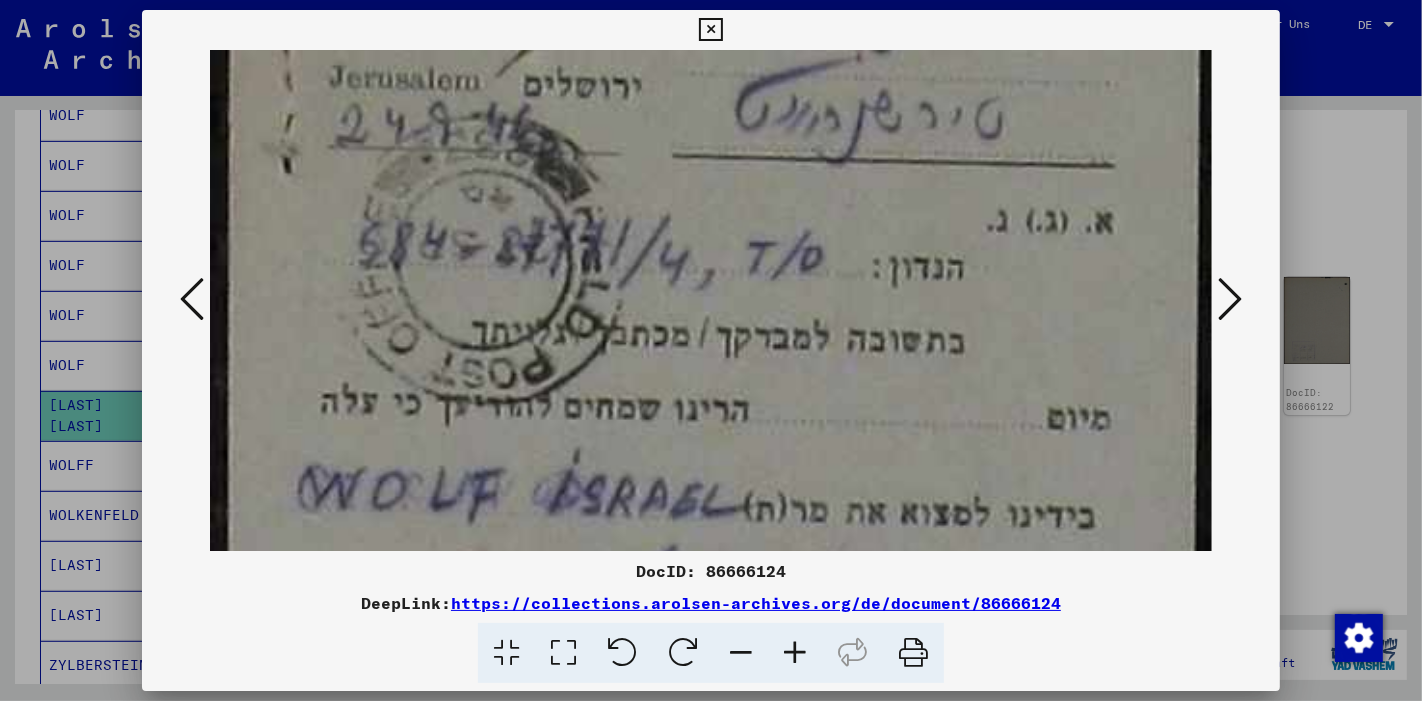 scroll, scrollTop: 271, scrollLeft: 0, axis: vertical 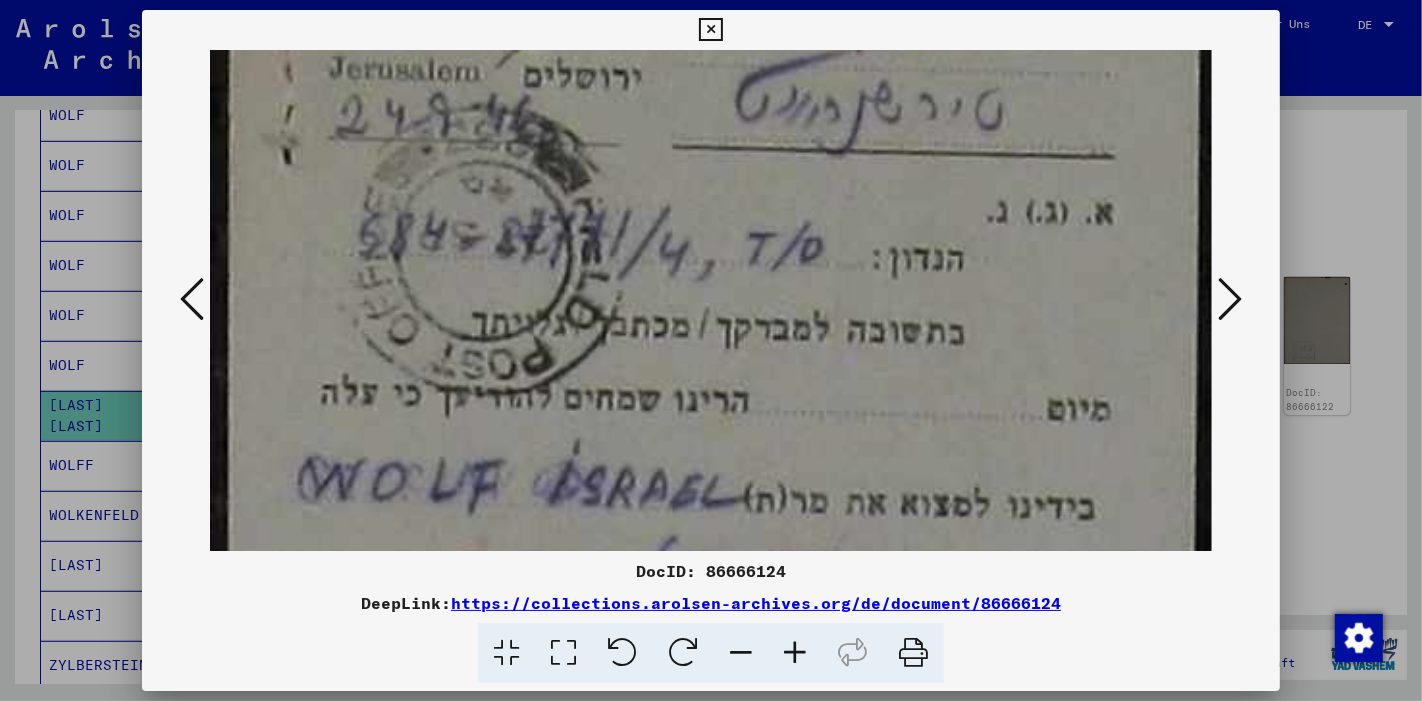 drag, startPoint x: 608, startPoint y: 458, endPoint x: 637, endPoint y: 184, distance: 275.5304 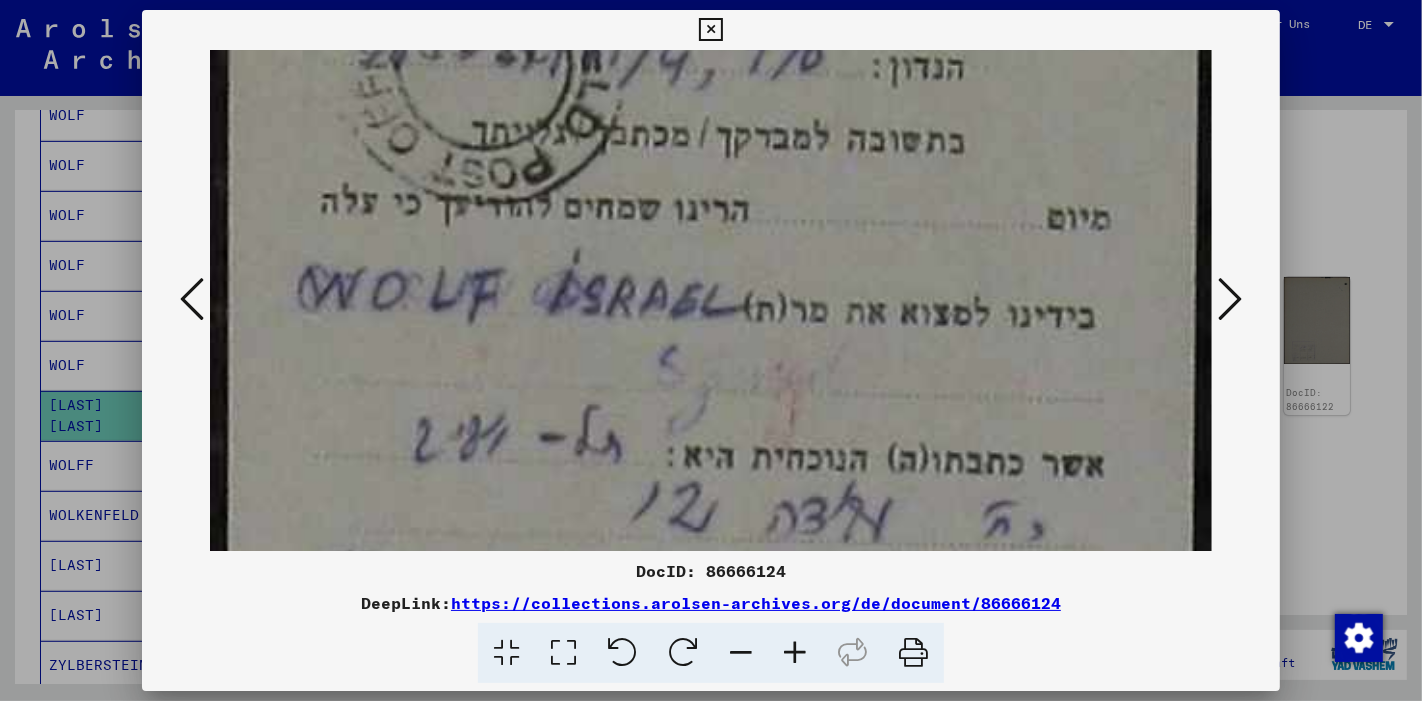 scroll, scrollTop: 462, scrollLeft: 0, axis: vertical 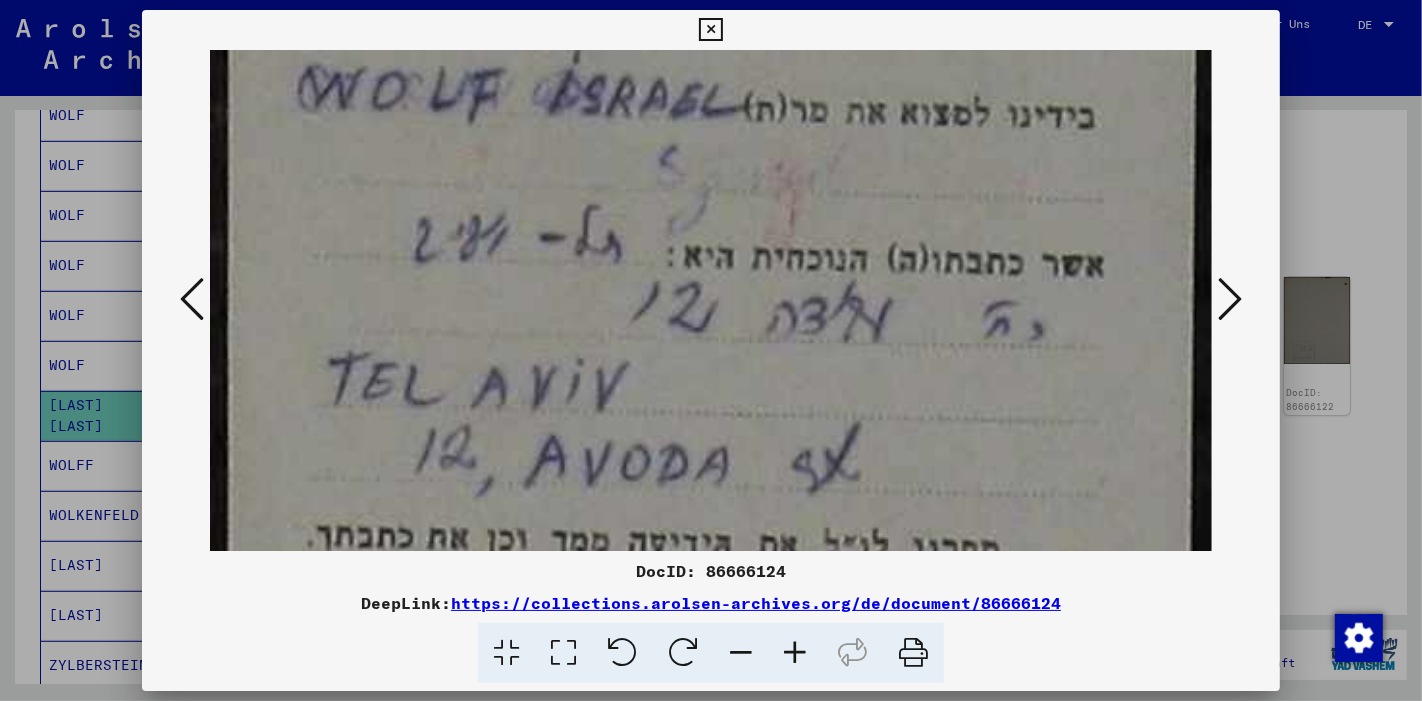 drag, startPoint x: 671, startPoint y: 262, endPoint x: 705, endPoint y: 41, distance: 223.60008 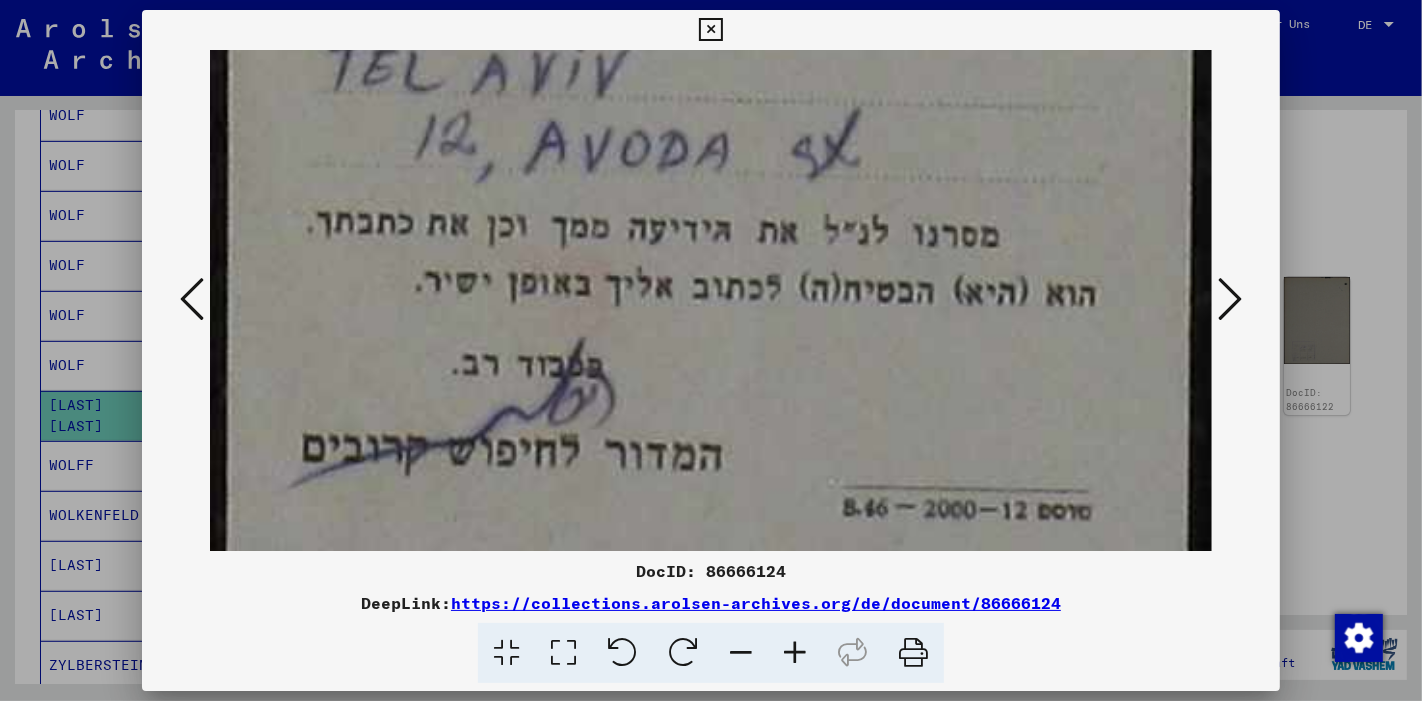 scroll, scrollTop: 981, scrollLeft: 0, axis: vertical 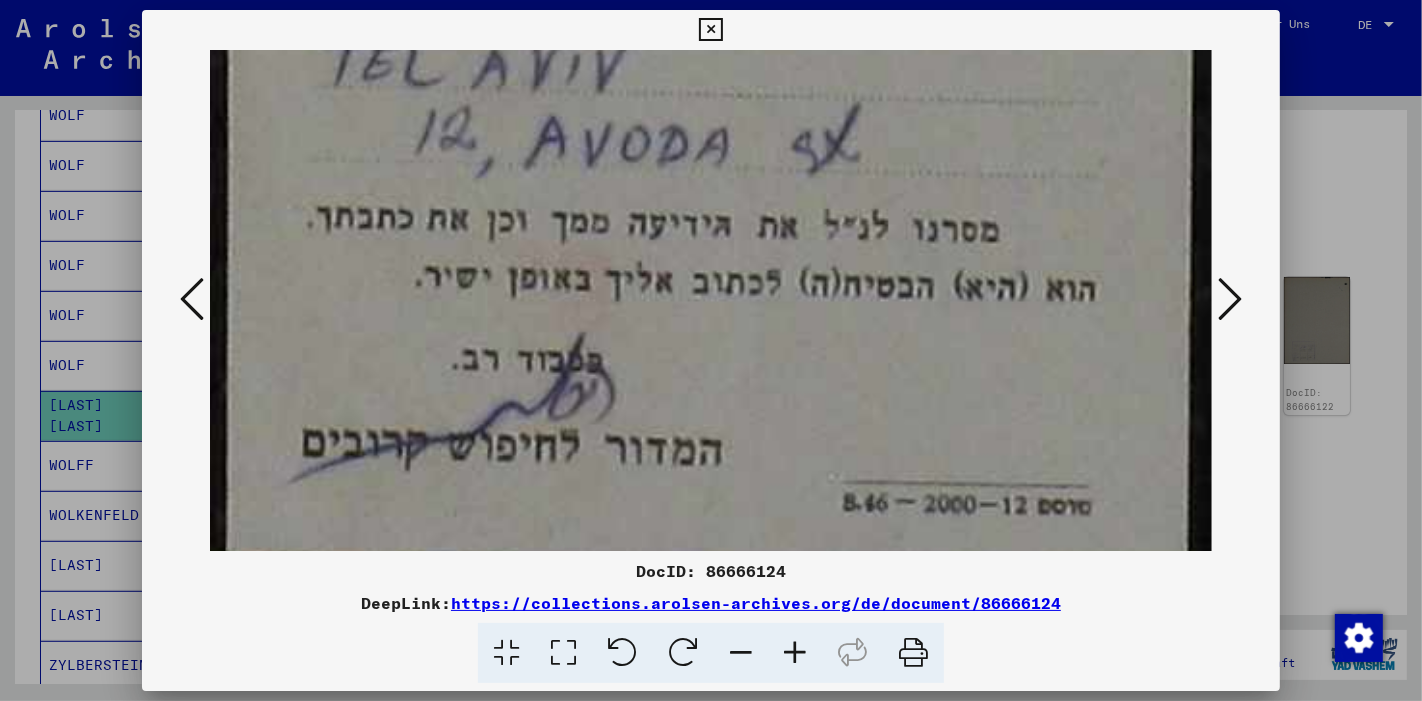 drag, startPoint x: 703, startPoint y: 298, endPoint x: 780, endPoint y: -2, distance: 309.72406 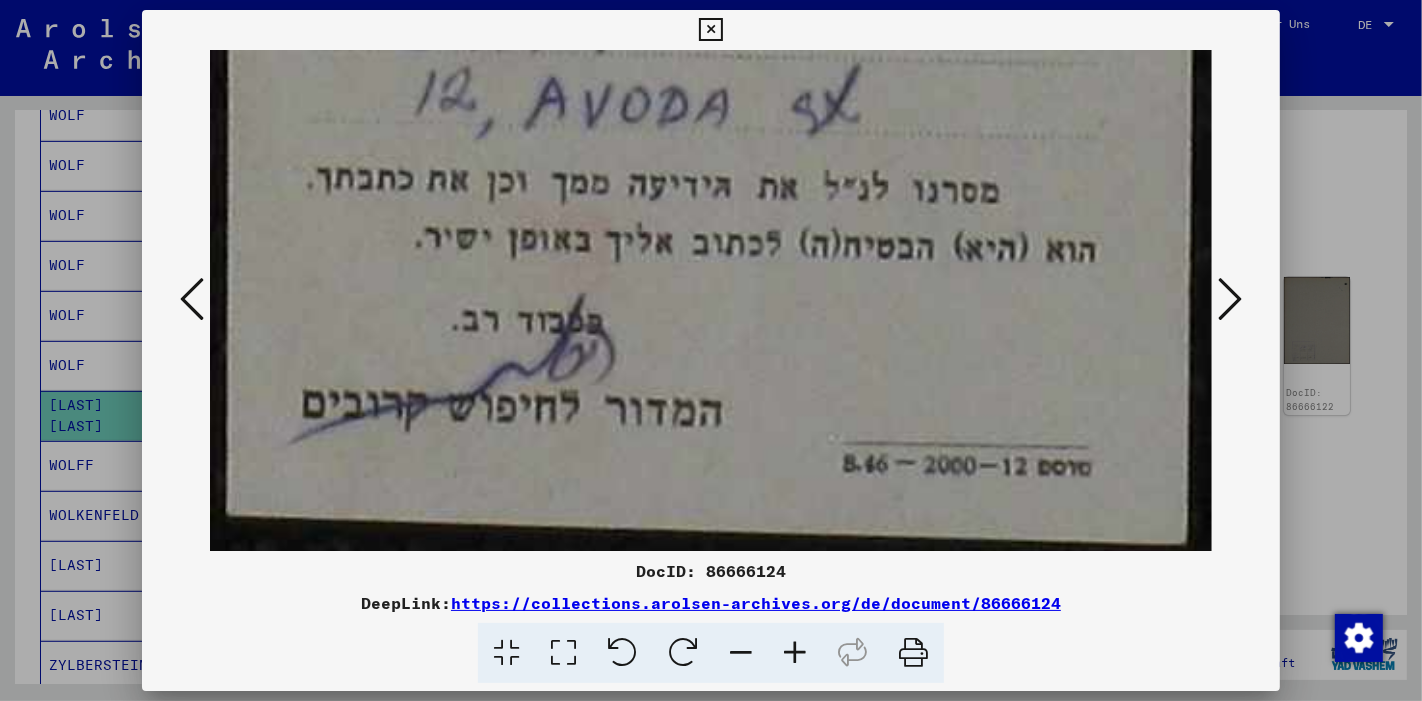 scroll, scrollTop: 1025, scrollLeft: 0, axis: vertical 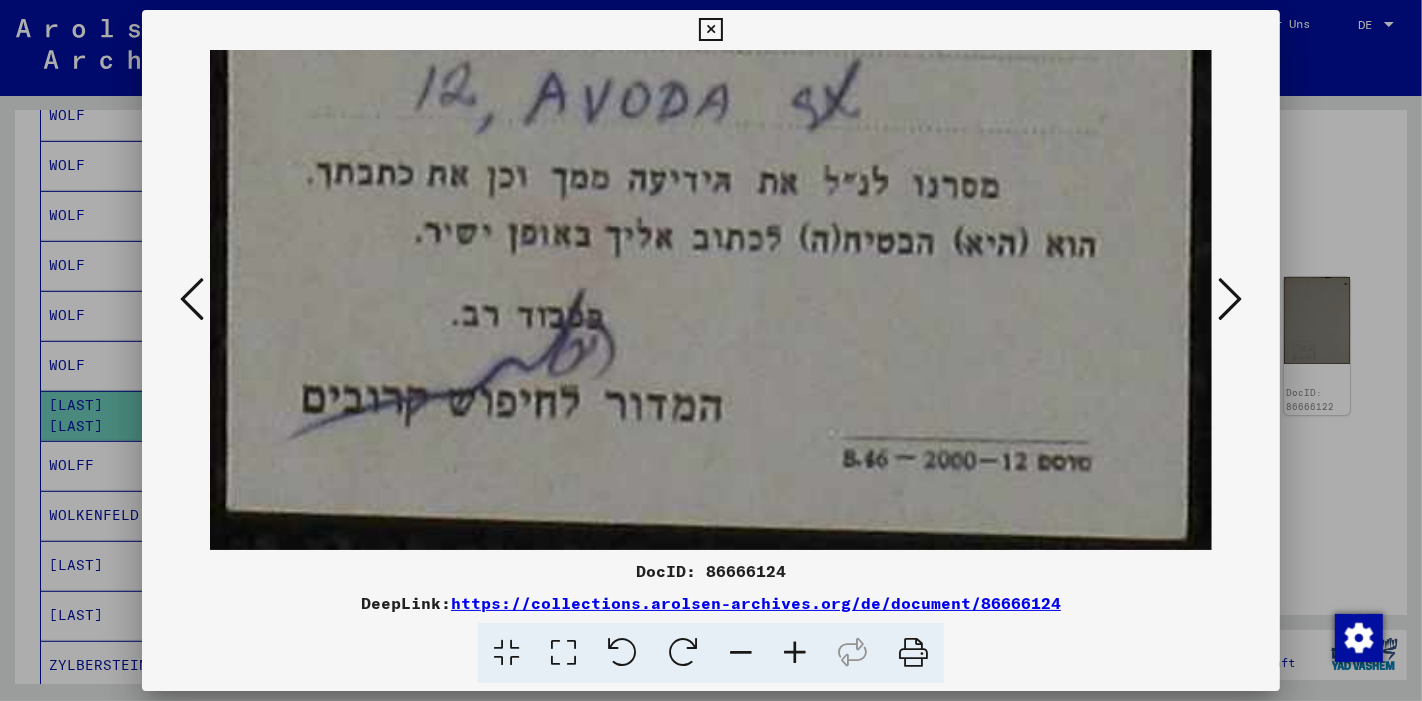 drag, startPoint x: 757, startPoint y: 256, endPoint x: 802, endPoint y: 115, distance: 148.00676 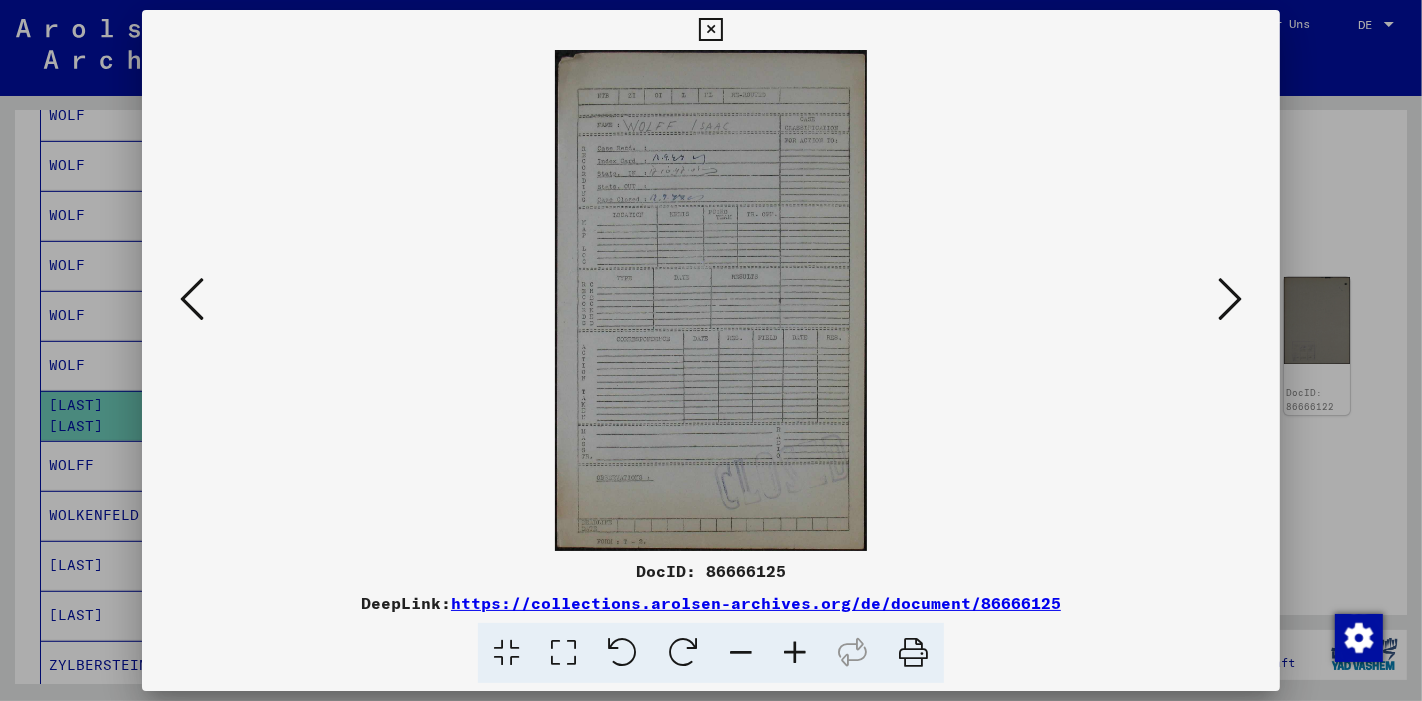 scroll, scrollTop: 0, scrollLeft: 0, axis: both 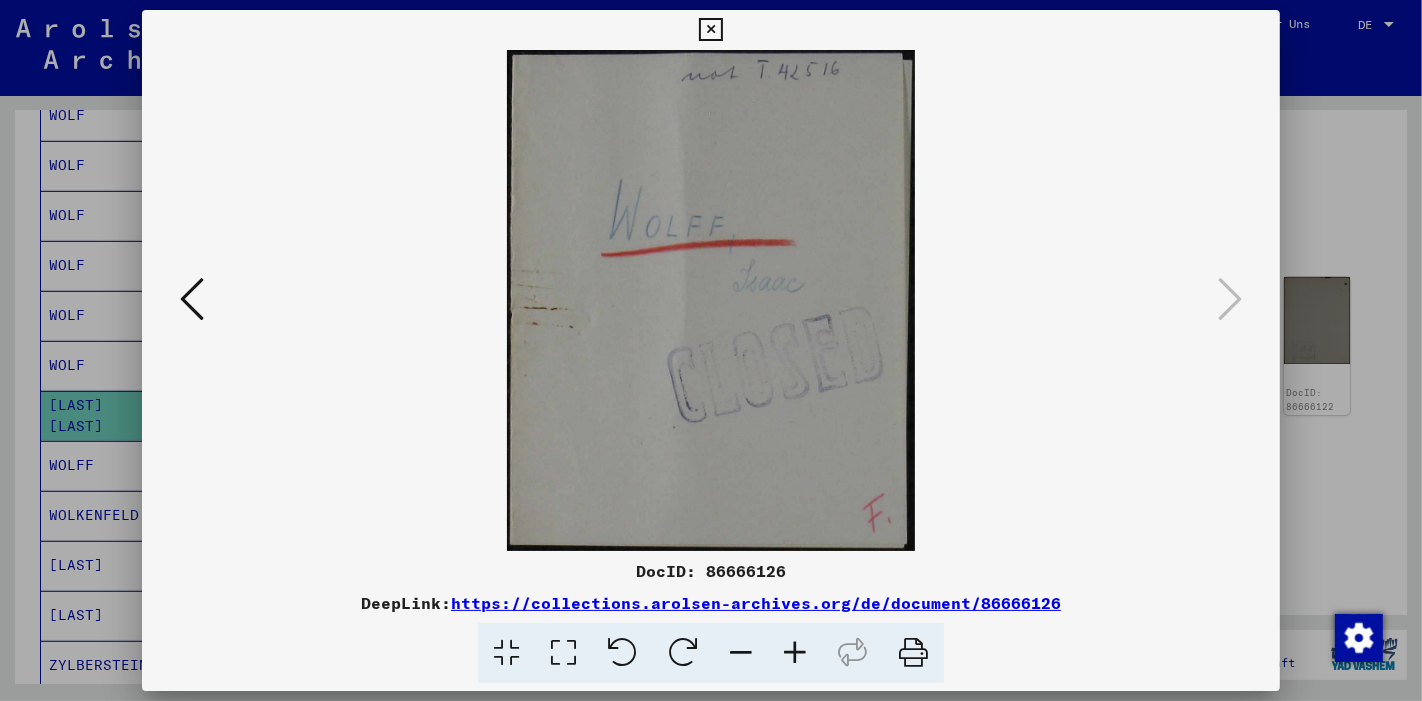 click at bounding box center [710, 30] 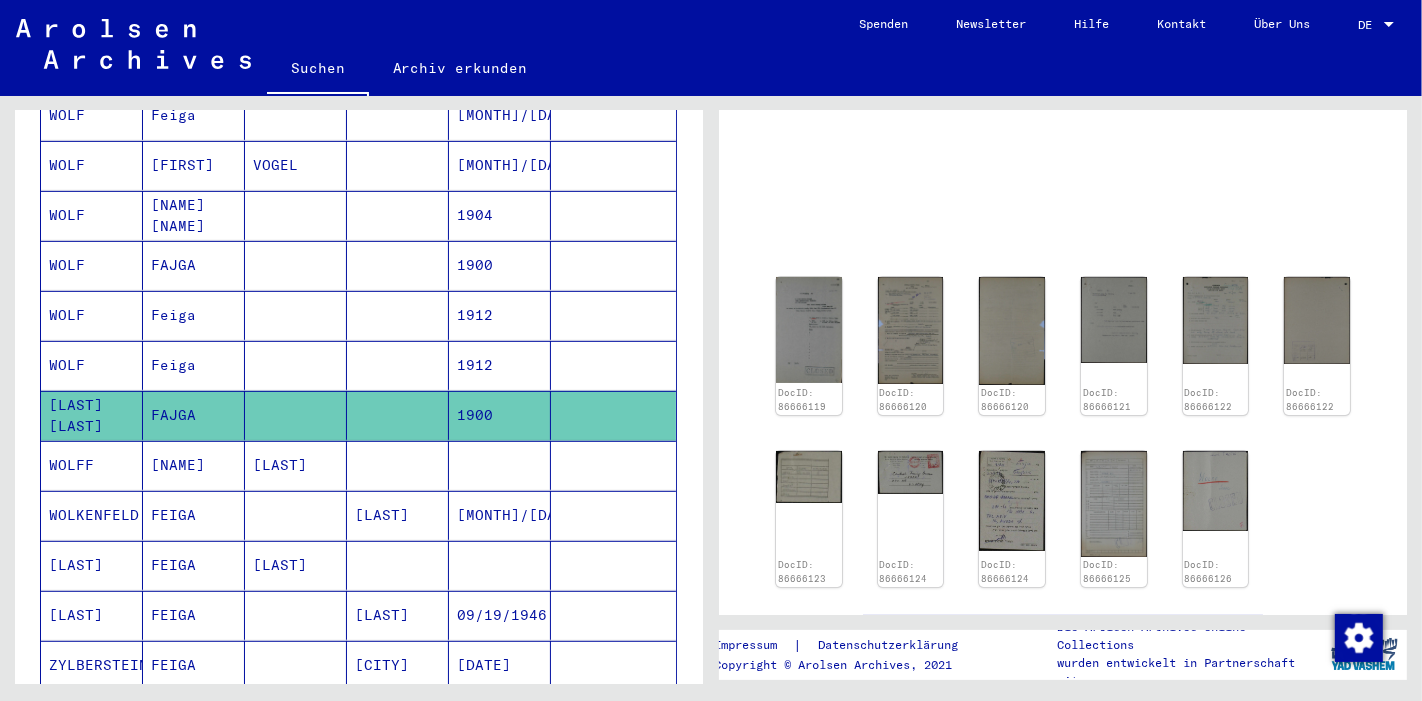 click at bounding box center [398, 415] 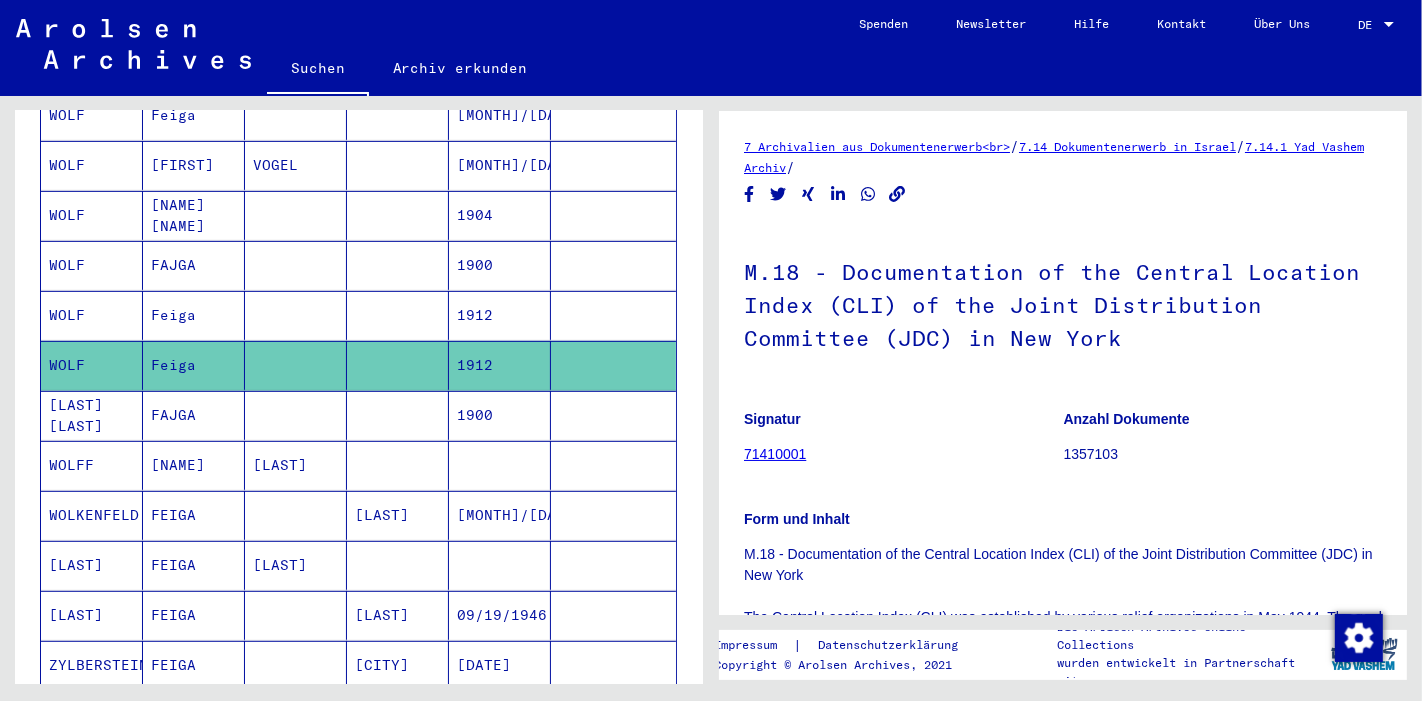 scroll, scrollTop: 0, scrollLeft: 0, axis: both 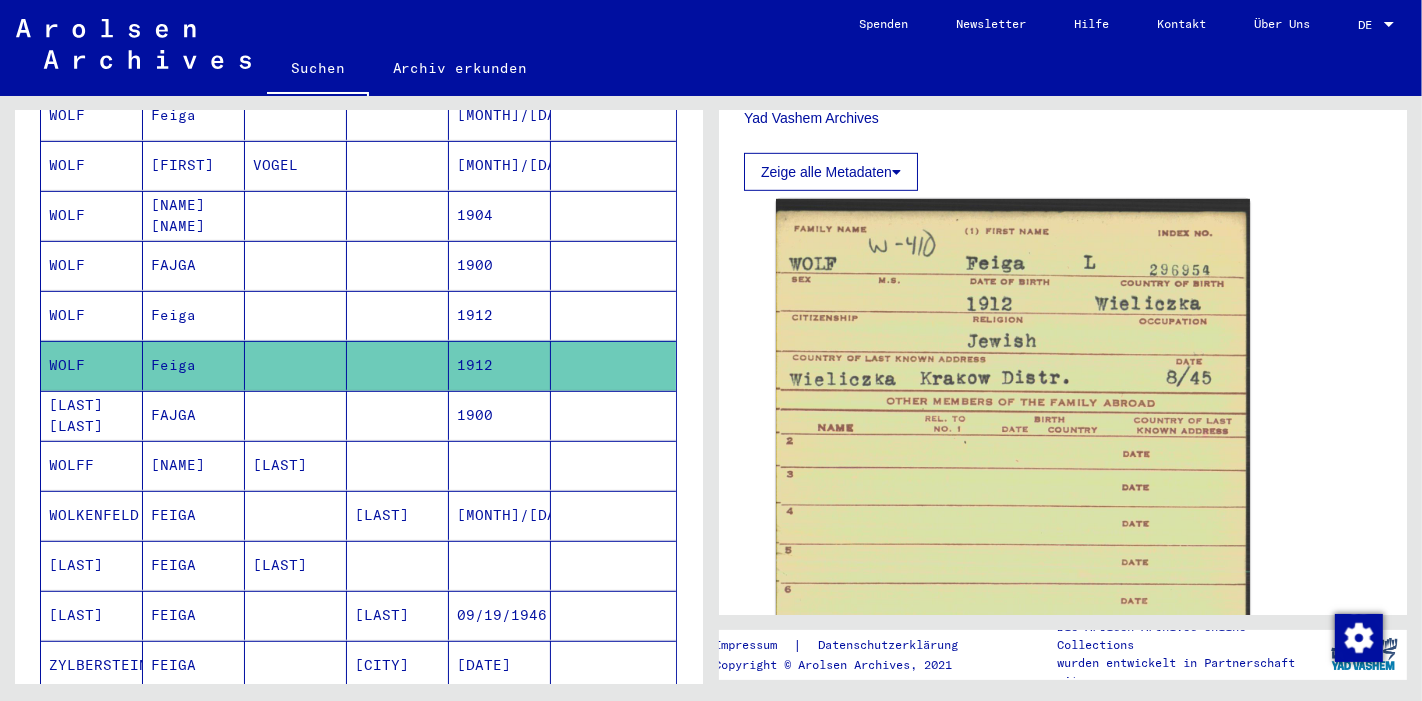 click at bounding box center [398, 365] 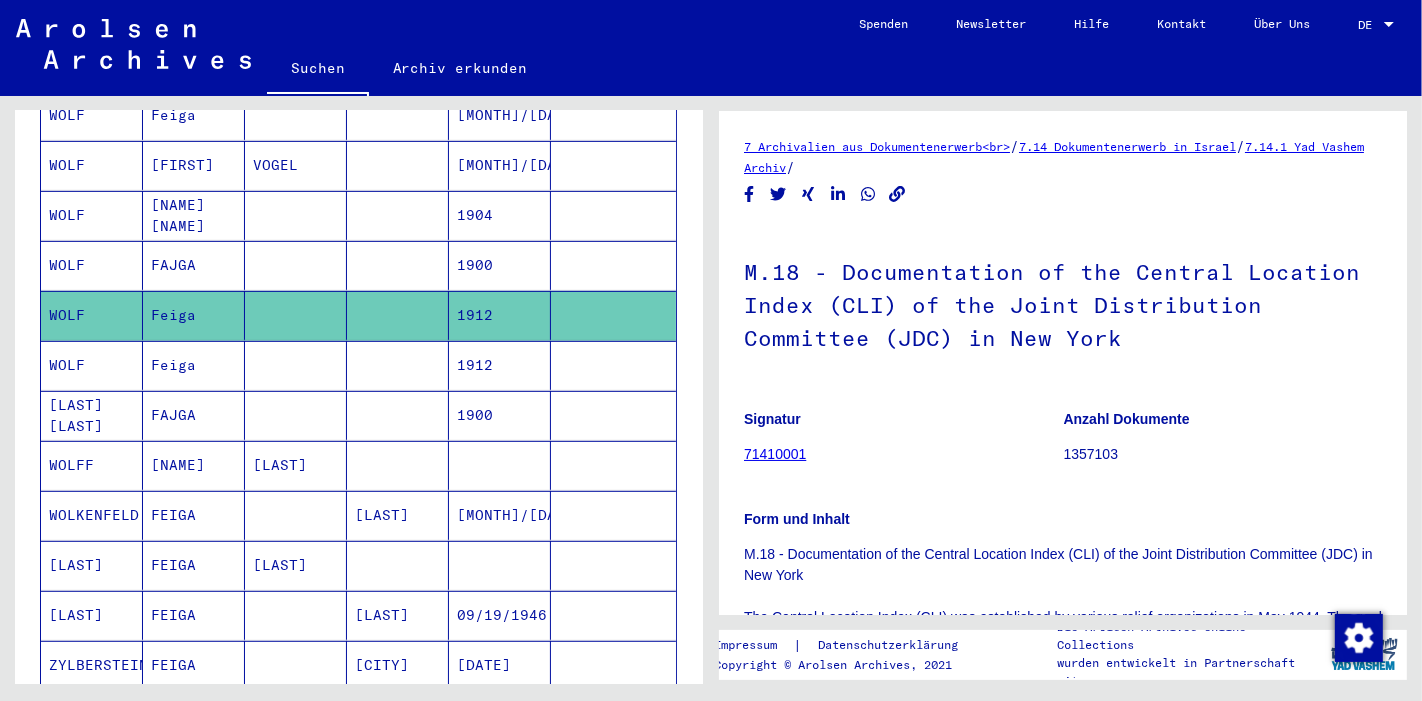 scroll, scrollTop: 0, scrollLeft: 0, axis: both 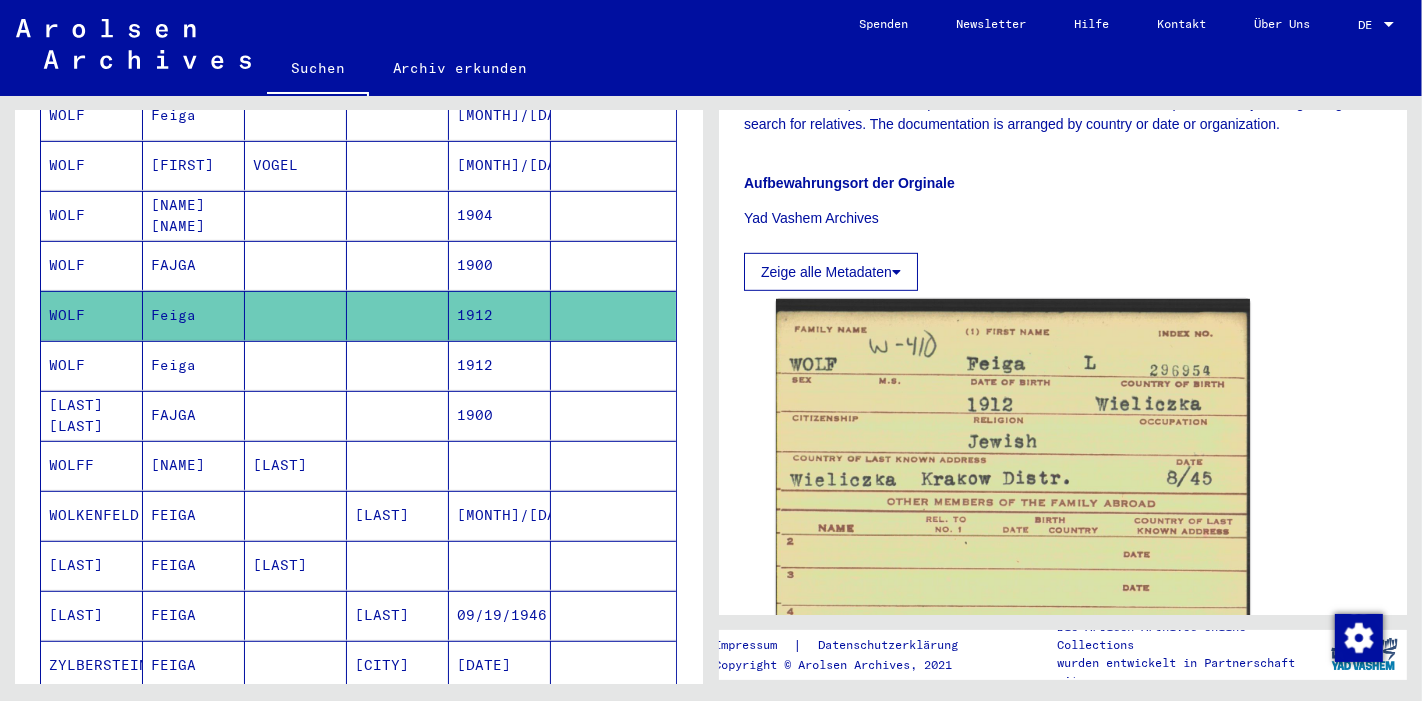click at bounding box center [296, 315] 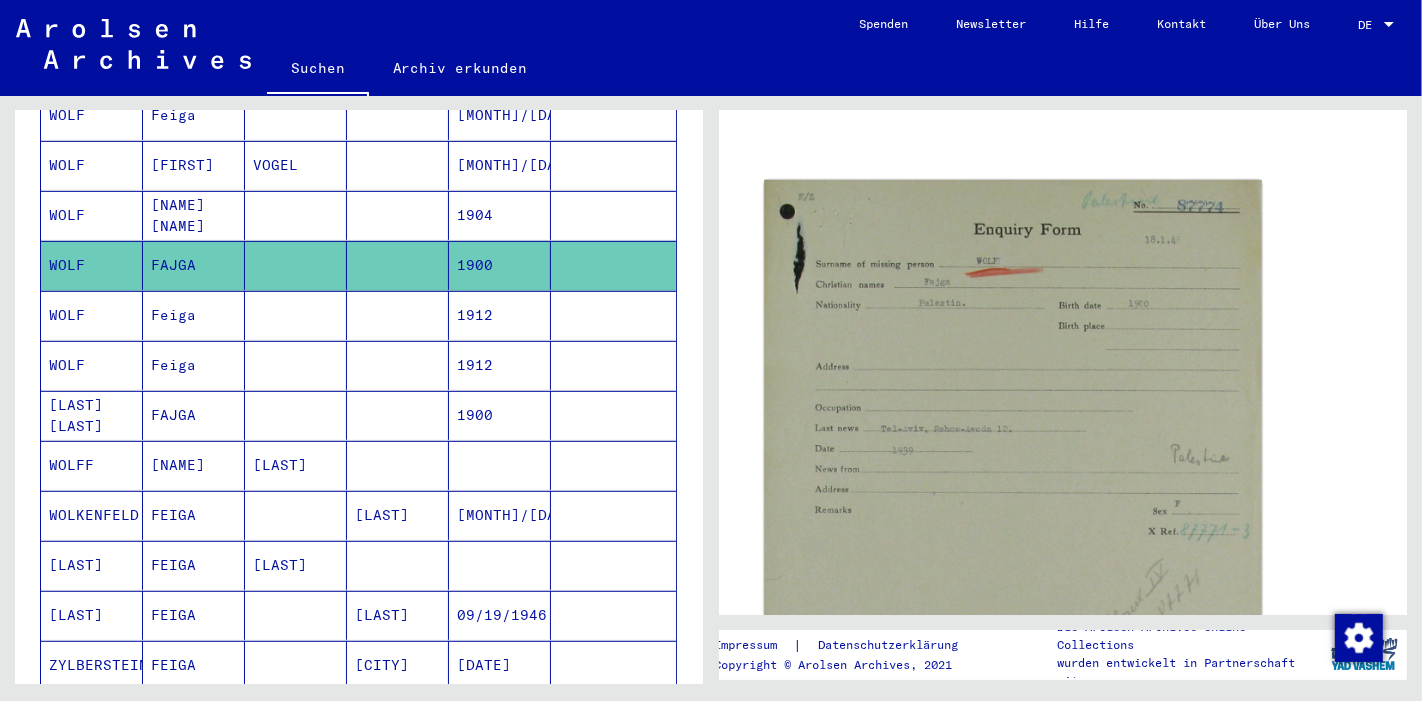 scroll, scrollTop: 157, scrollLeft: 0, axis: vertical 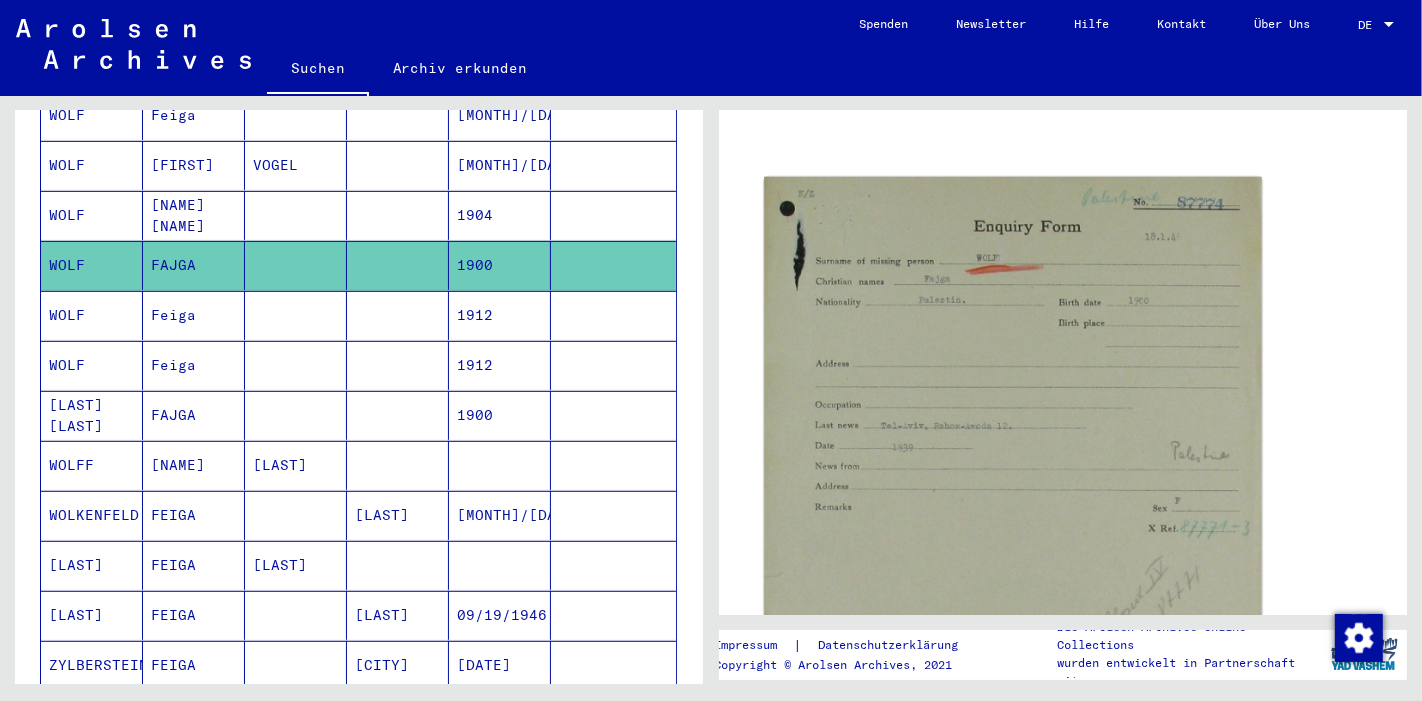 click 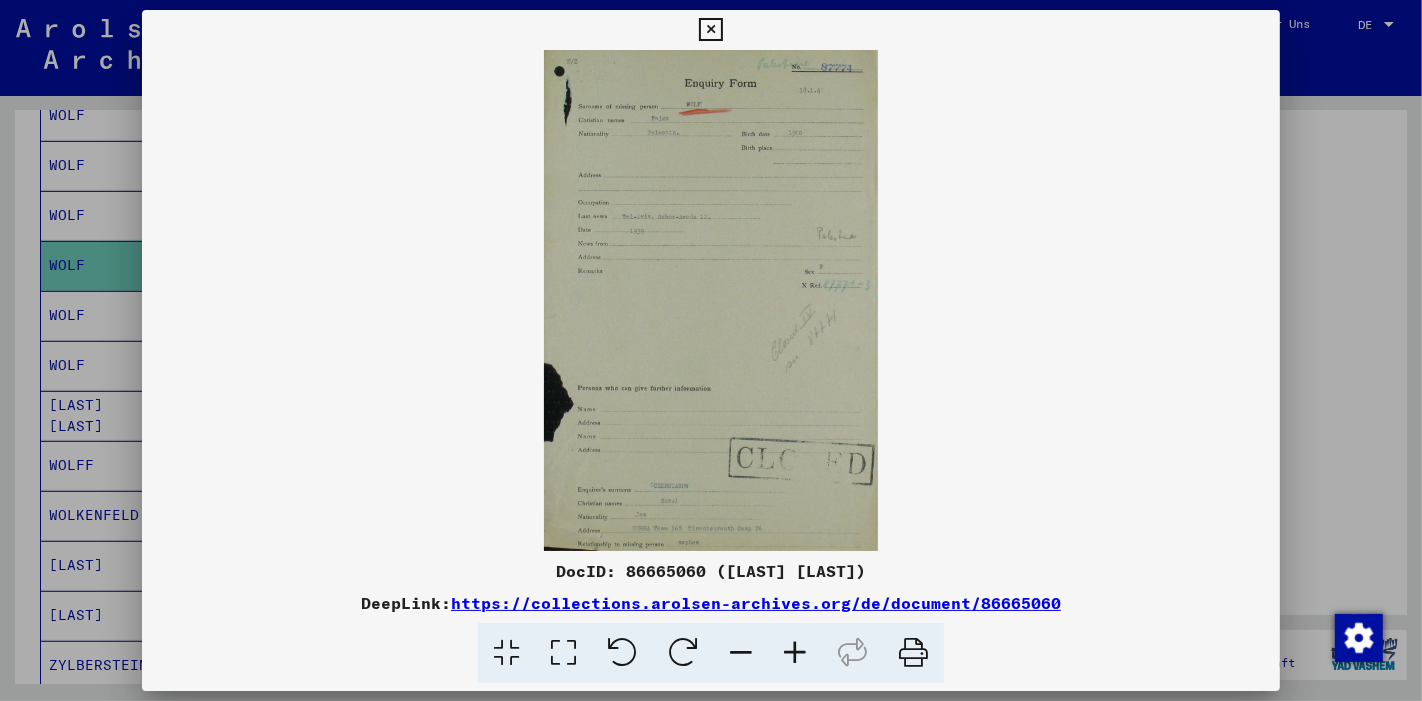 click at bounding box center (563, 653) 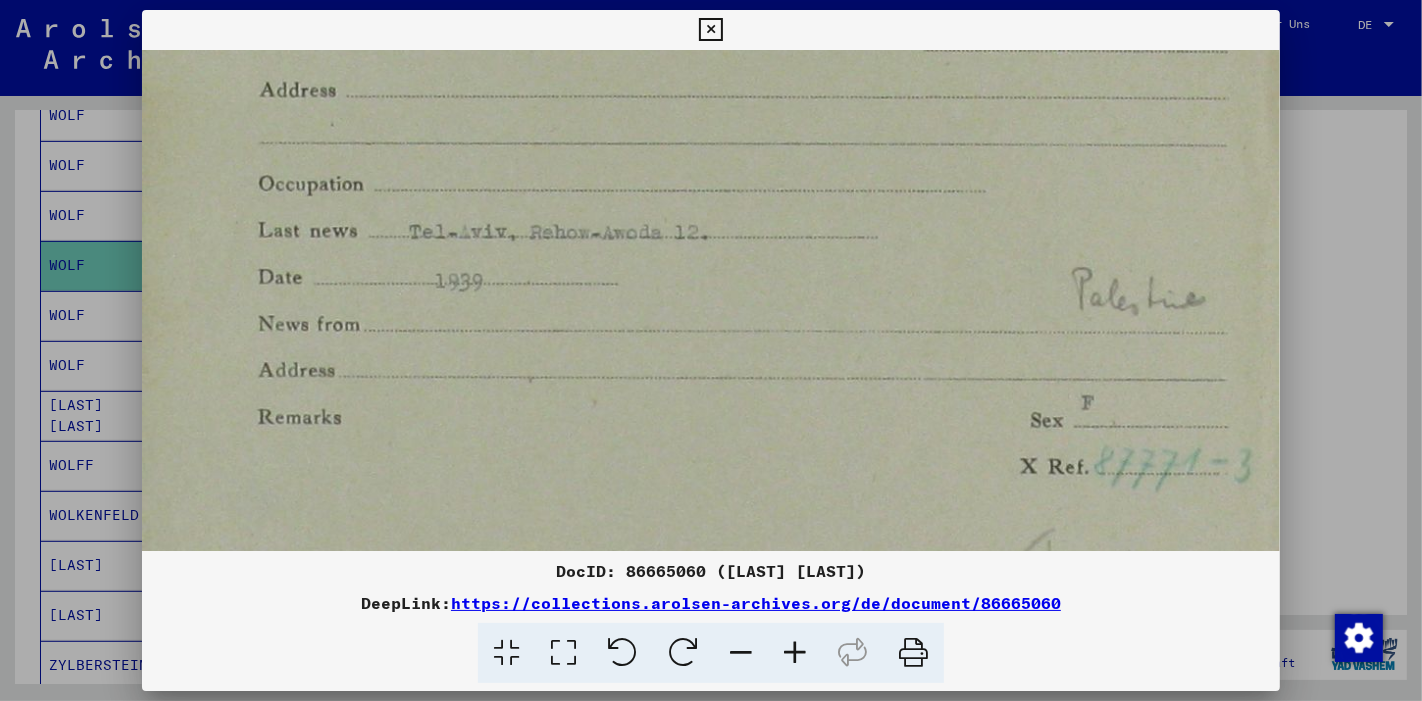 drag, startPoint x: 653, startPoint y: 469, endPoint x: 648, endPoint y: 81, distance: 388.03223 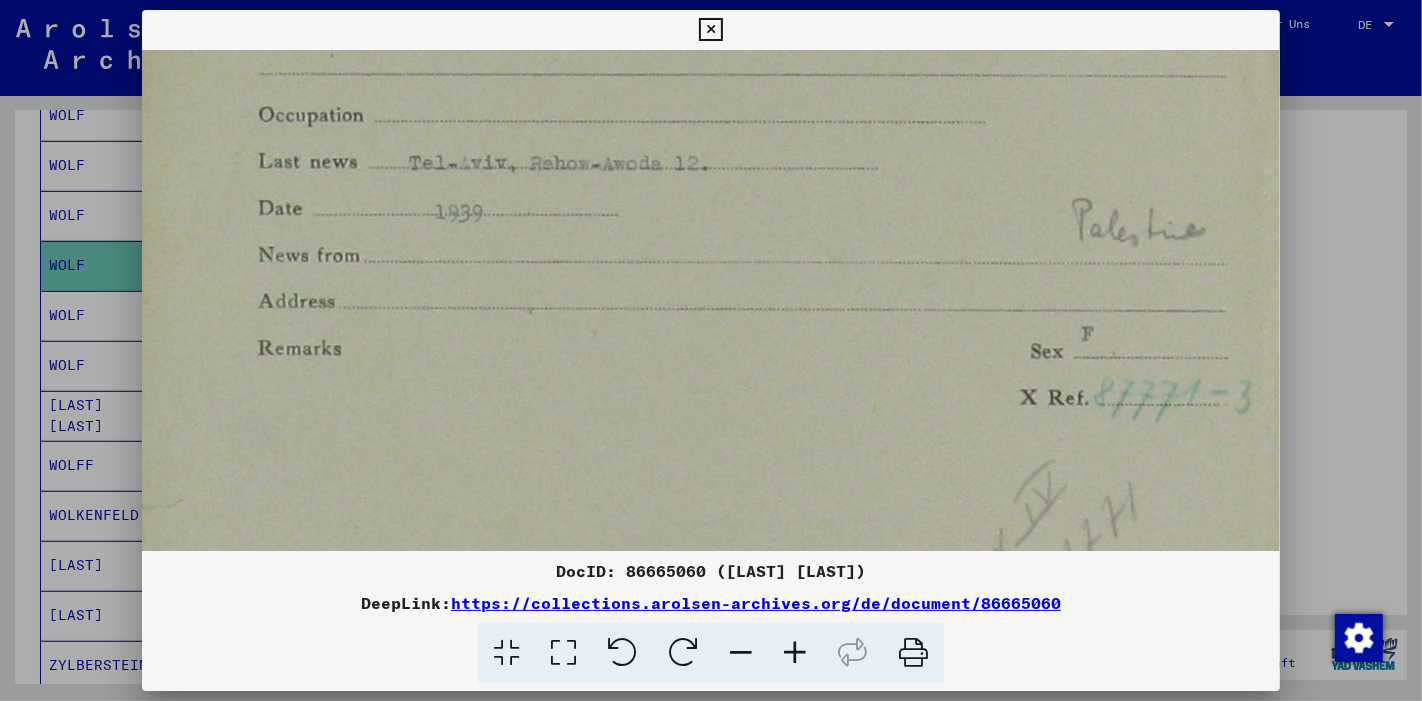scroll, scrollTop: 459, scrollLeft: 0, axis: vertical 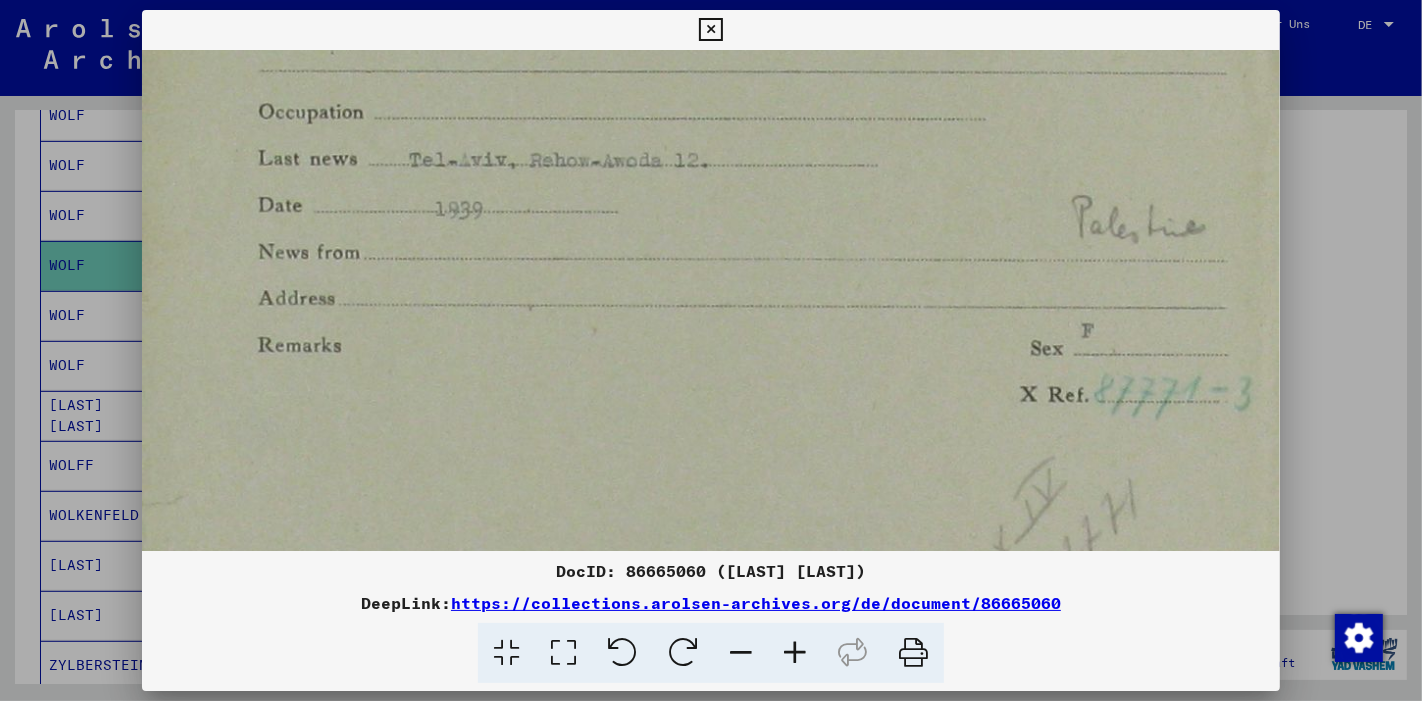 drag, startPoint x: 650, startPoint y: 381, endPoint x: 650, endPoint y: 308, distance: 73 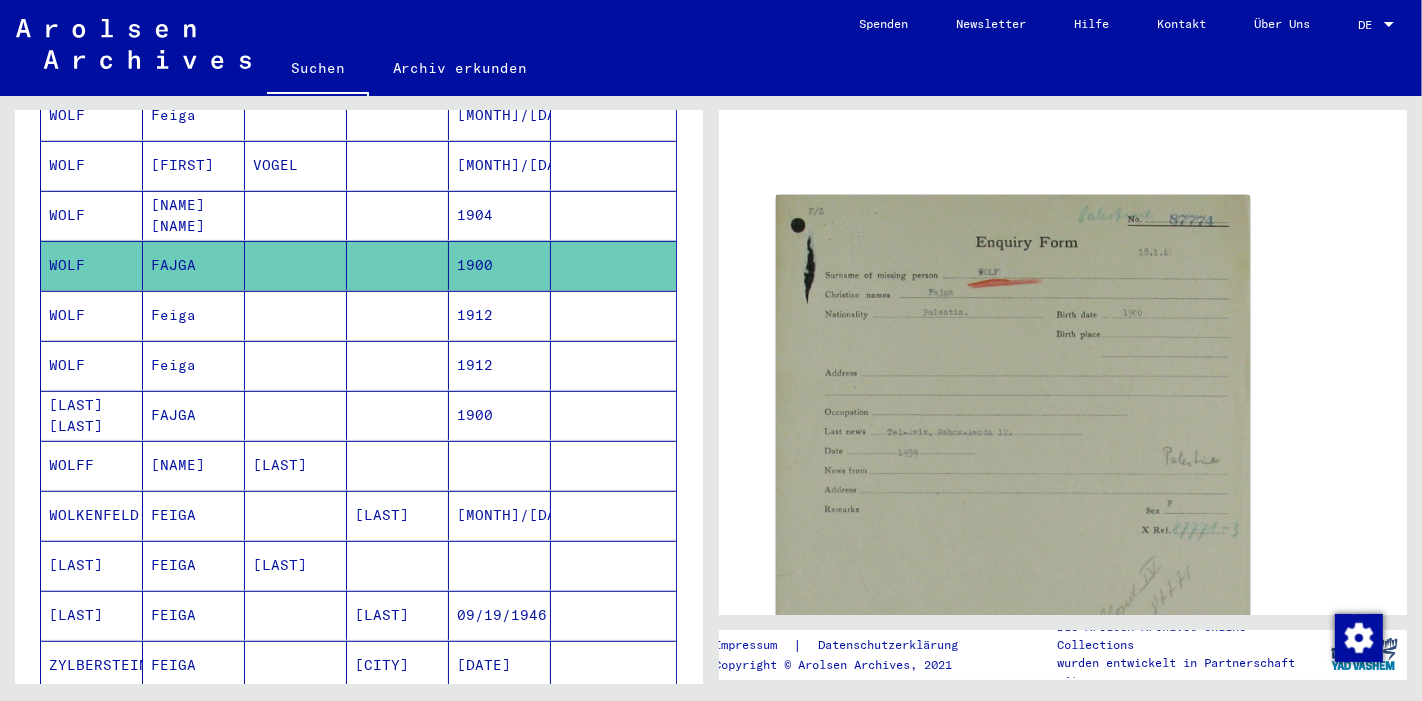 click at bounding box center (296, 265) 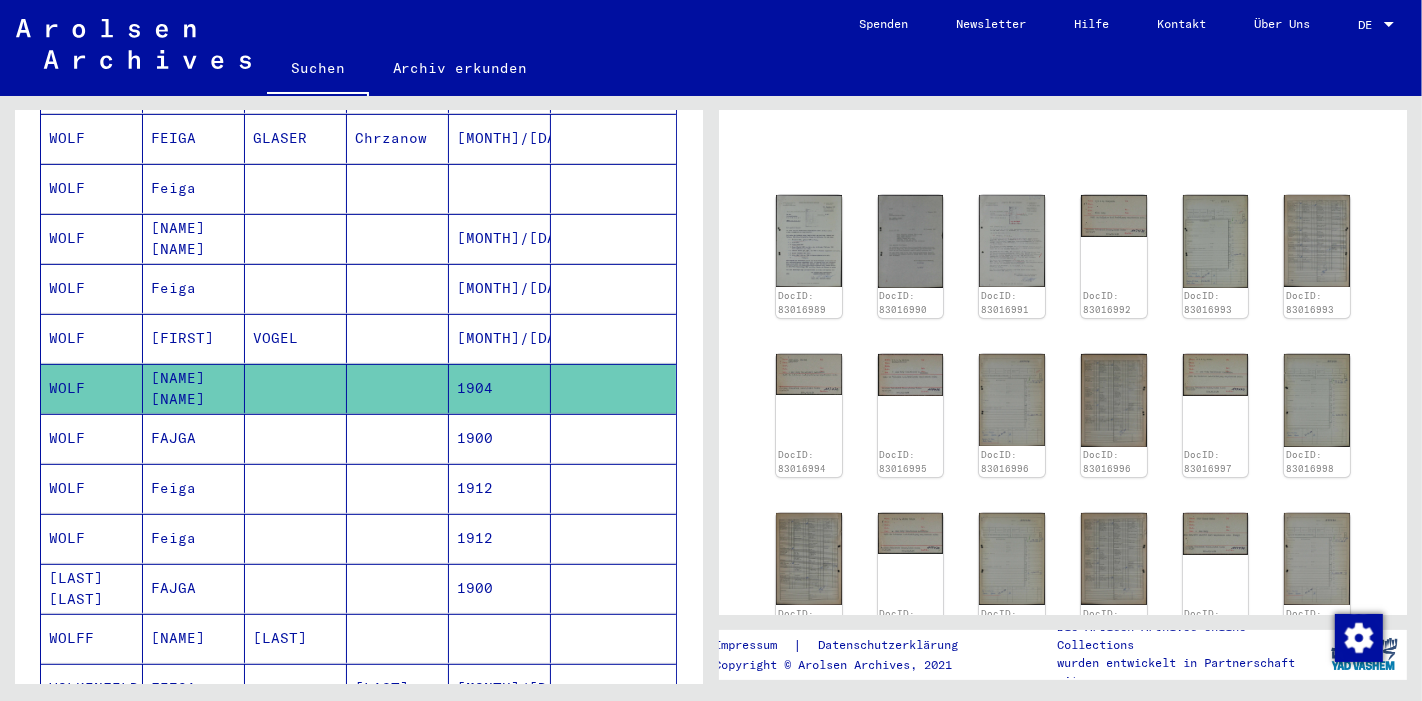 scroll, scrollTop: 608, scrollLeft: 0, axis: vertical 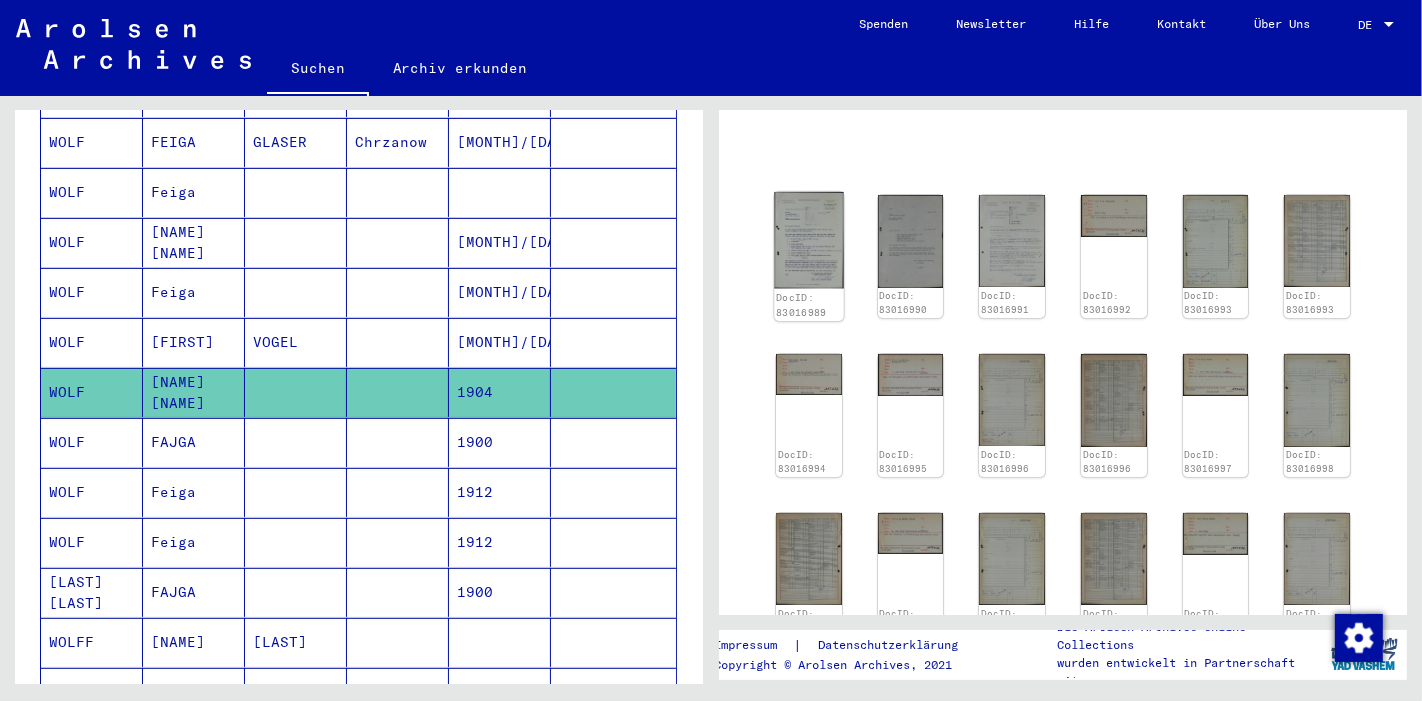 click 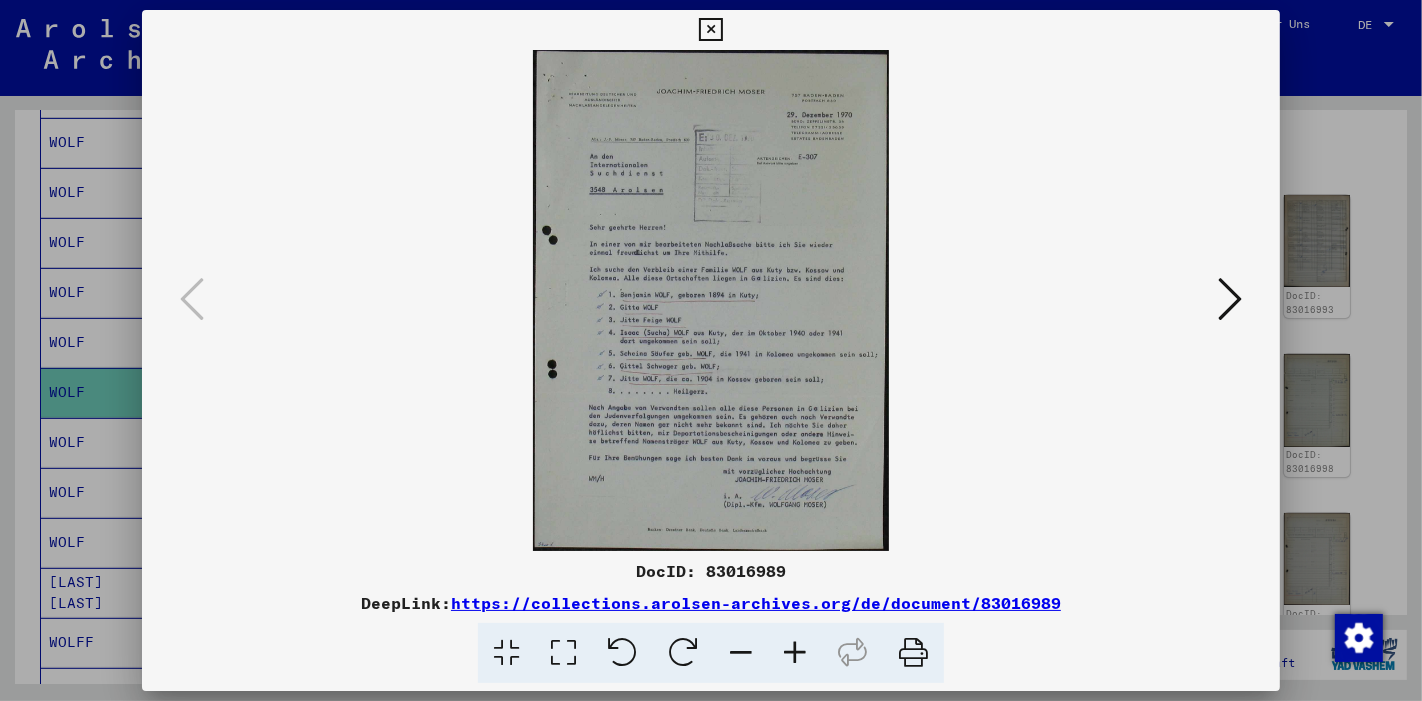 type 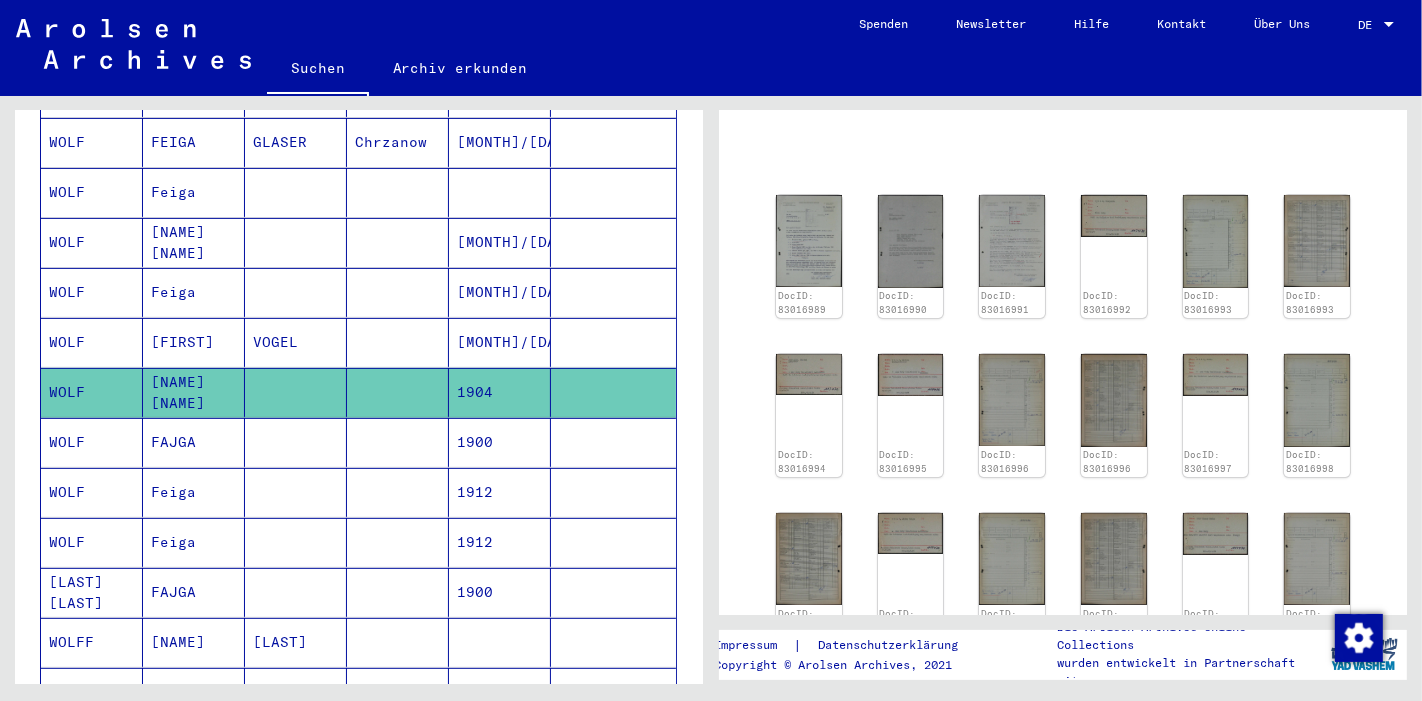 click at bounding box center (296, 342) 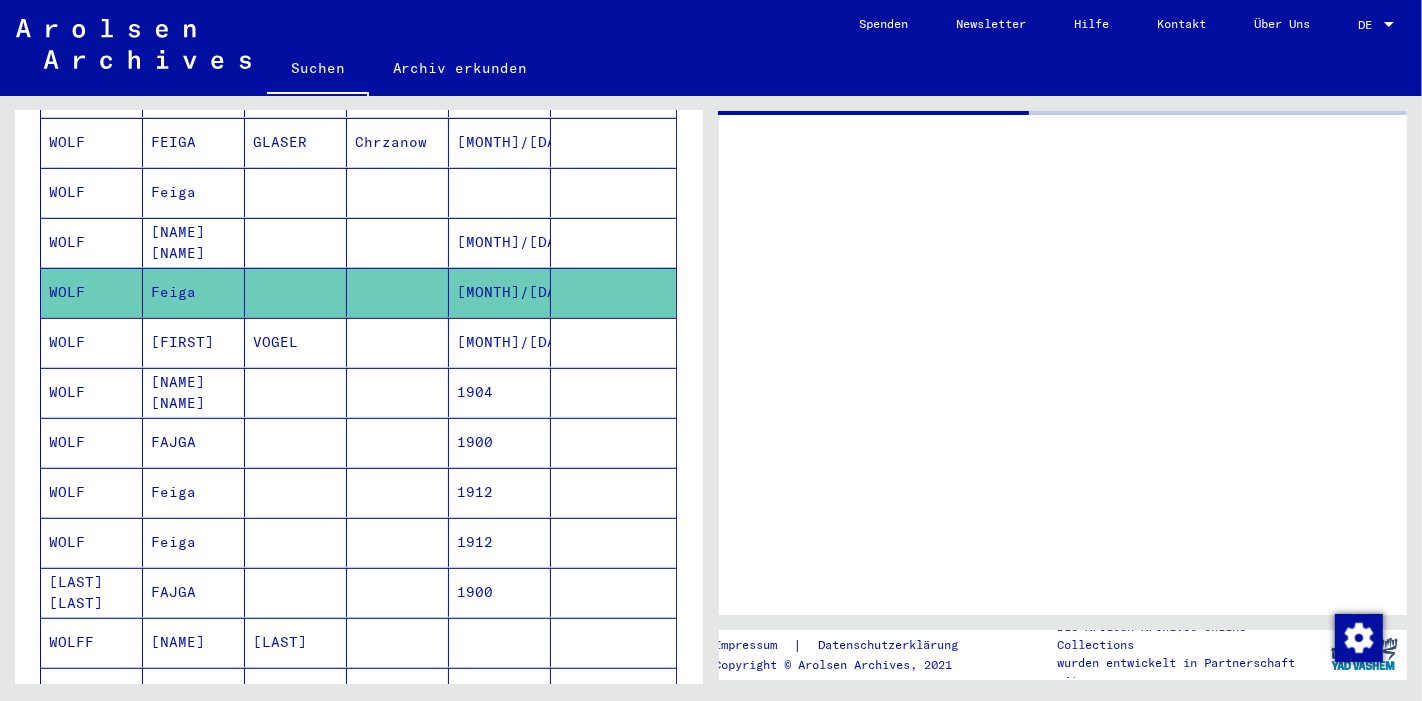 scroll, scrollTop: 0, scrollLeft: 0, axis: both 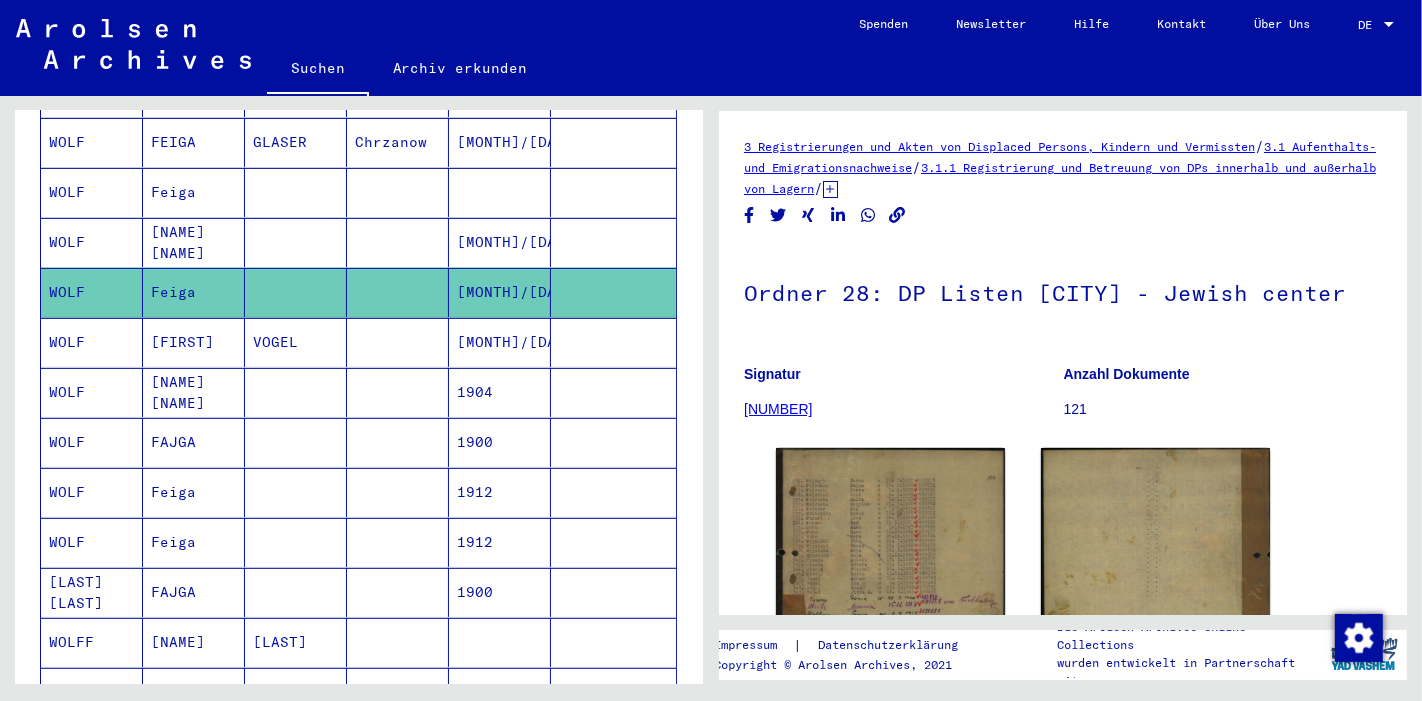 click on "[MONTH]/[DAY]/[YEAR]" at bounding box center (500, 292) 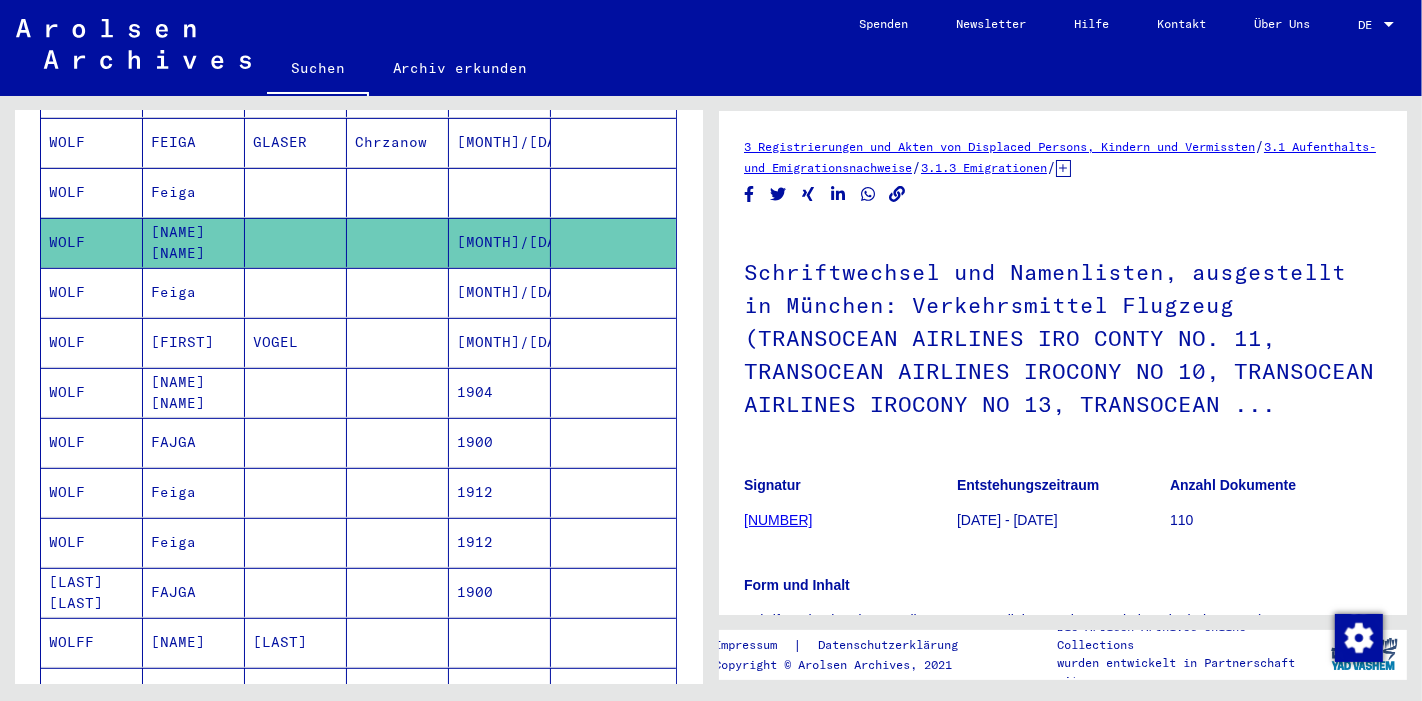 scroll, scrollTop: 0, scrollLeft: 0, axis: both 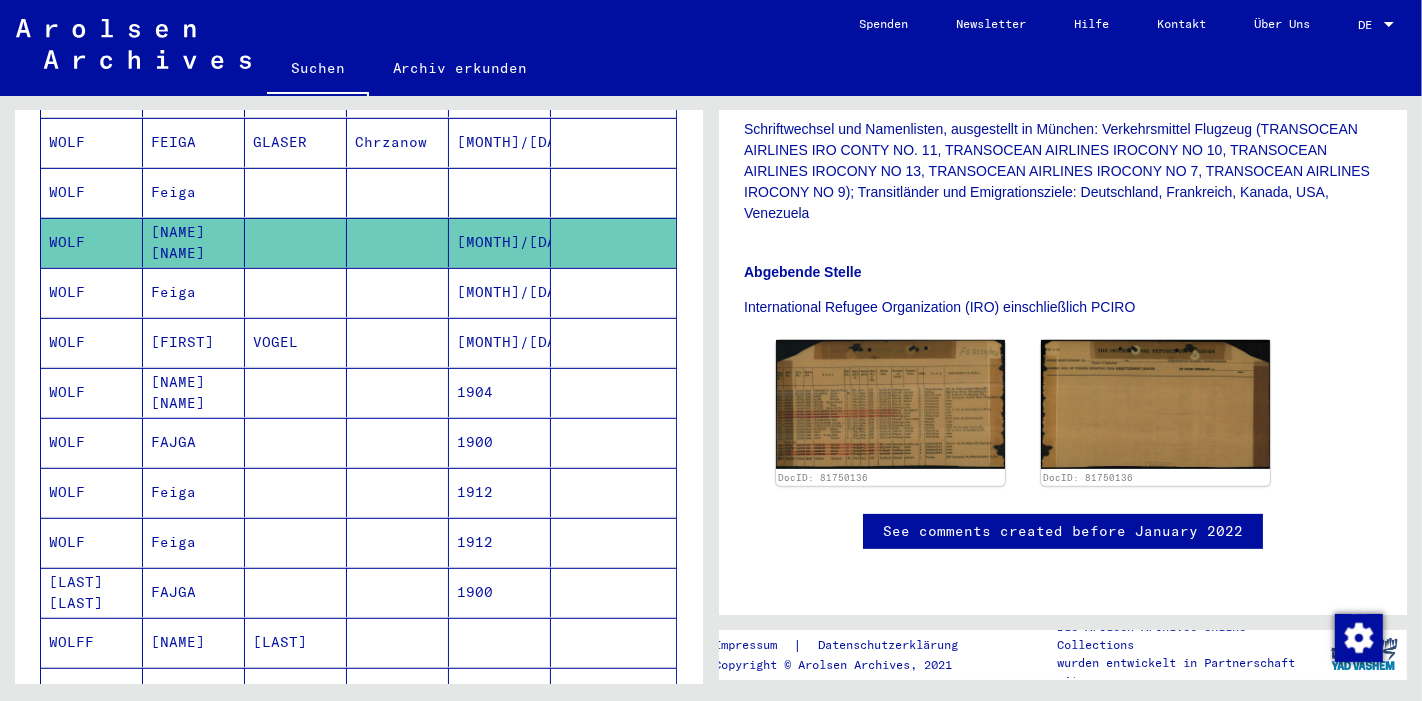 click at bounding box center (296, 242) 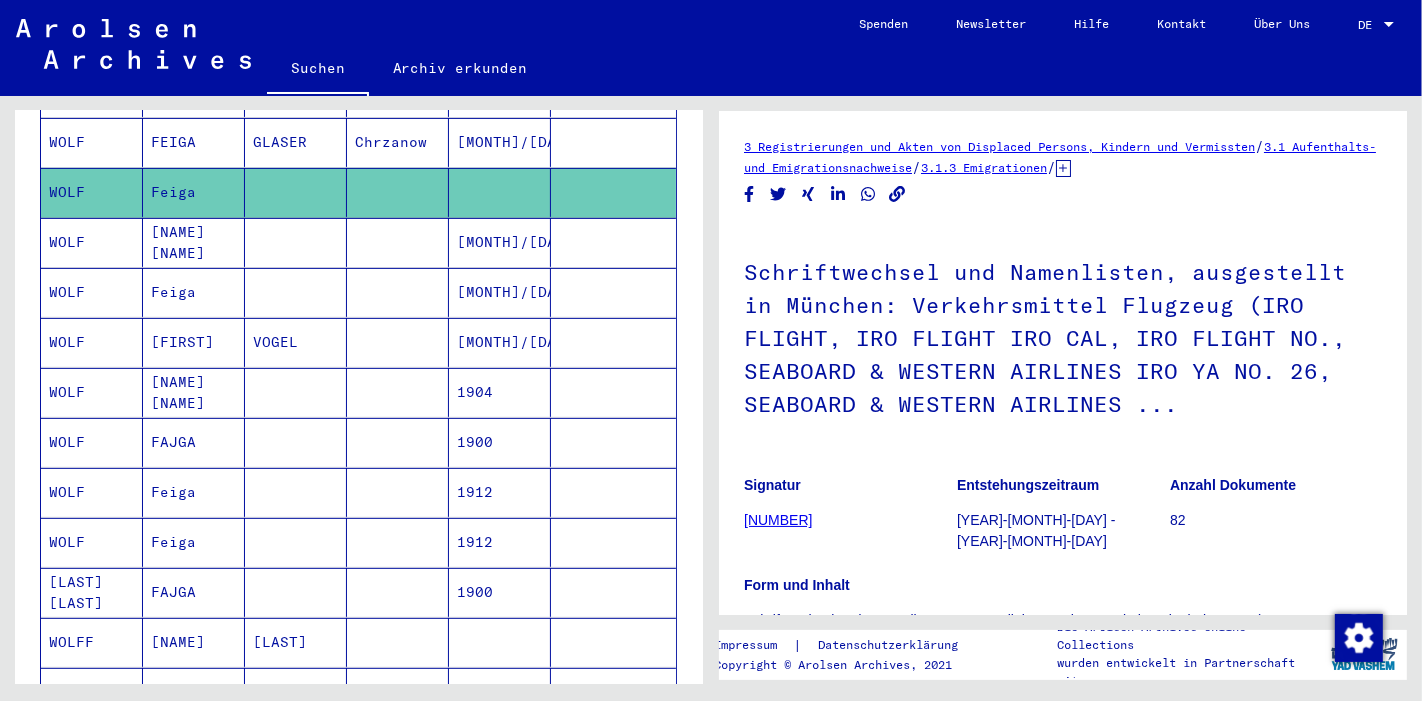 scroll, scrollTop: 0, scrollLeft: 0, axis: both 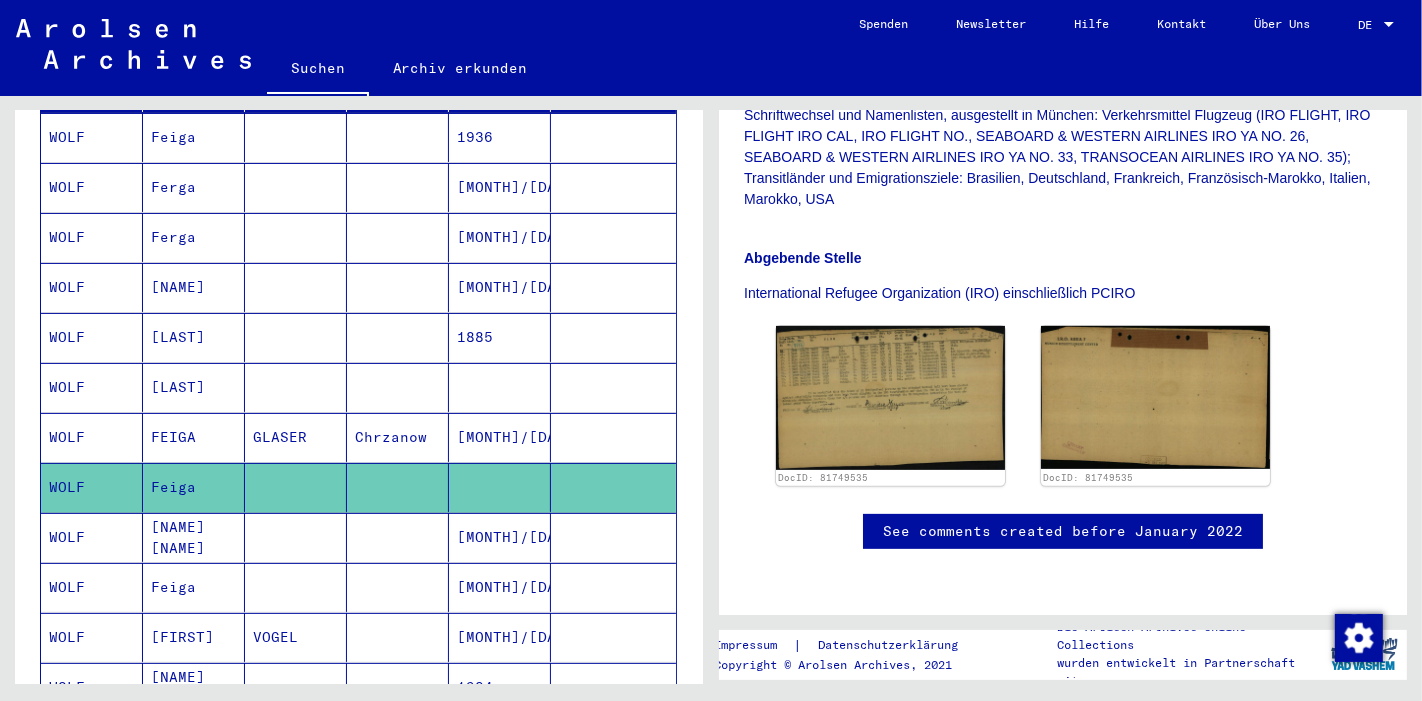 click on "[LAST]" at bounding box center (194, 437) 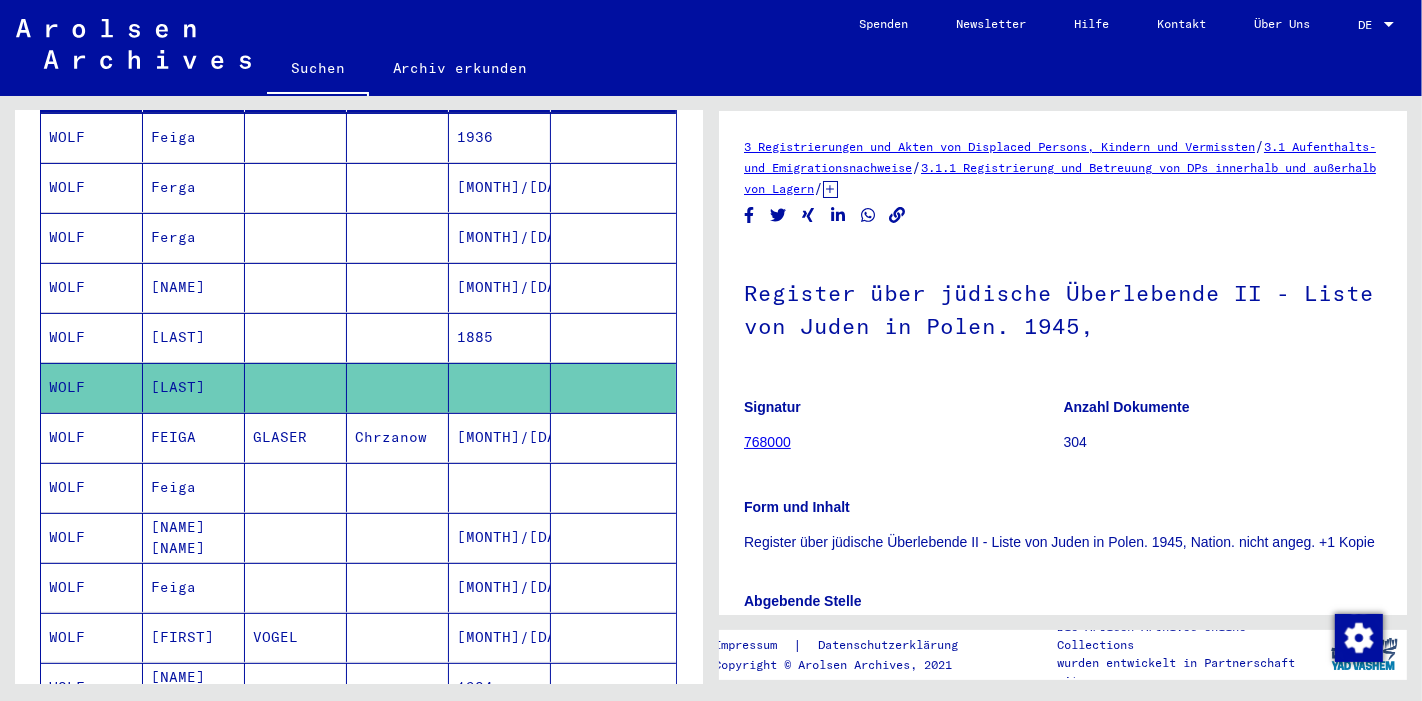 scroll, scrollTop: 0, scrollLeft: 0, axis: both 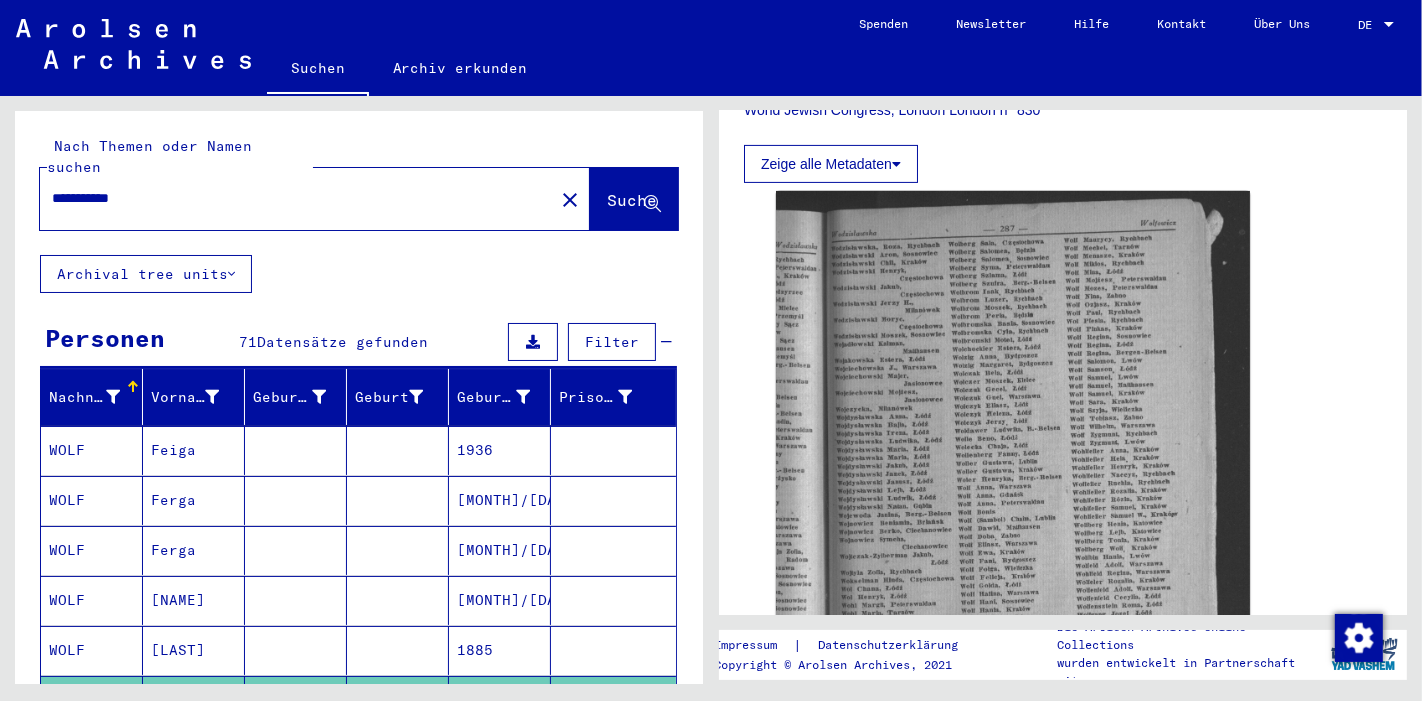 drag, startPoint x: 76, startPoint y: 172, endPoint x: 83, endPoint y: 199, distance: 27.89265 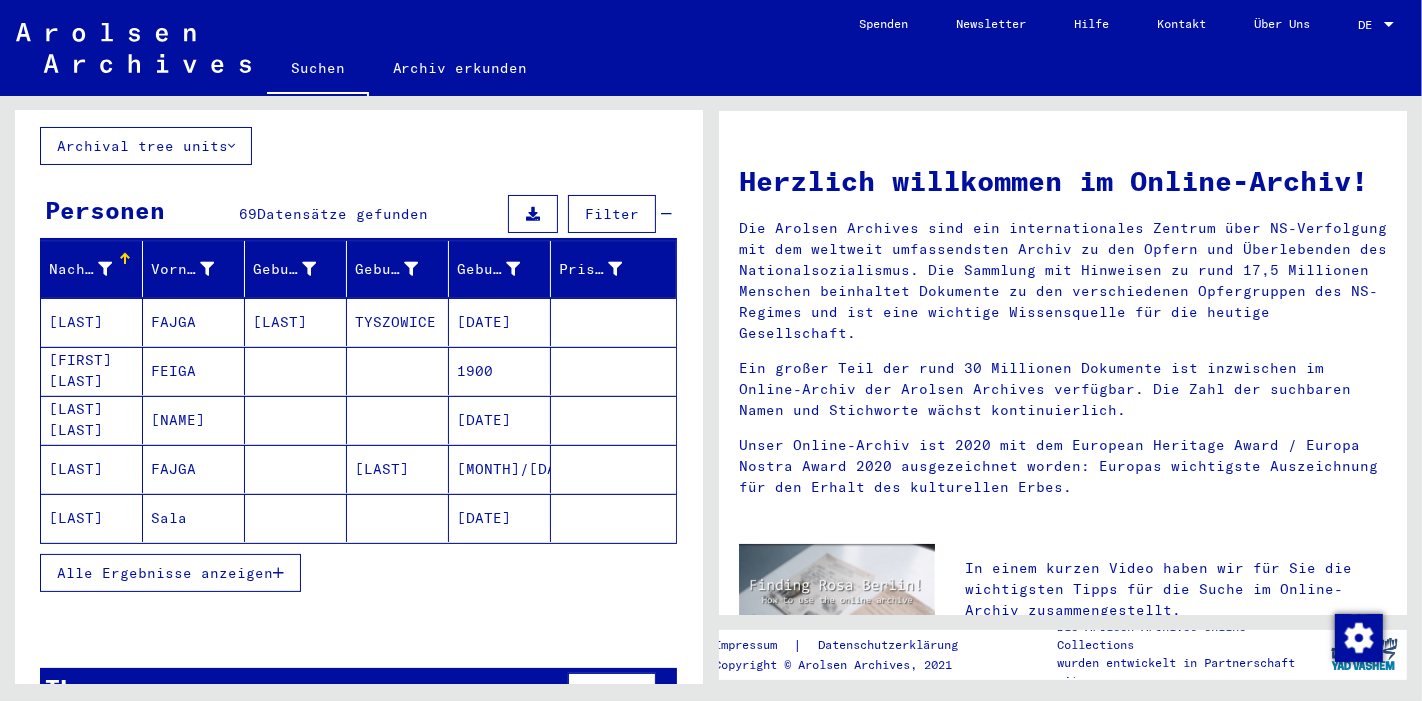 scroll, scrollTop: 158, scrollLeft: 0, axis: vertical 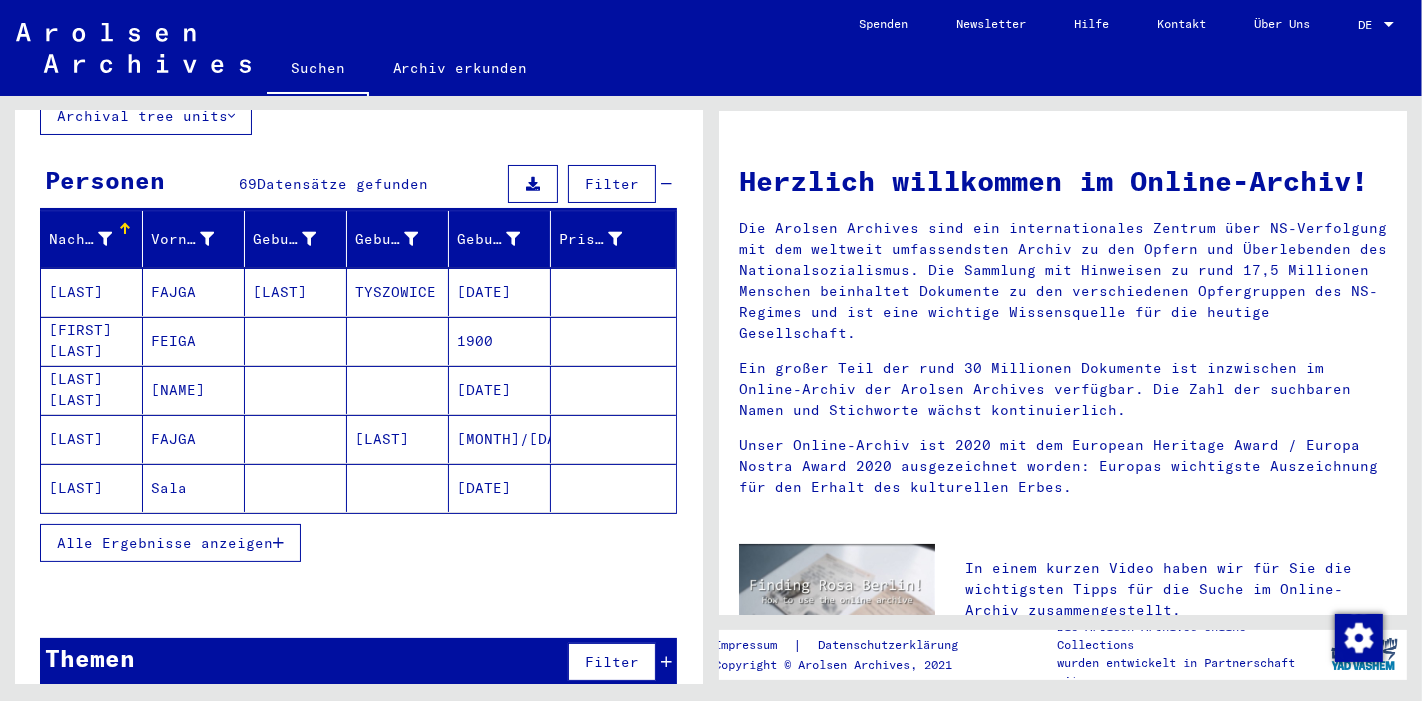 click on "Alle Ergebnisse anzeigen" at bounding box center (170, 543) 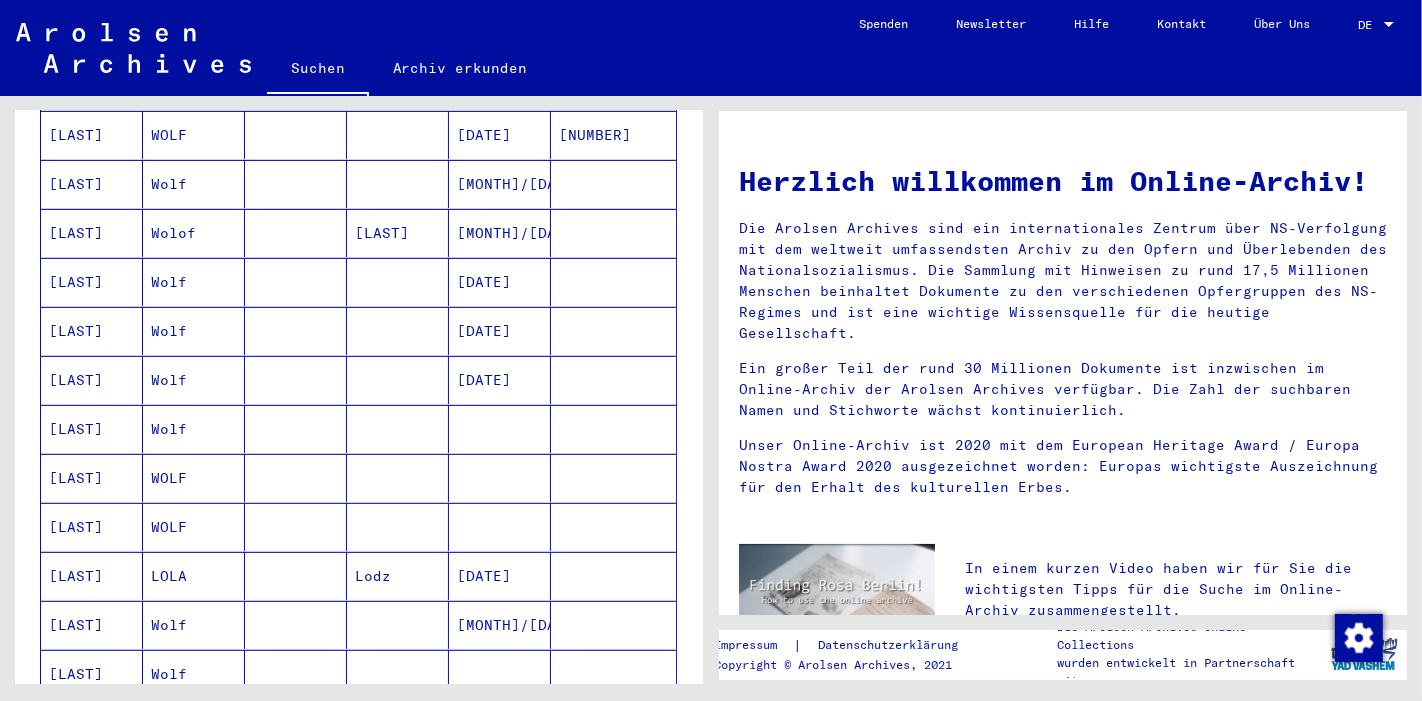 scroll, scrollTop: 560, scrollLeft: 0, axis: vertical 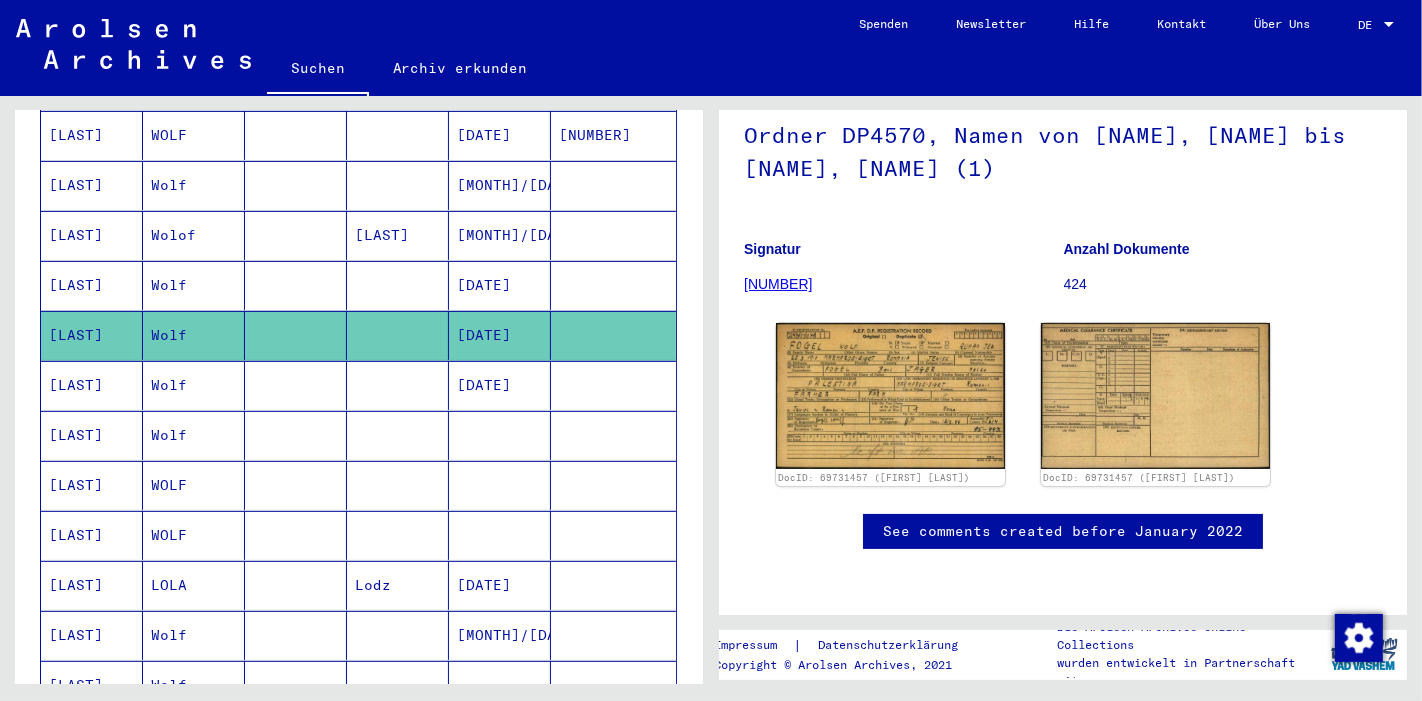 click 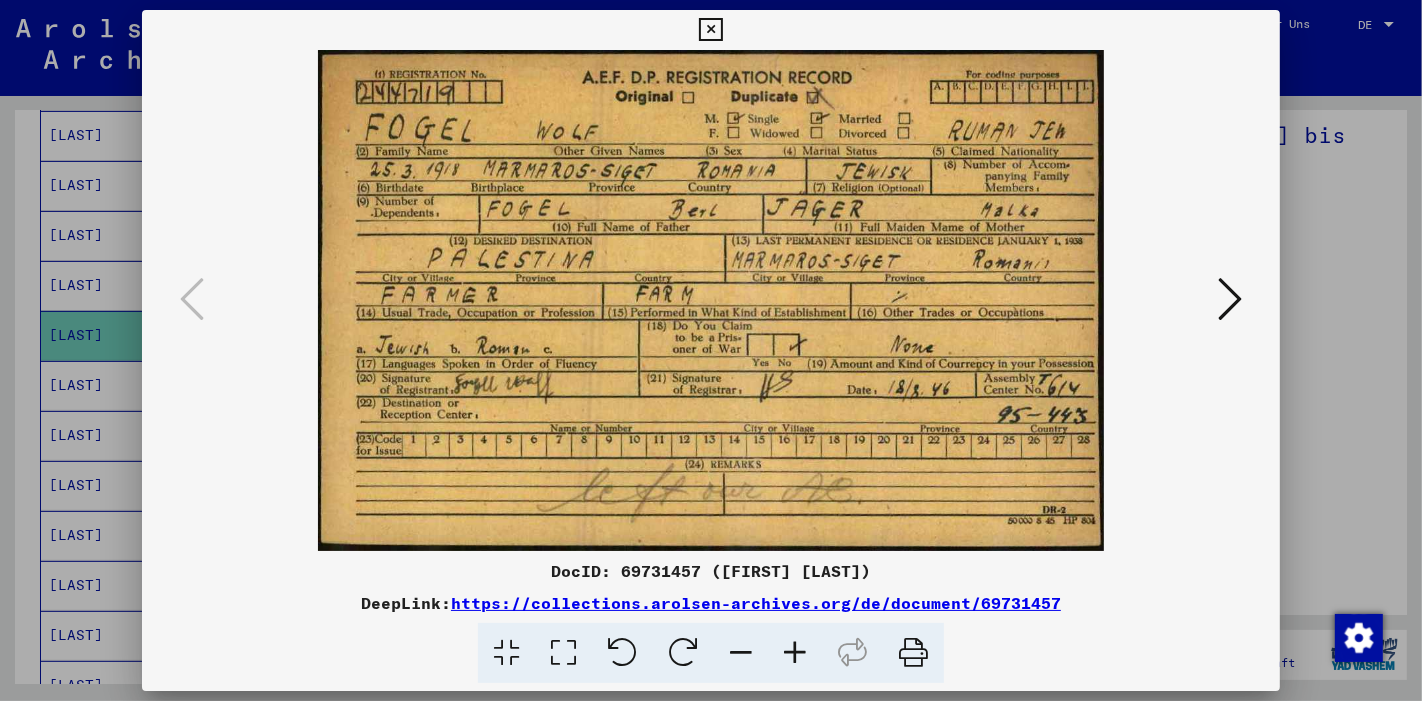 type 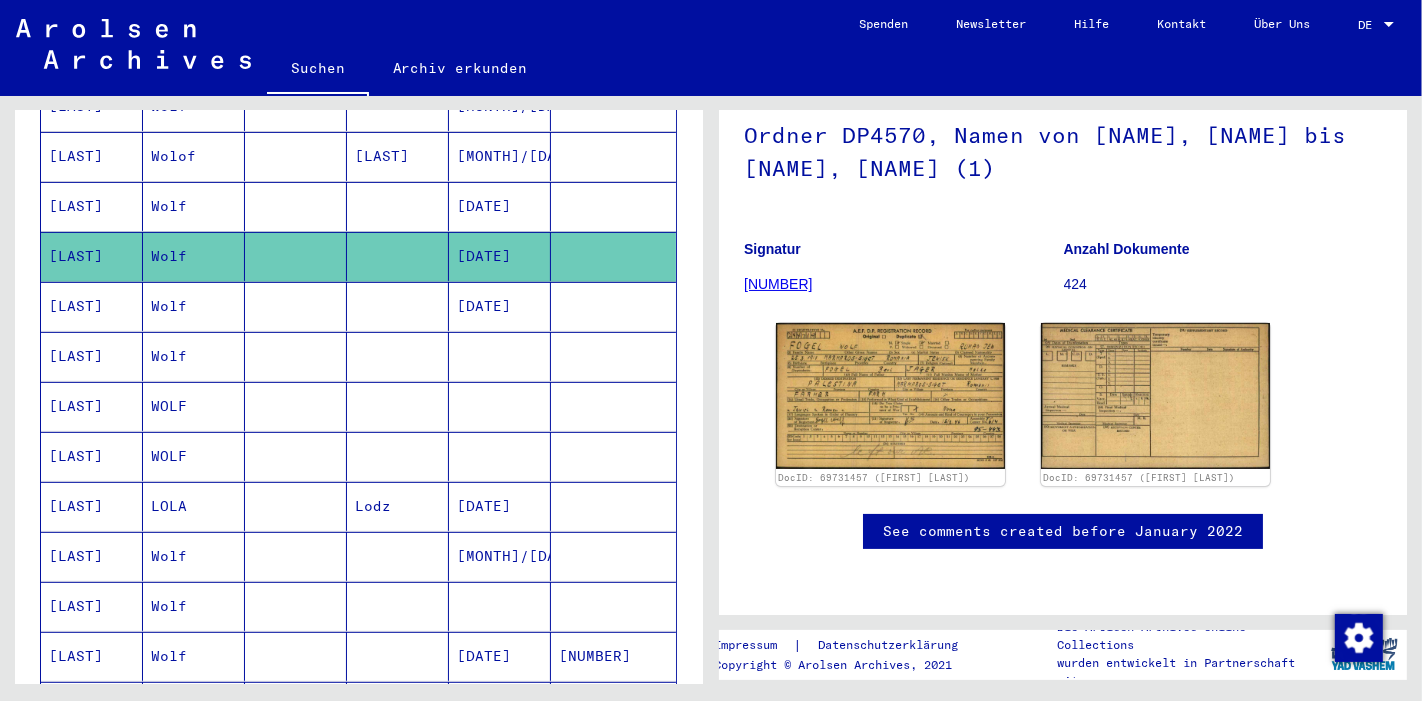 scroll, scrollTop: 645, scrollLeft: 0, axis: vertical 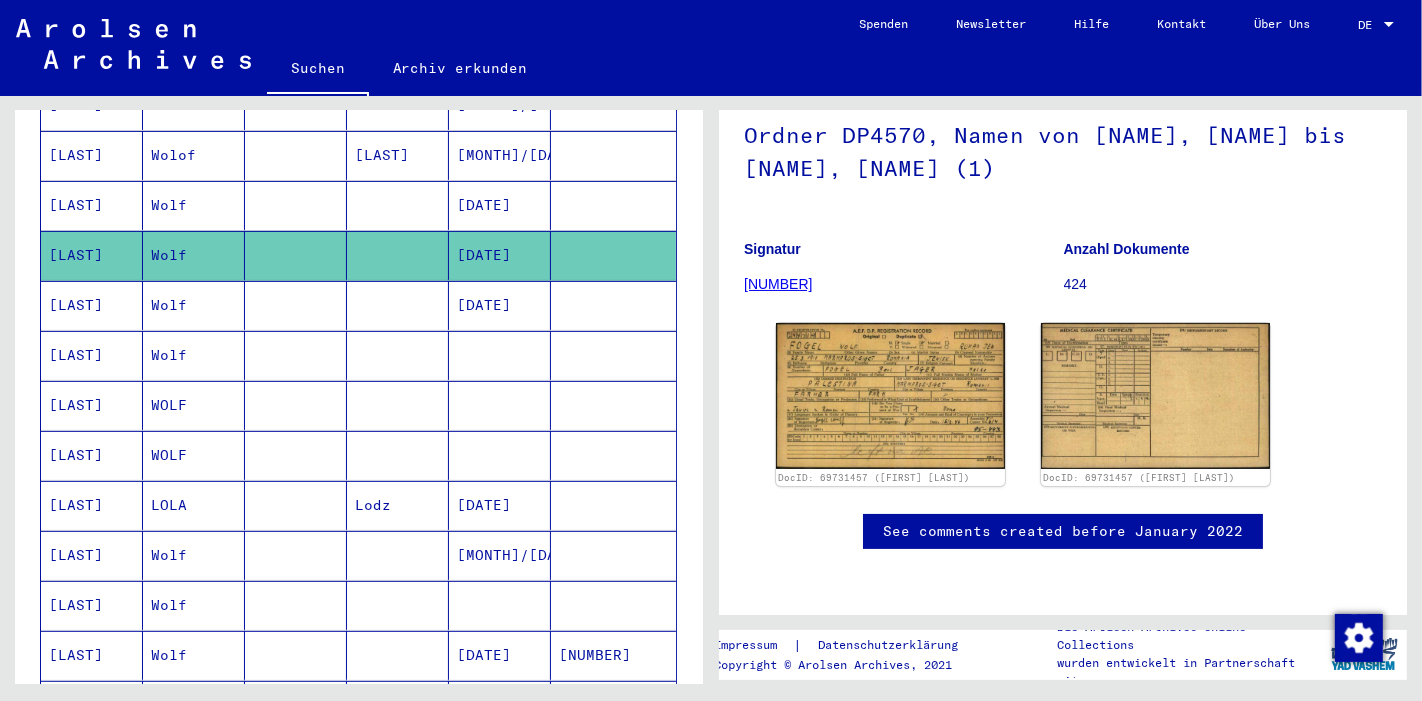click at bounding box center [500, 405] 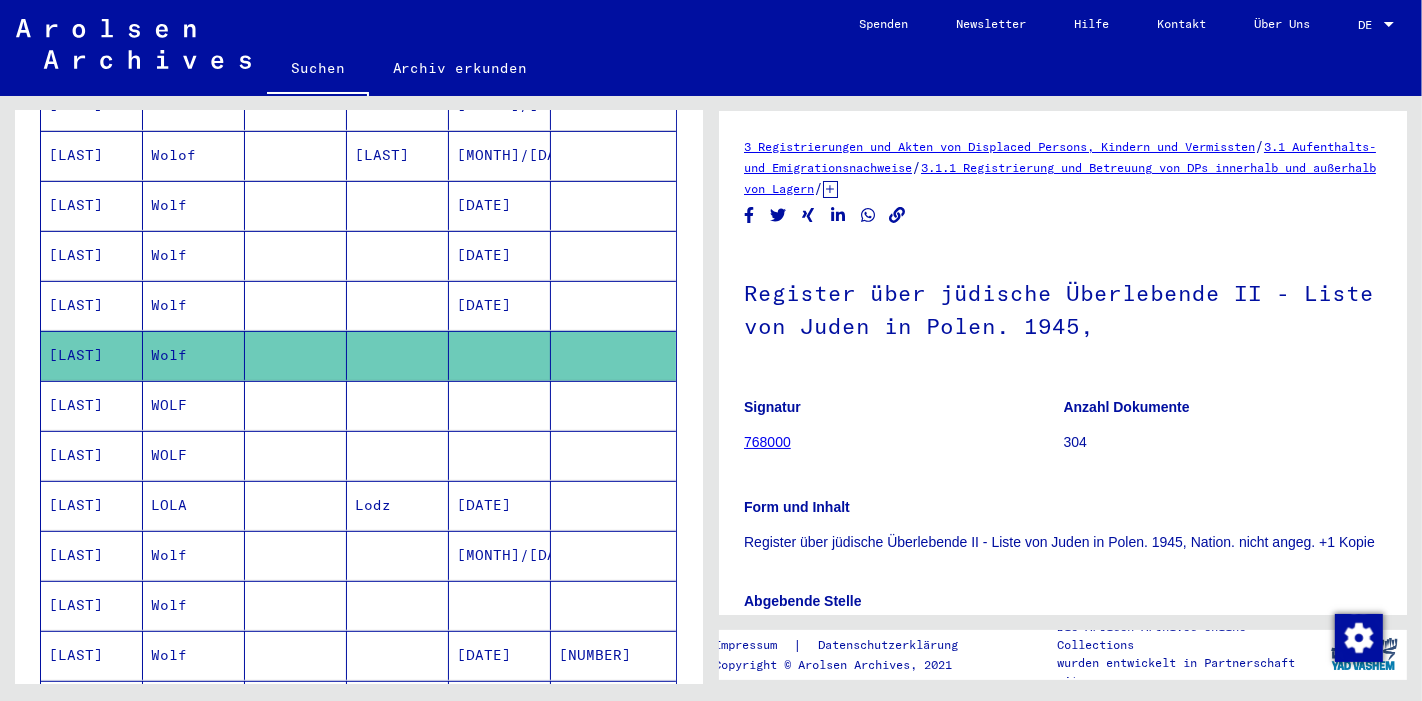 scroll, scrollTop: 0, scrollLeft: 0, axis: both 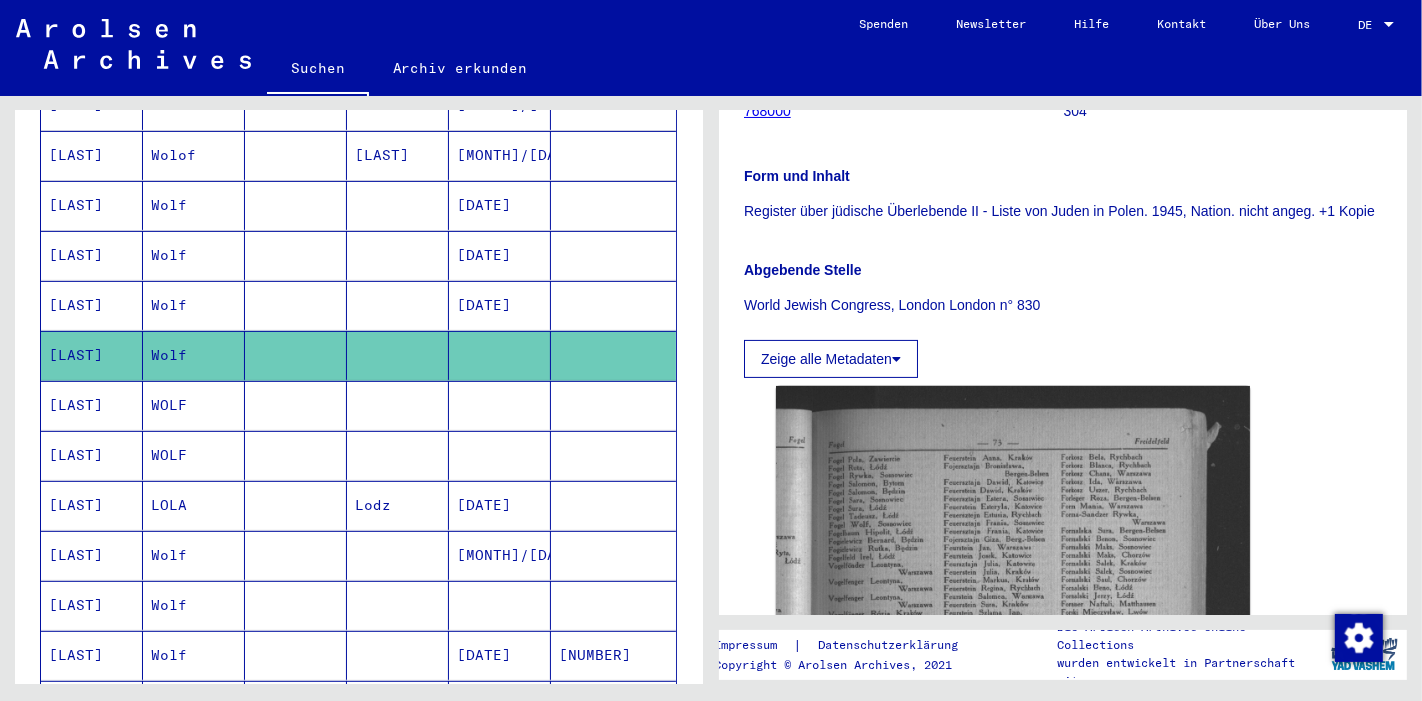 click at bounding box center (500, 455) 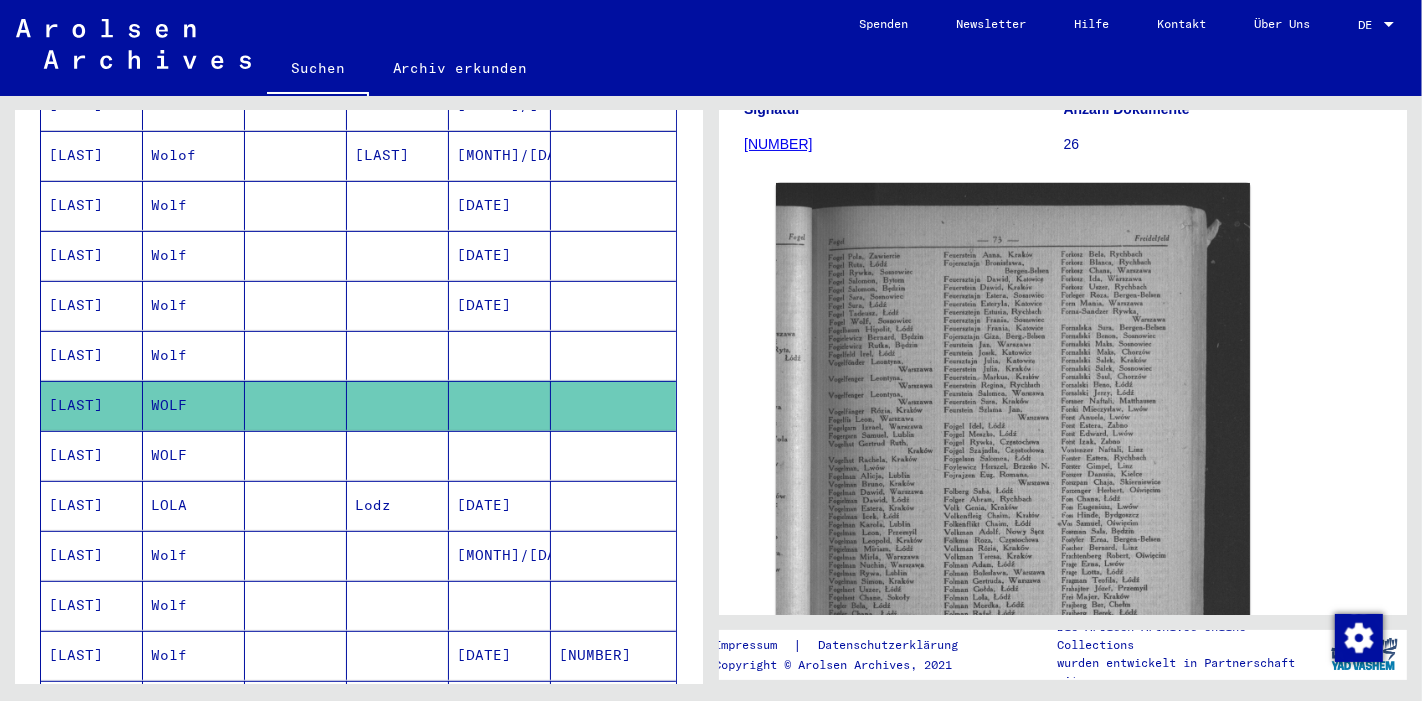 scroll, scrollTop: 0, scrollLeft: 0, axis: both 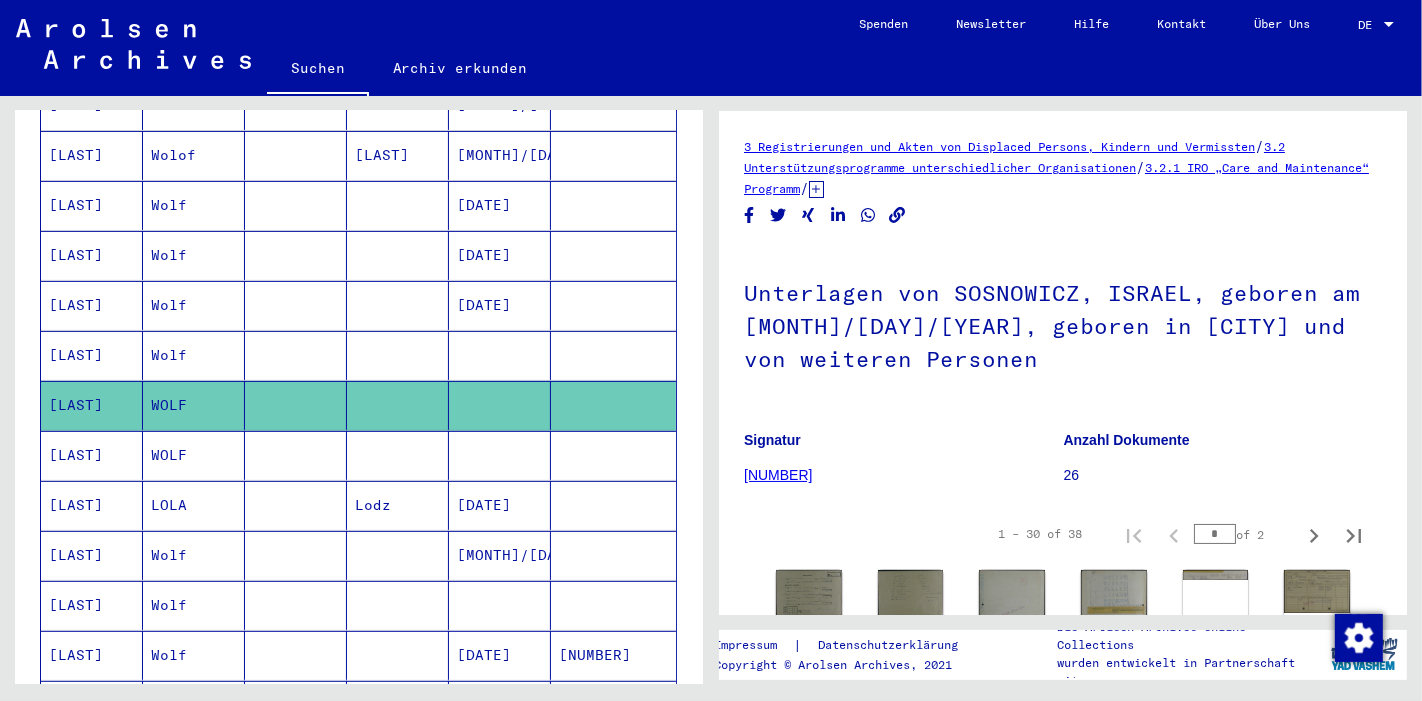 click on "[DATE]" at bounding box center [500, 555] 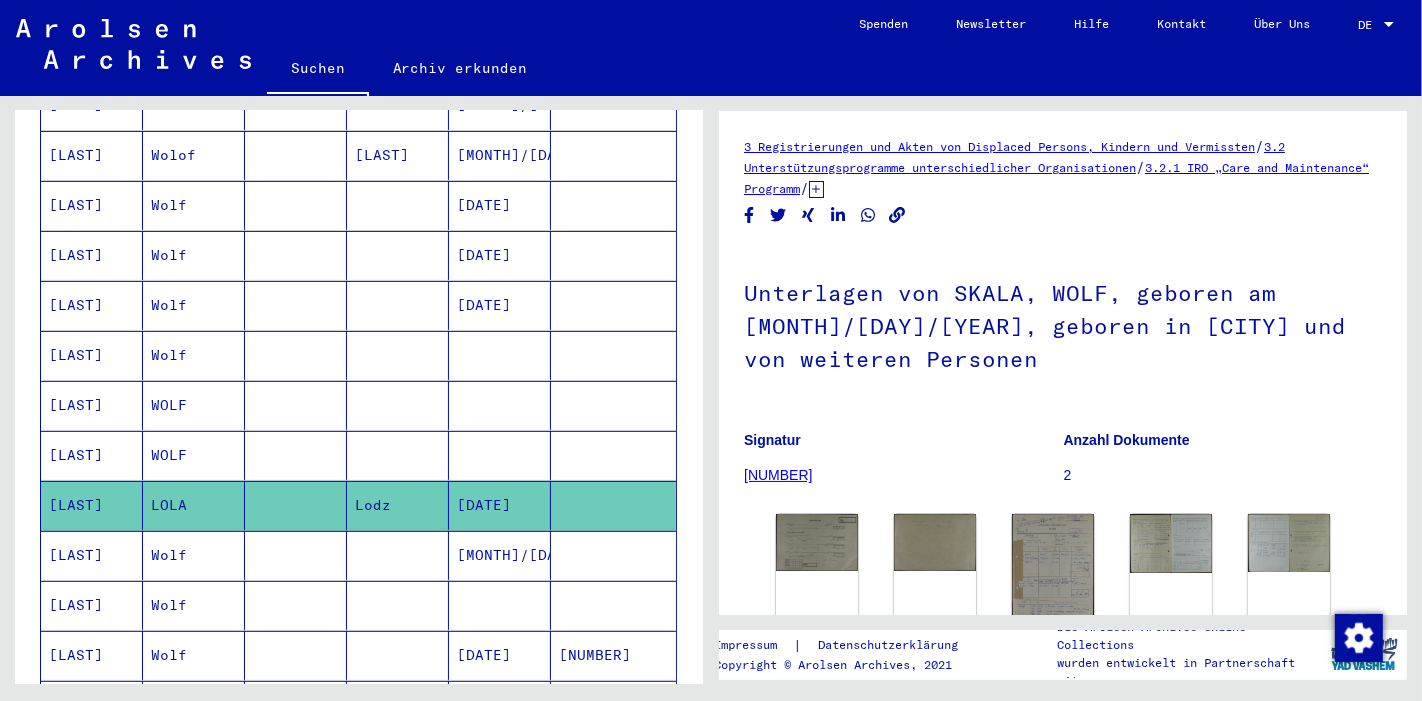 scroll, scrollTop: 0, scrollLeft: 0, axis: both 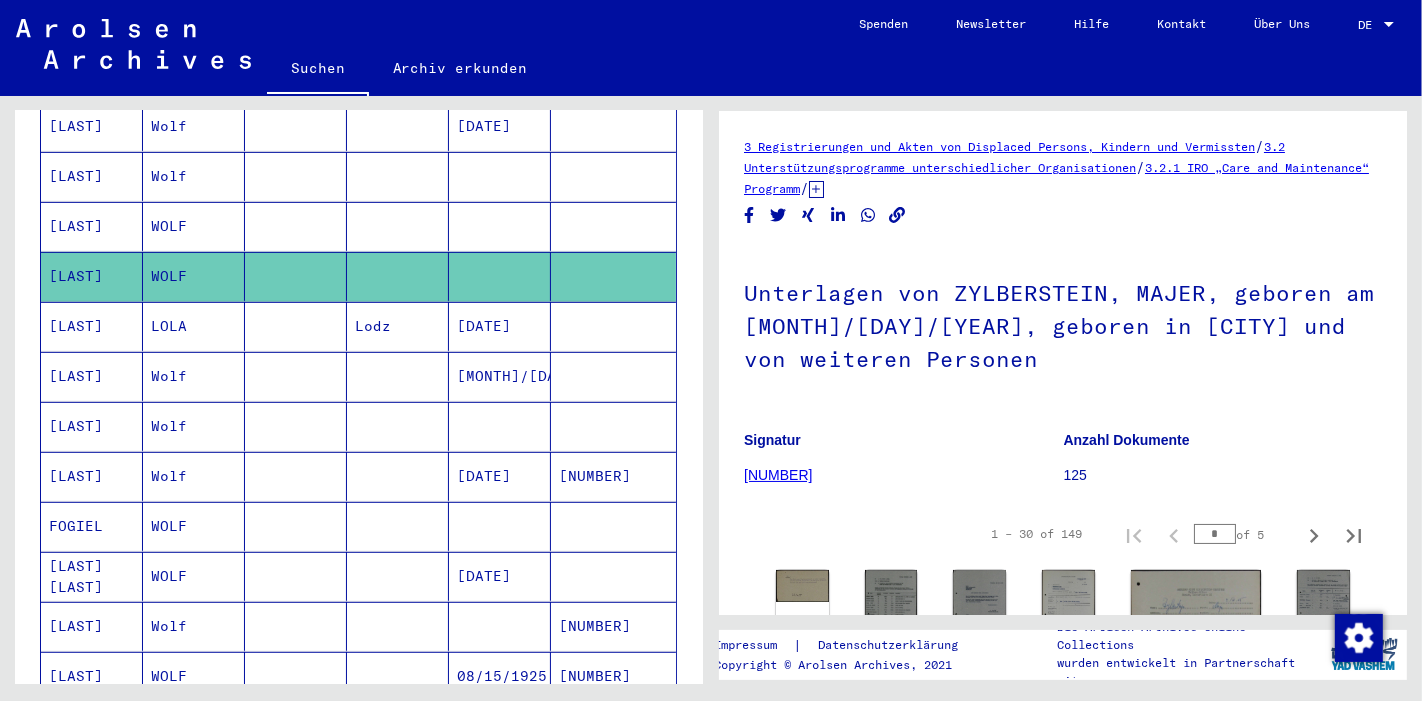 click at bounding box center [500, 476] 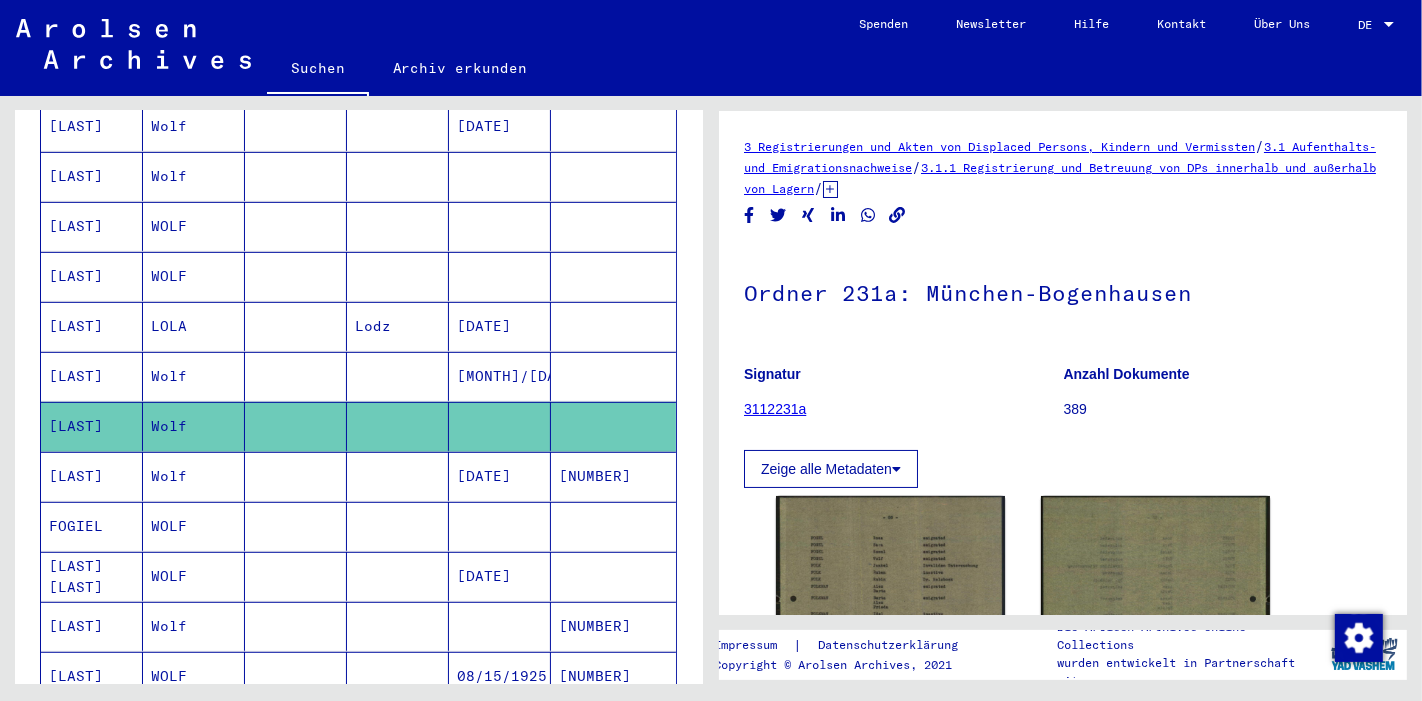 scroll, scrollTop: 0, scrollLeft: 0, axis: both 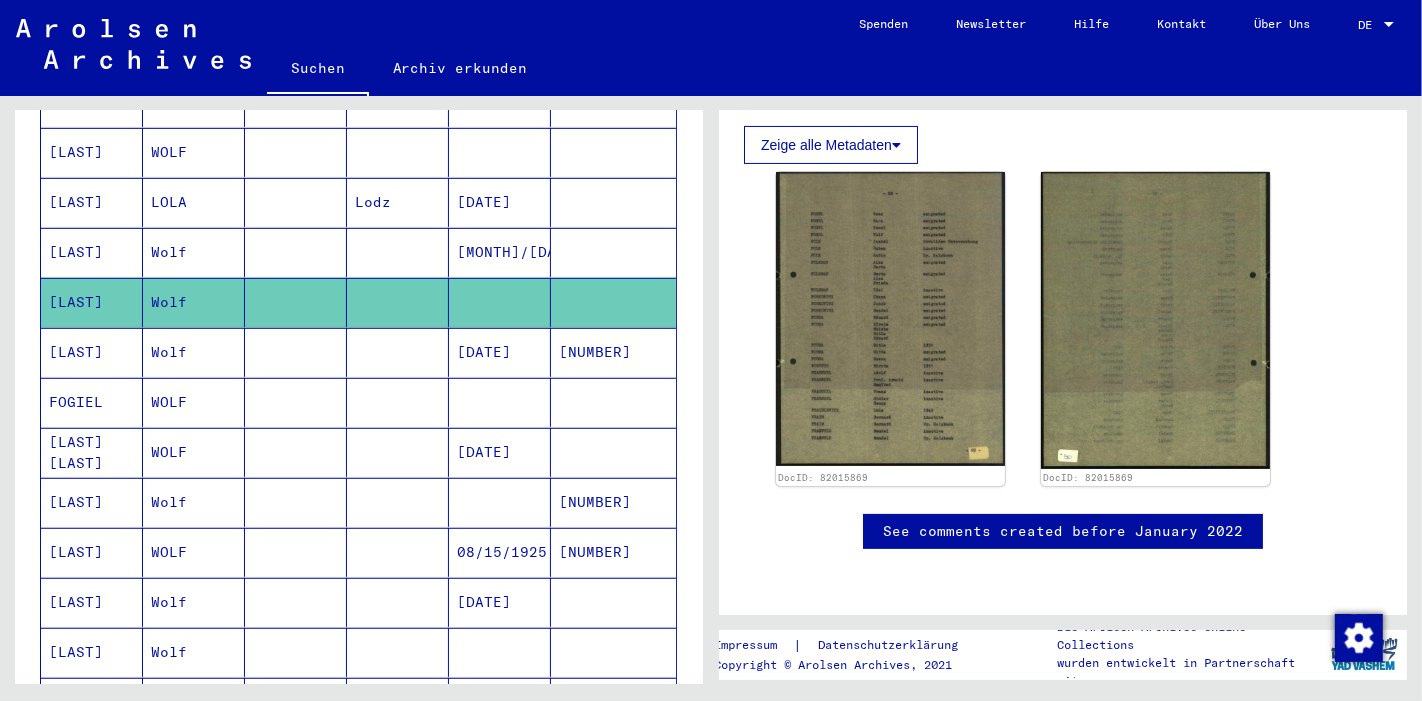 click at bounding box center (500, 452) 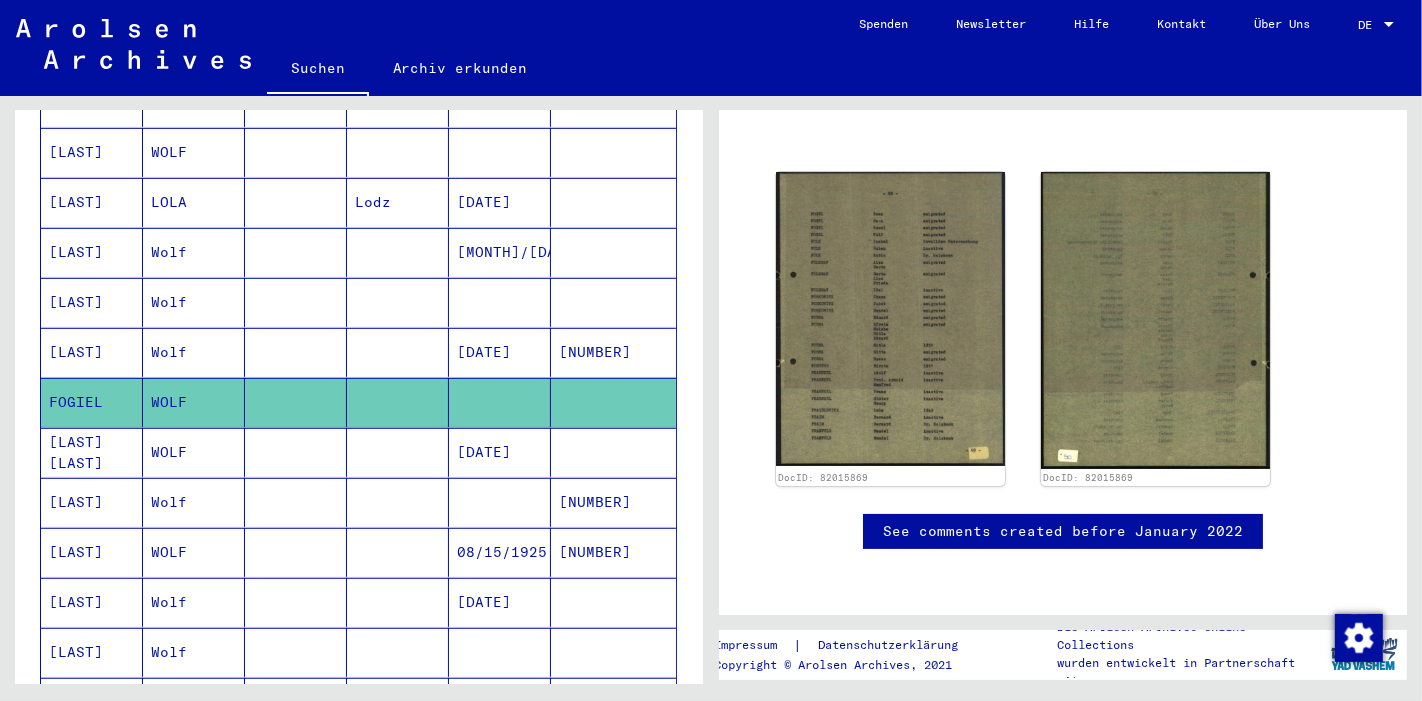 click 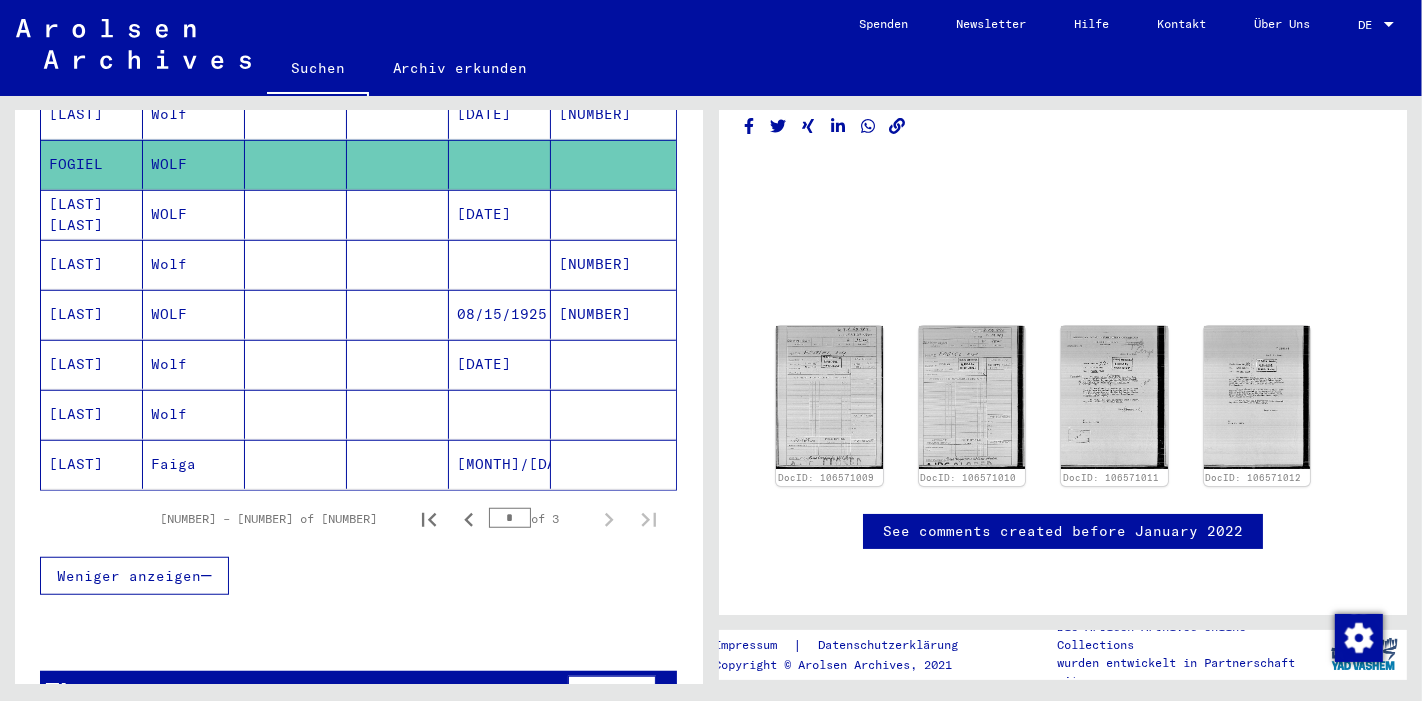 scroll, scrollTop: 1191, scrollLeft: 0, axis: vertical 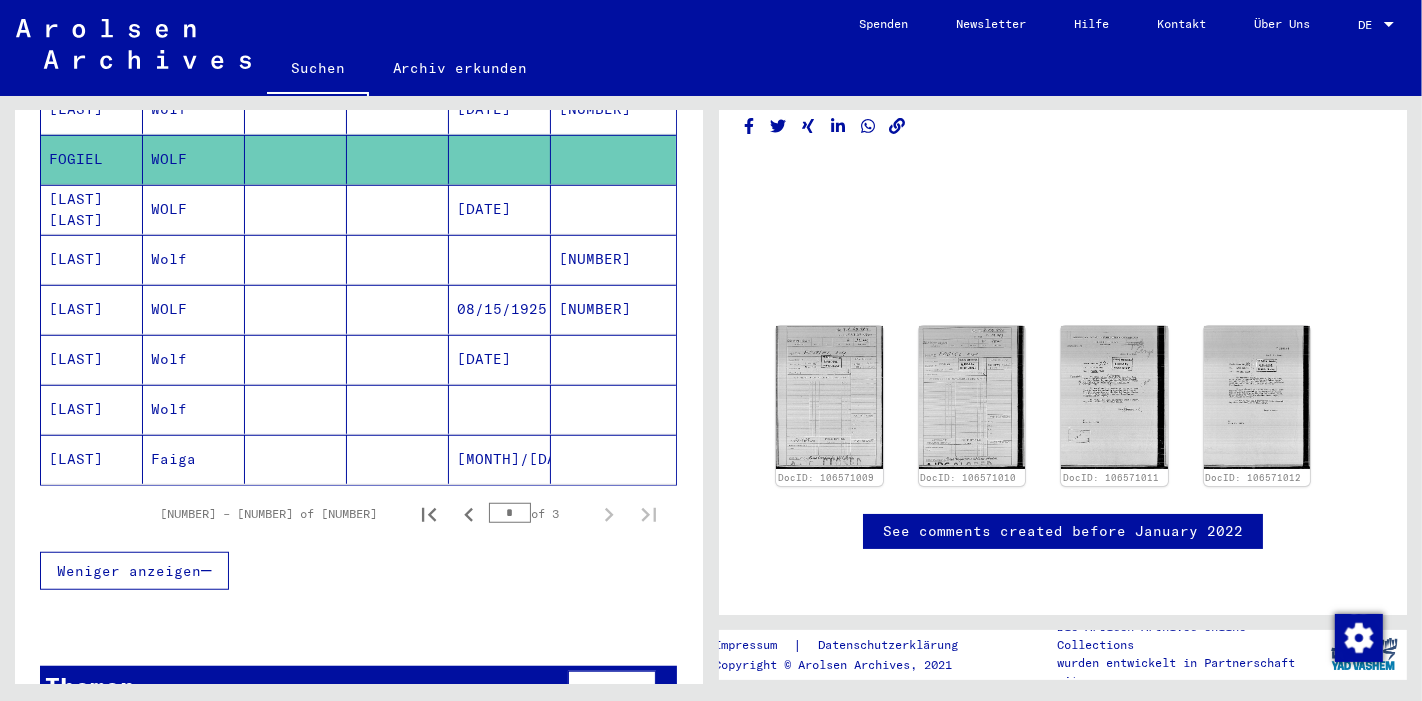 click at bounding box center [500, 459] 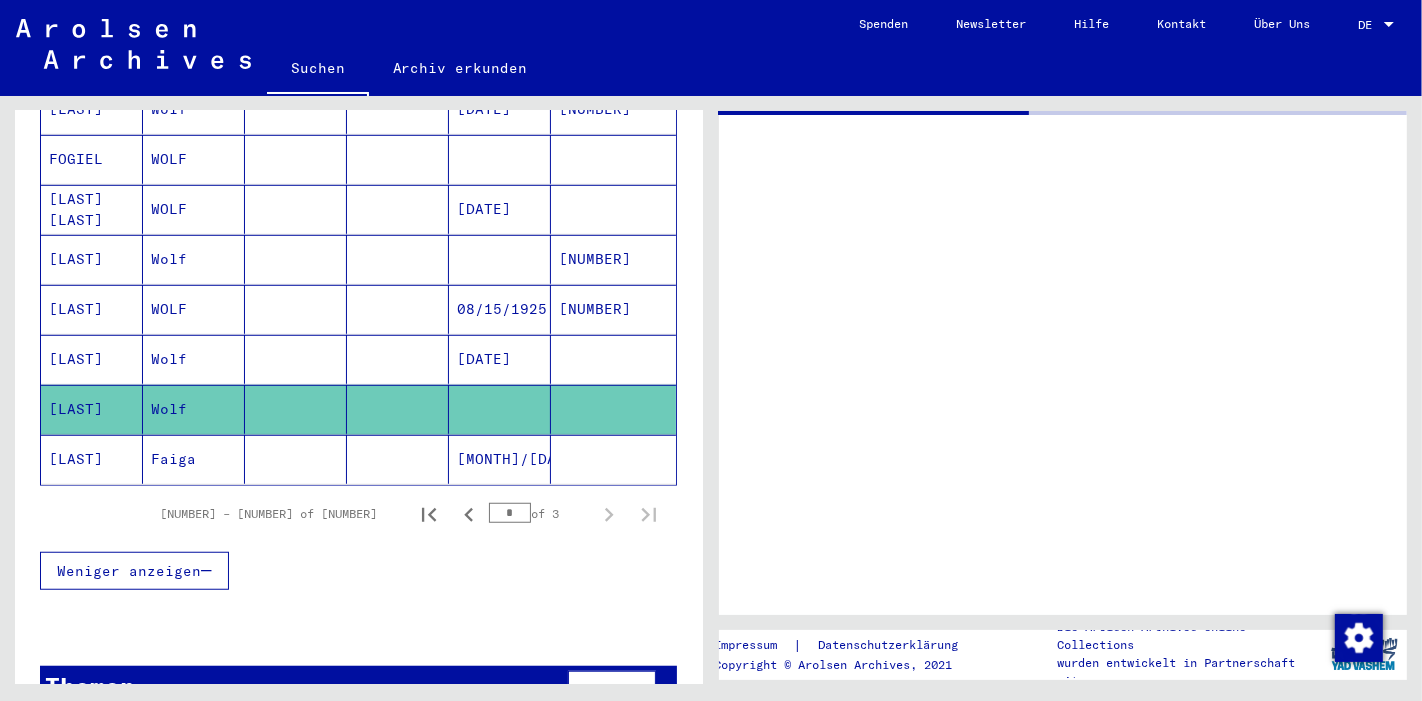 scroll, scrollTop: 0, scrollLeft: 0, axis: both 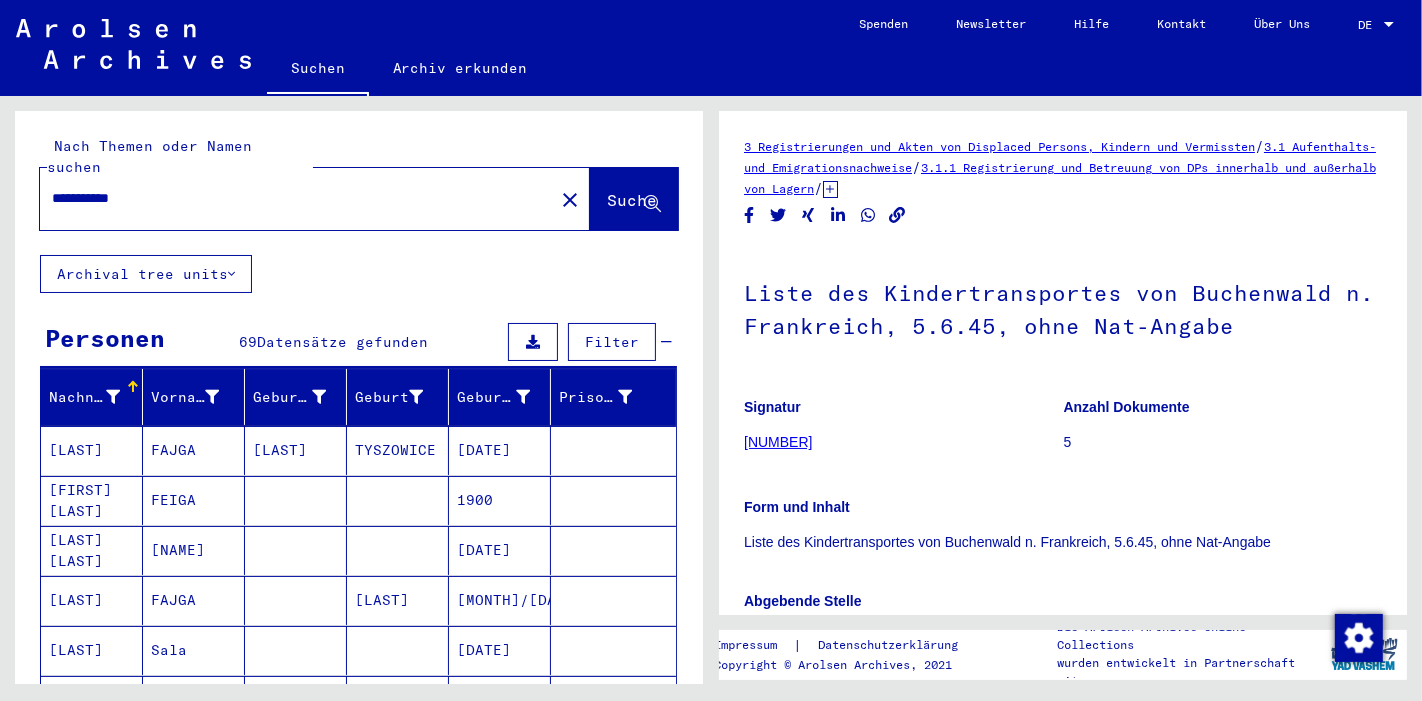 click on "**********" at bounding box center (297, 198) 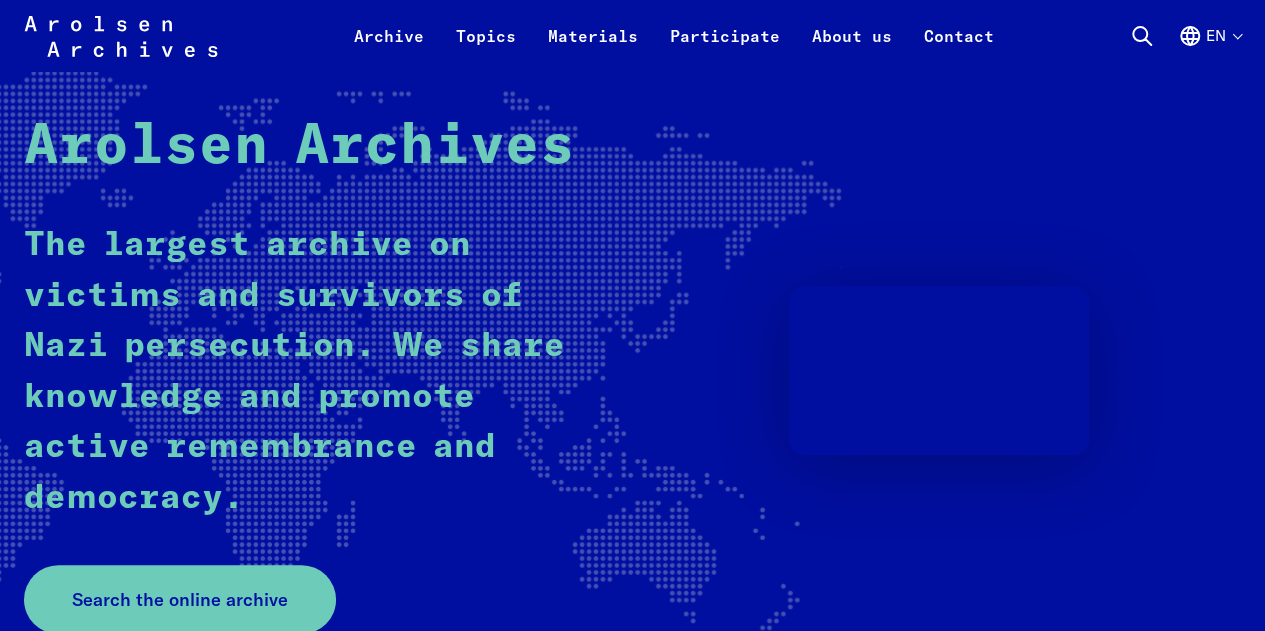 scroll, scrollTop: 153, scrollLeft: 0, axis: vertical 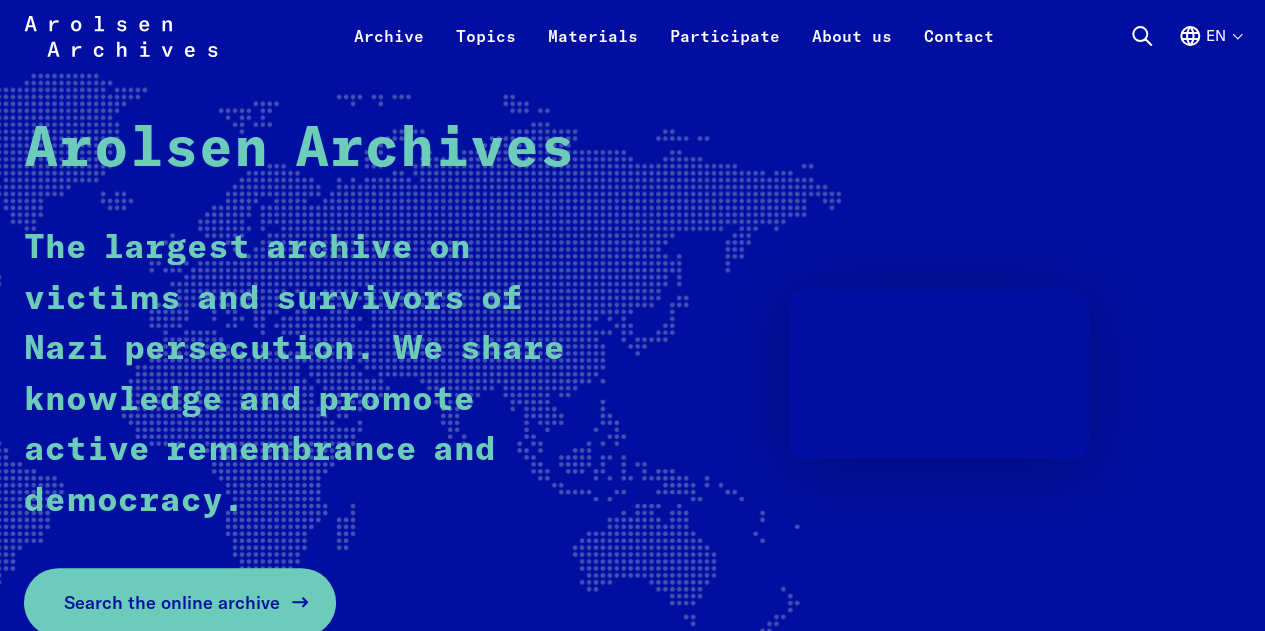 click on "Search the online archive" at bounding box center (172, 602) 